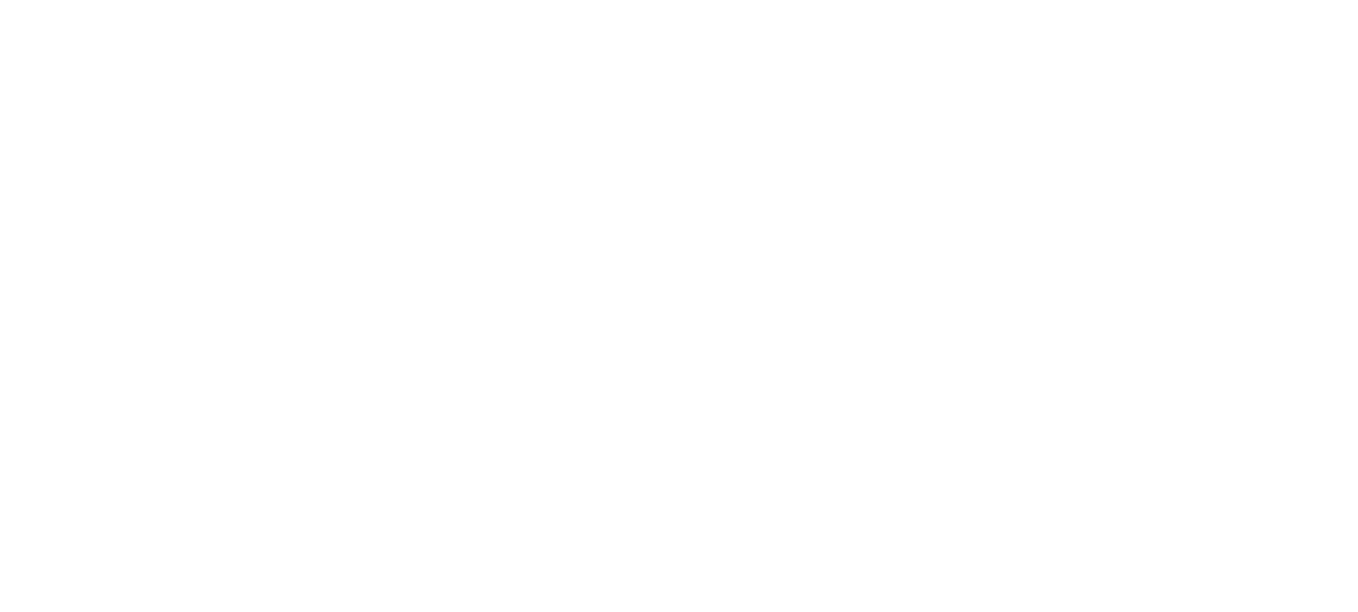 scroll, scrollTop: 0, scrollLeft: 0, axis: both 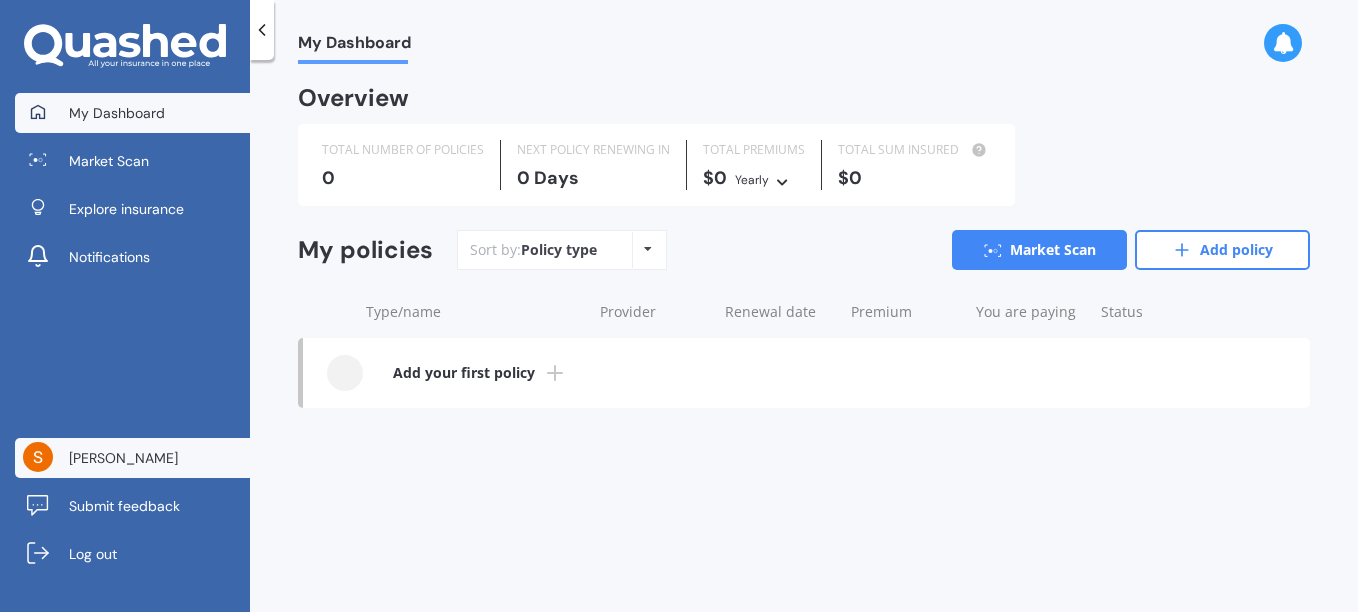 click on "[PERSON_NAME]" at bounding box center [123, 458] 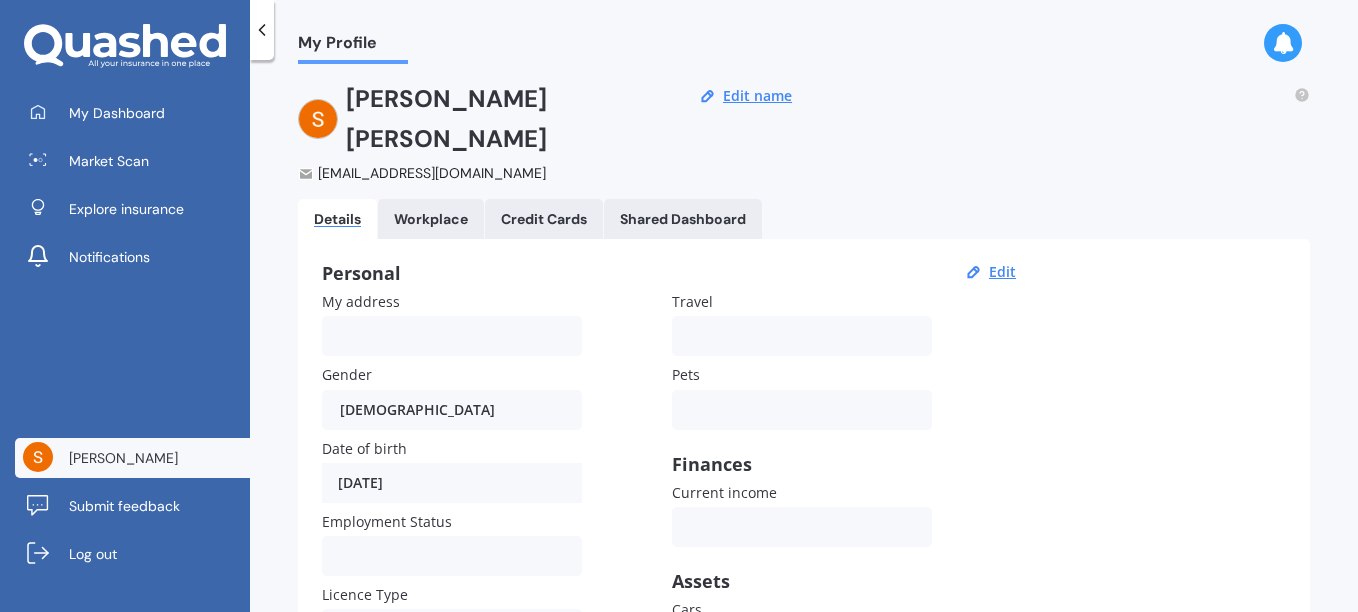 scroll, scrollTop: 0, scrollLeft: 0, axis: both 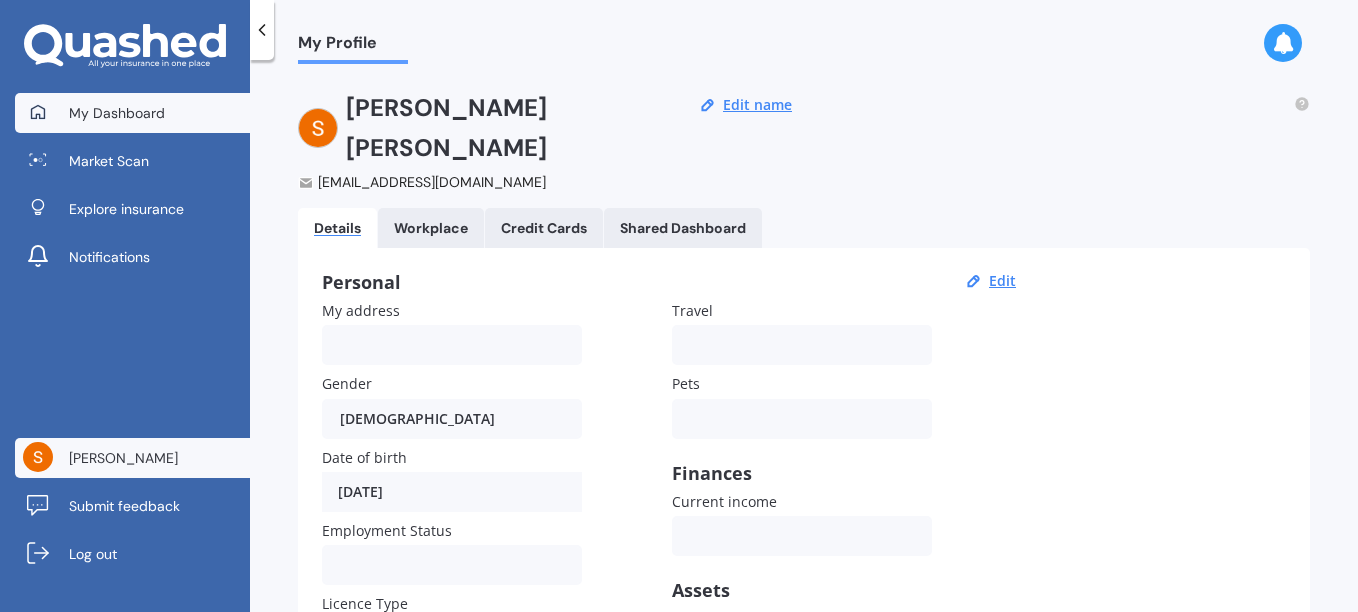click on "My Dashboard" at bounding box center [117, 113] 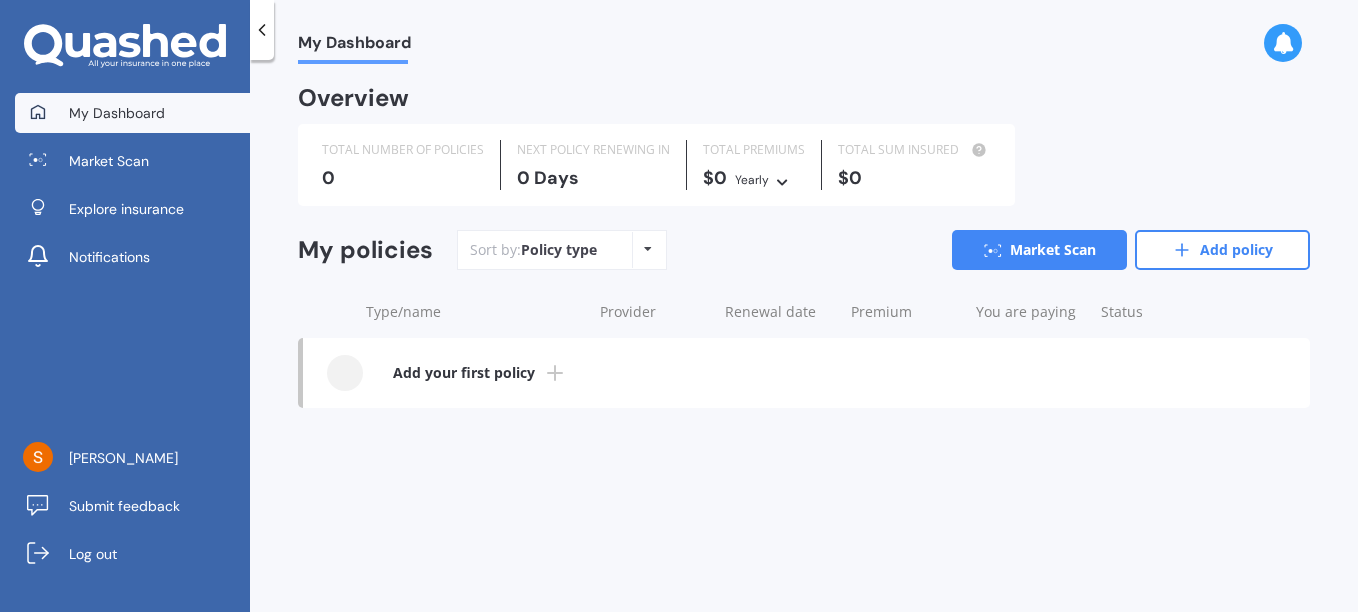 click at bounding box center (648, 249) 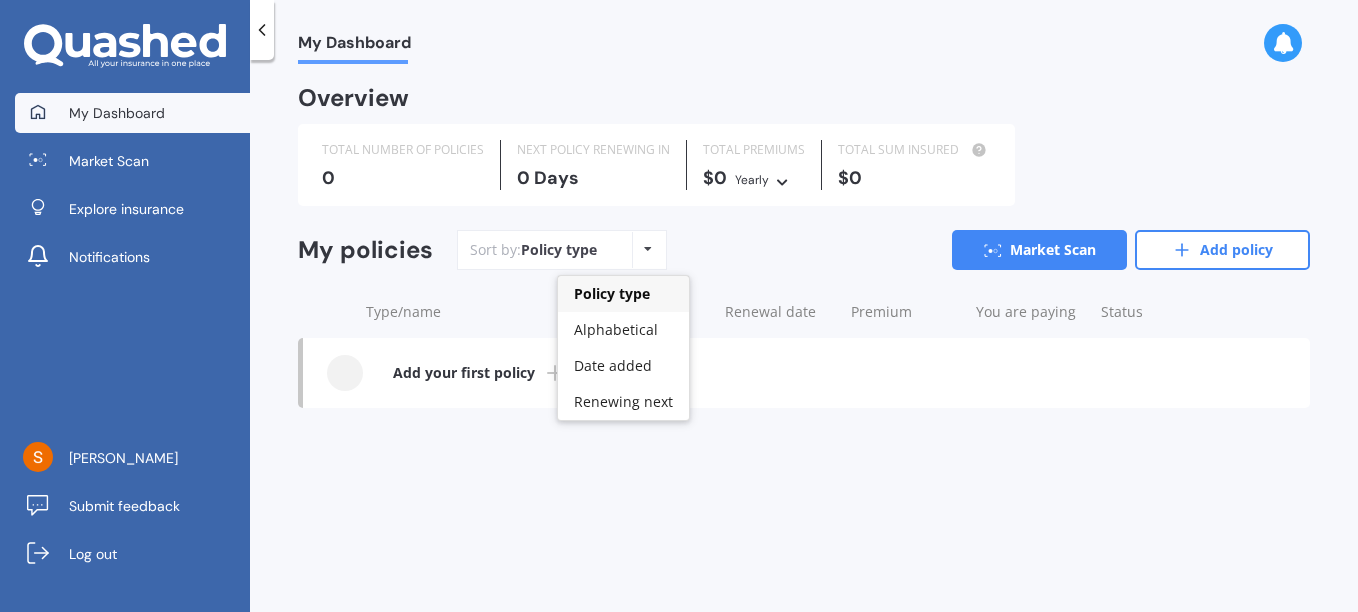 click at bounding box center (648, 249) 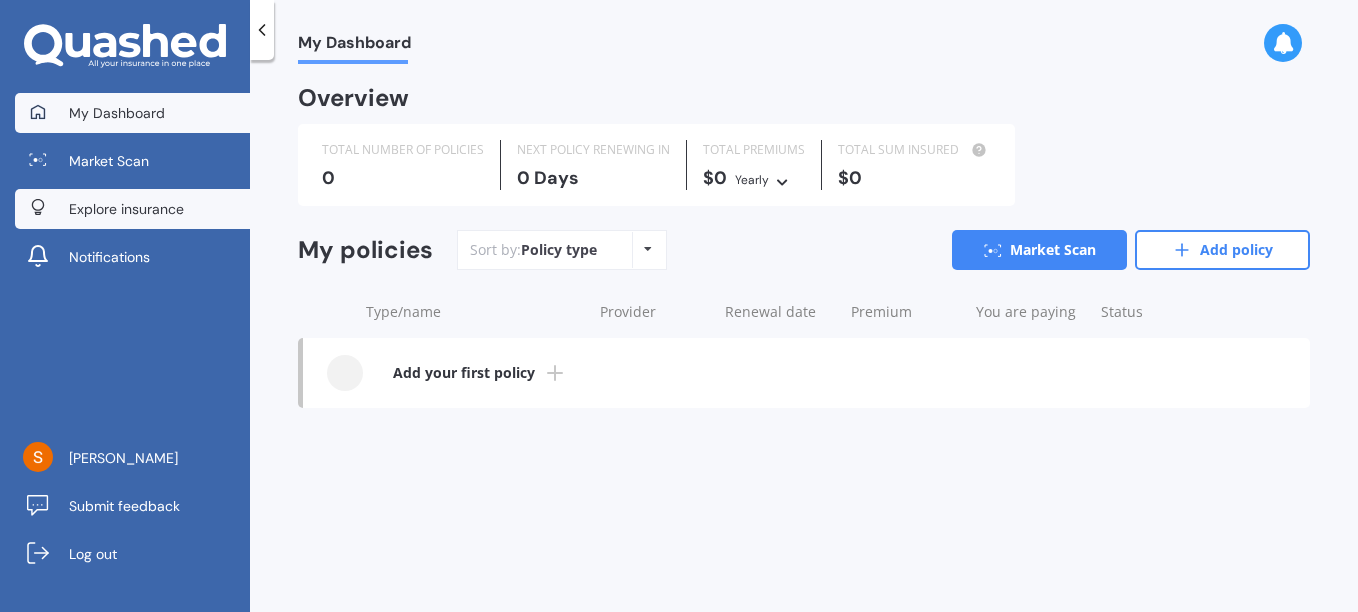 click on "Explore insurance" at bounding box center (126, 209) 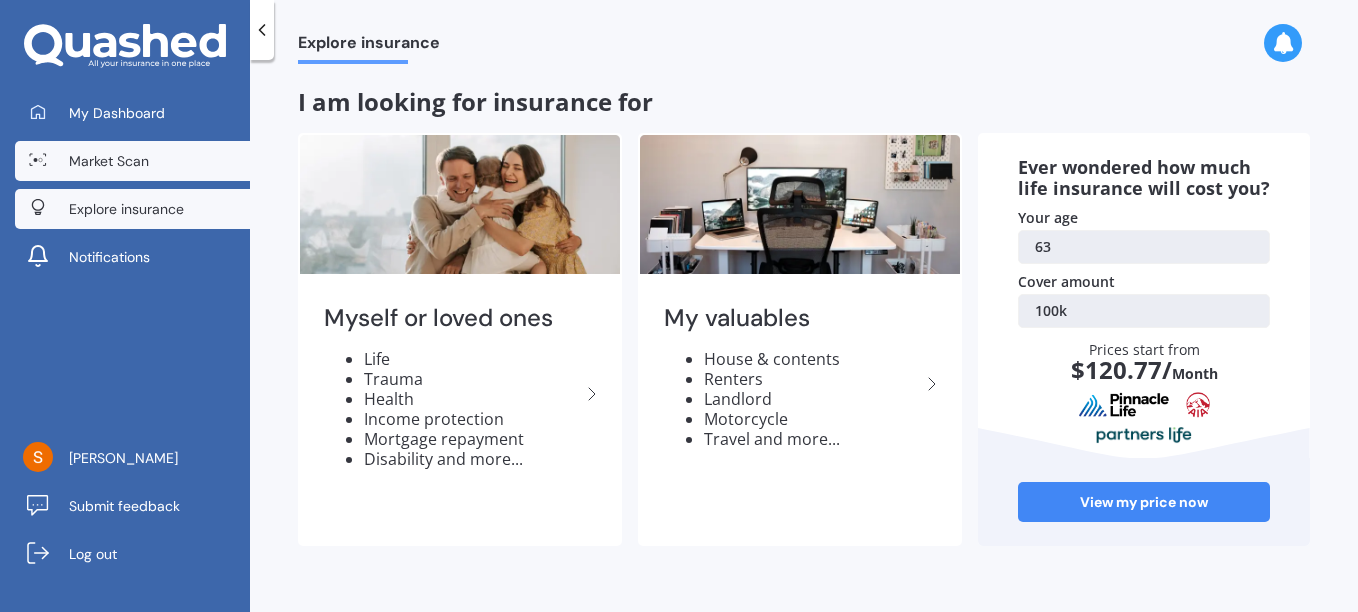 click on "Market Scan" at bounding box center [109, 161] 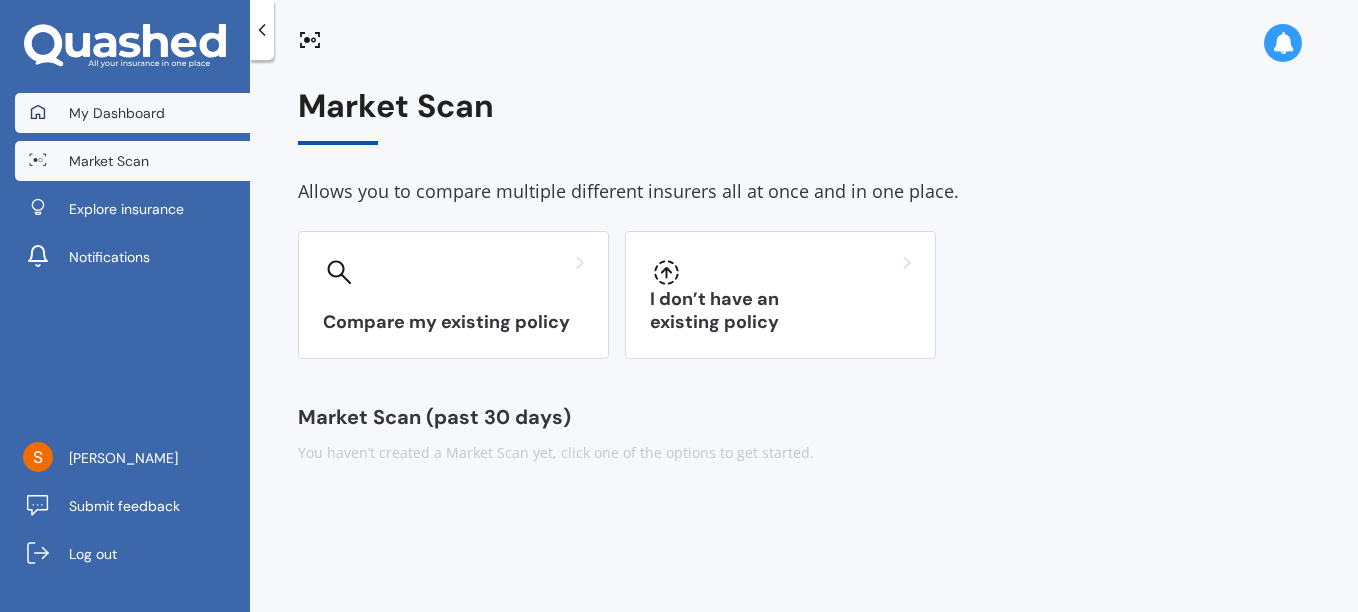 click on "My Dashboard" at bounding box center [117, 113] 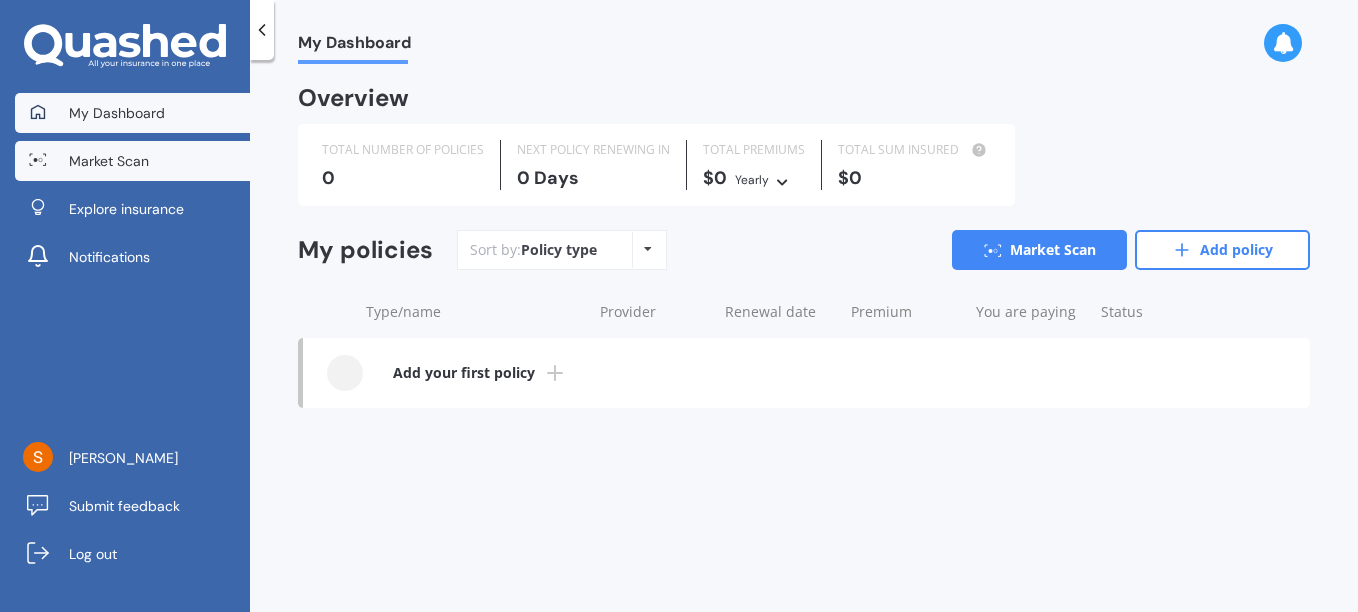 click on "Market Scan" at bounding box center [109, 161] 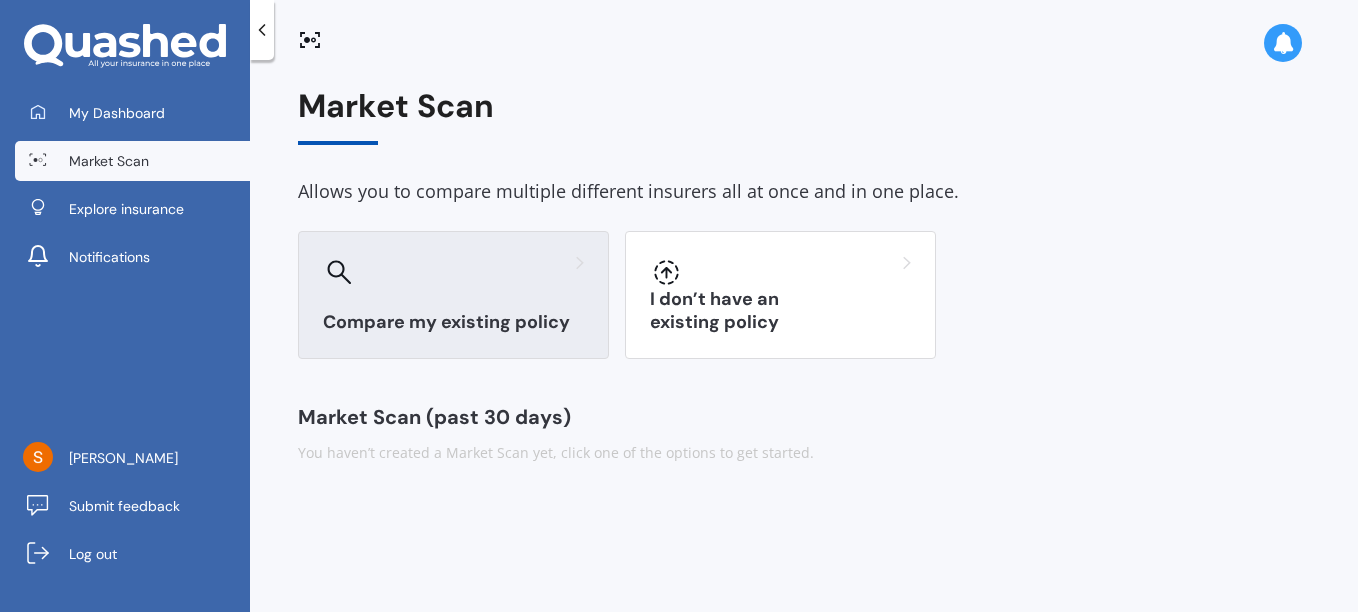 click on "Compare my existing policy" at bounding box center [453, 322] 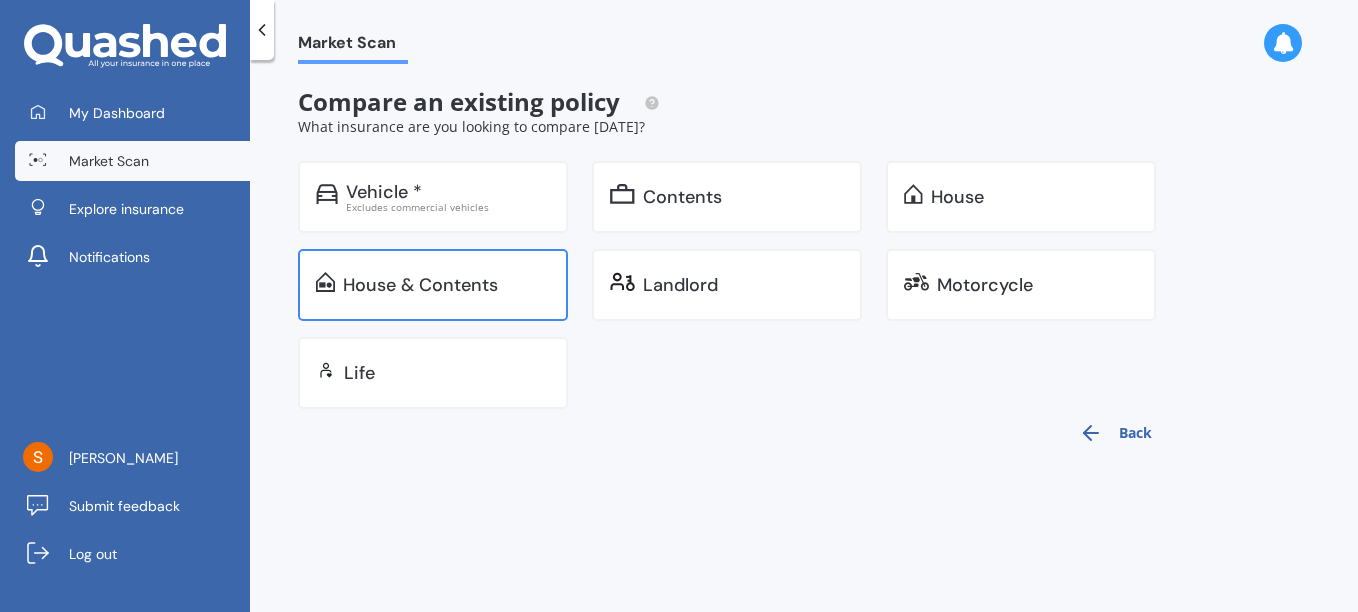 click on "House & Contents" at bounding box center [420, 285] 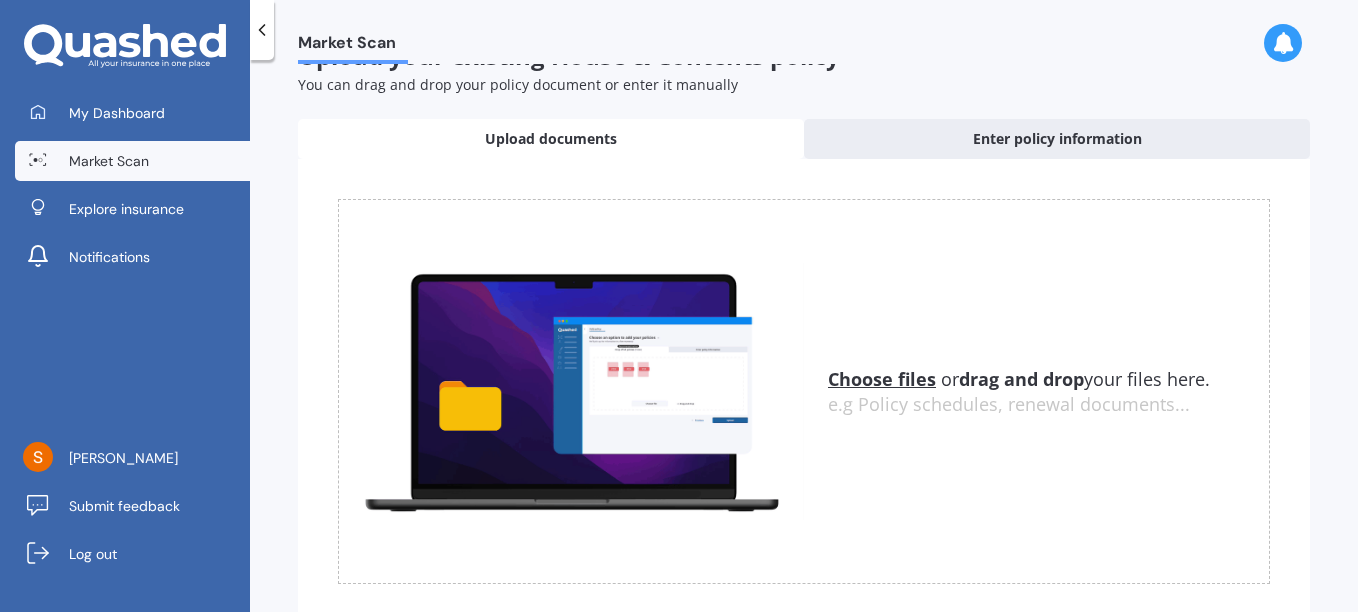 scroll, scrollTop: 0, scrollLeft: 0, axis: both 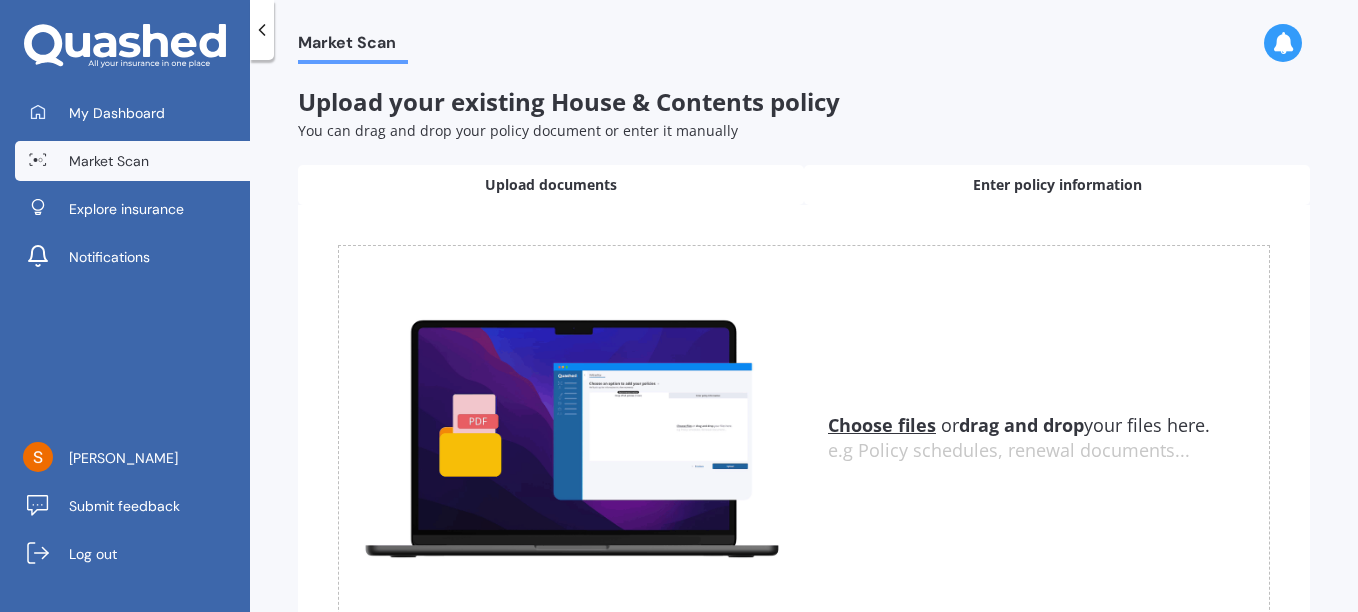 click on "Enter policy information" at bounding box center (1057, 185) 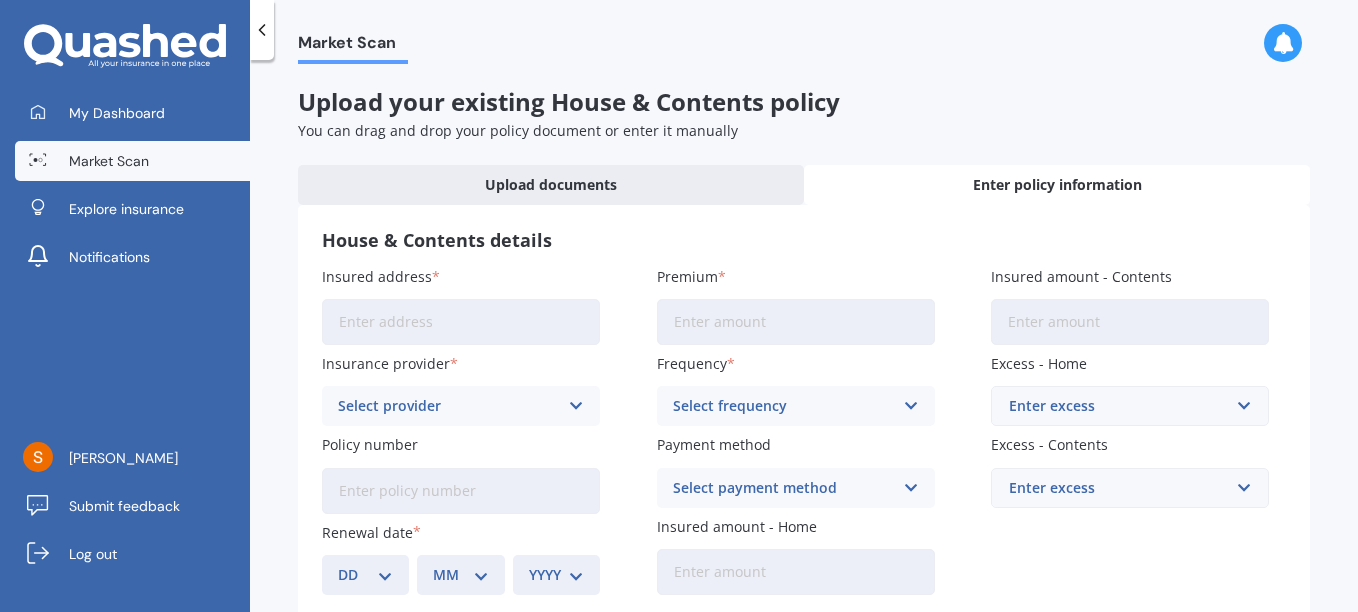 click on "Insured address" at bounding box center (461, 322) 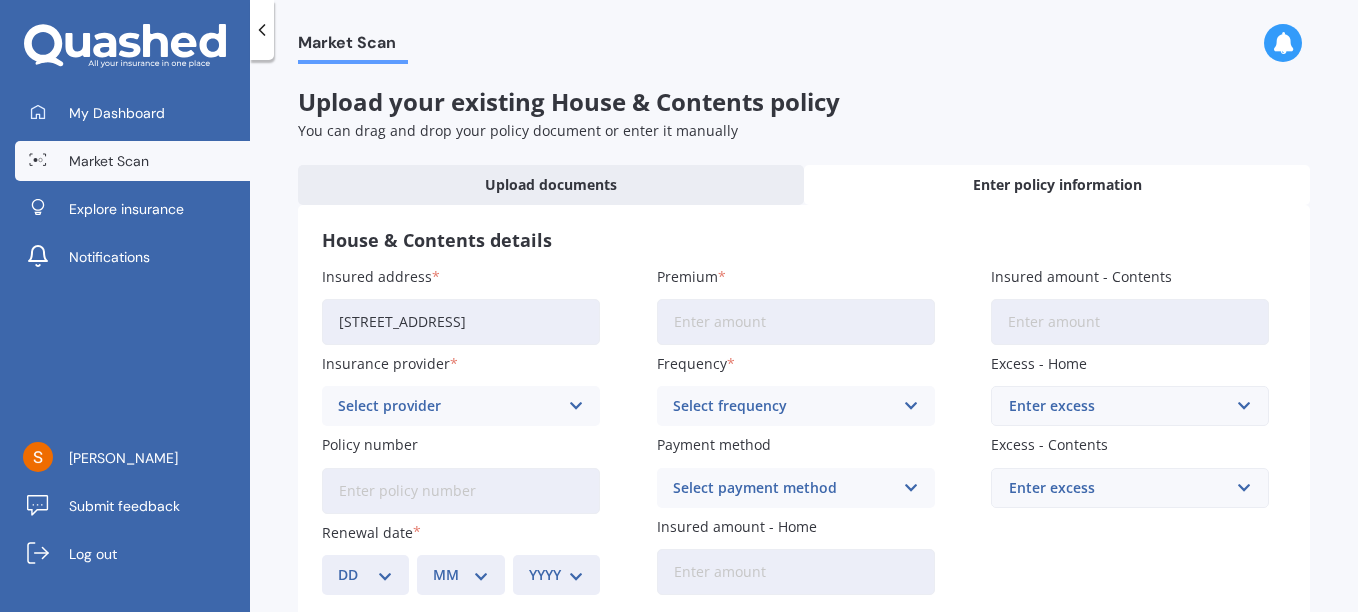 type on "[STREET_ADDRESS]" 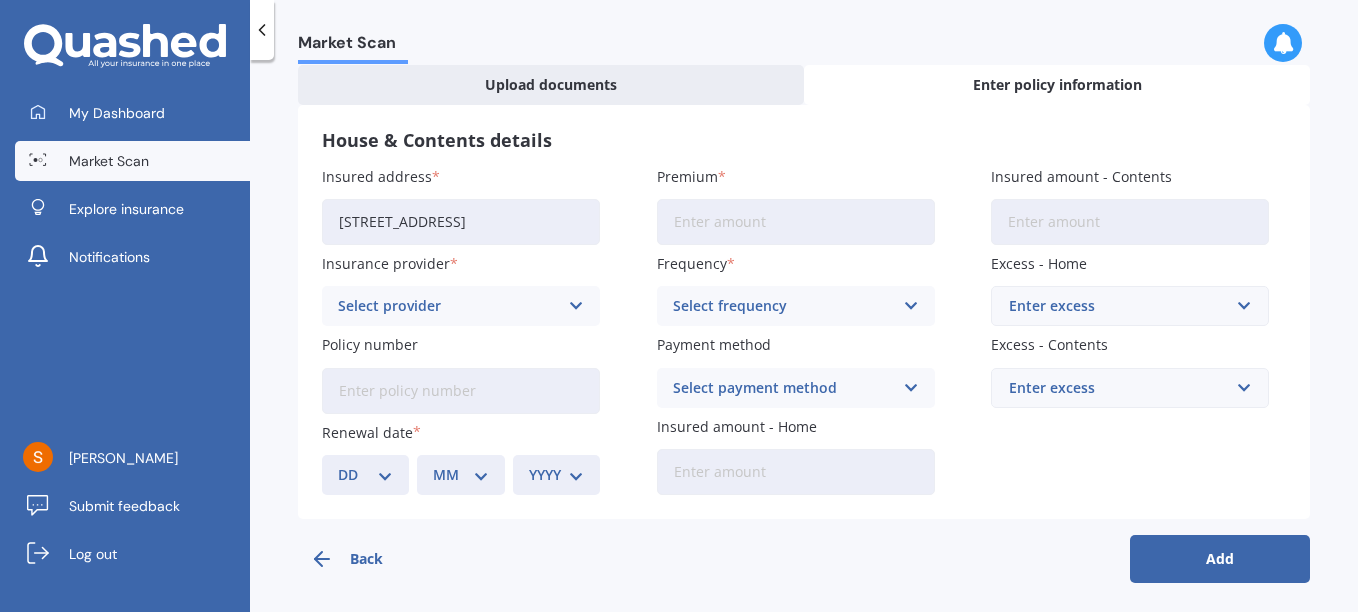 scroll, scrollTop: 0, scrollLeft: 0, axis: both 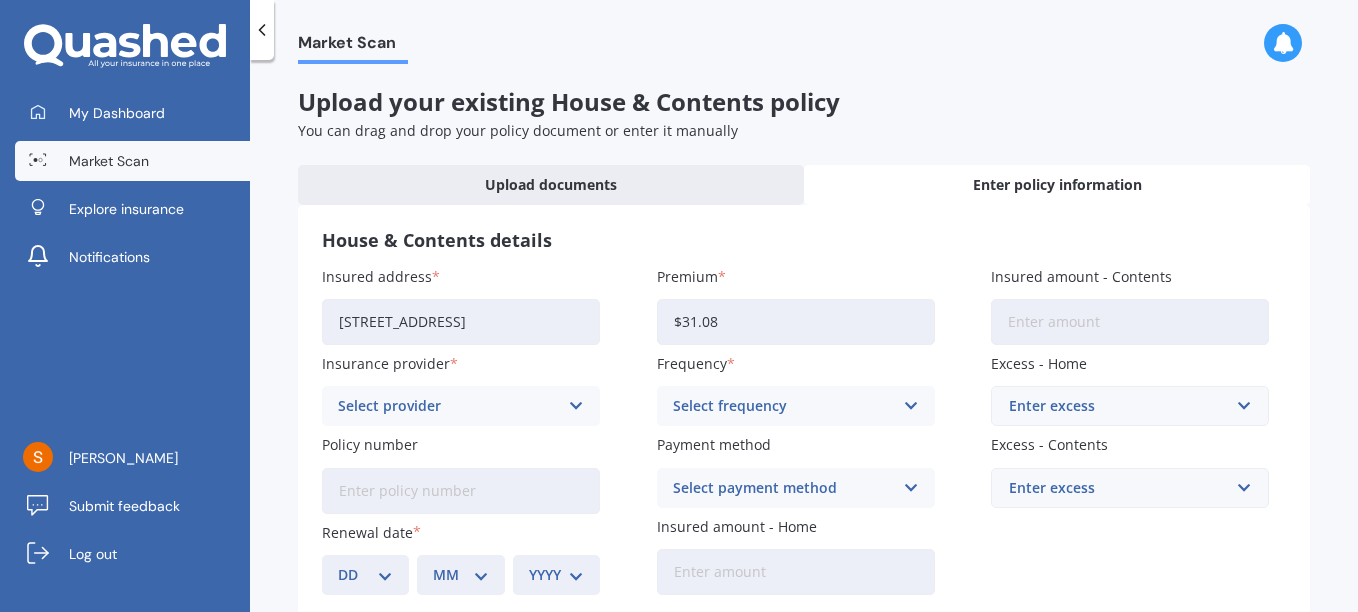 type on "$31.08" 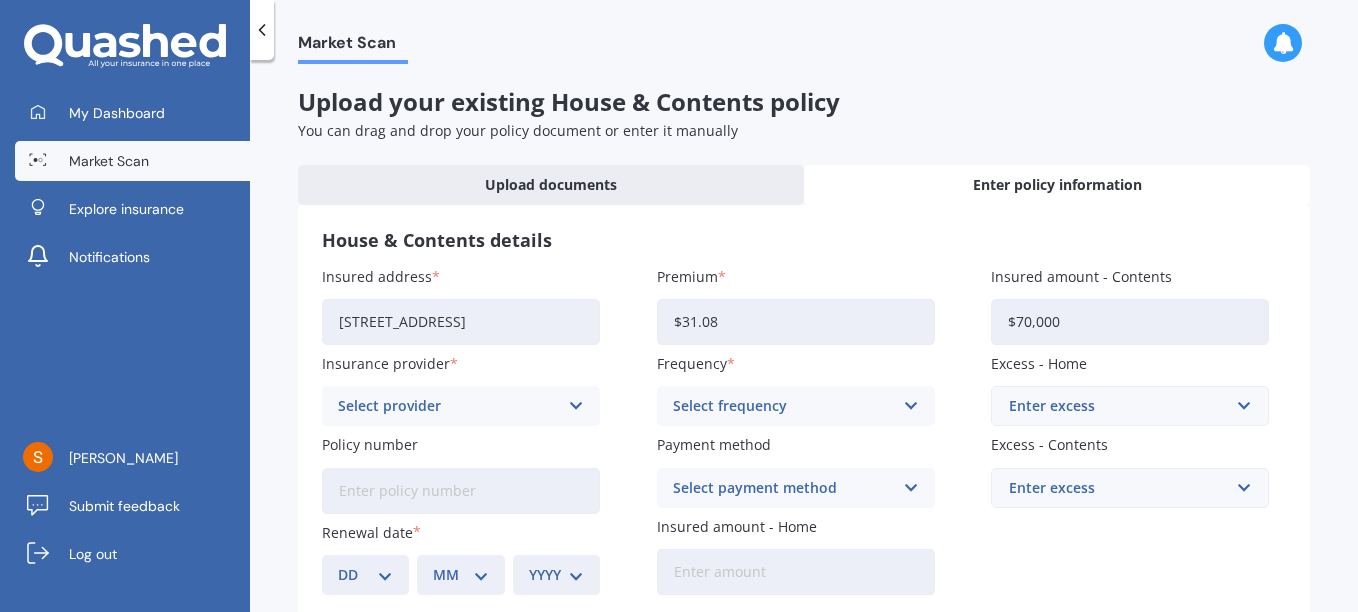 type on "$70,000" 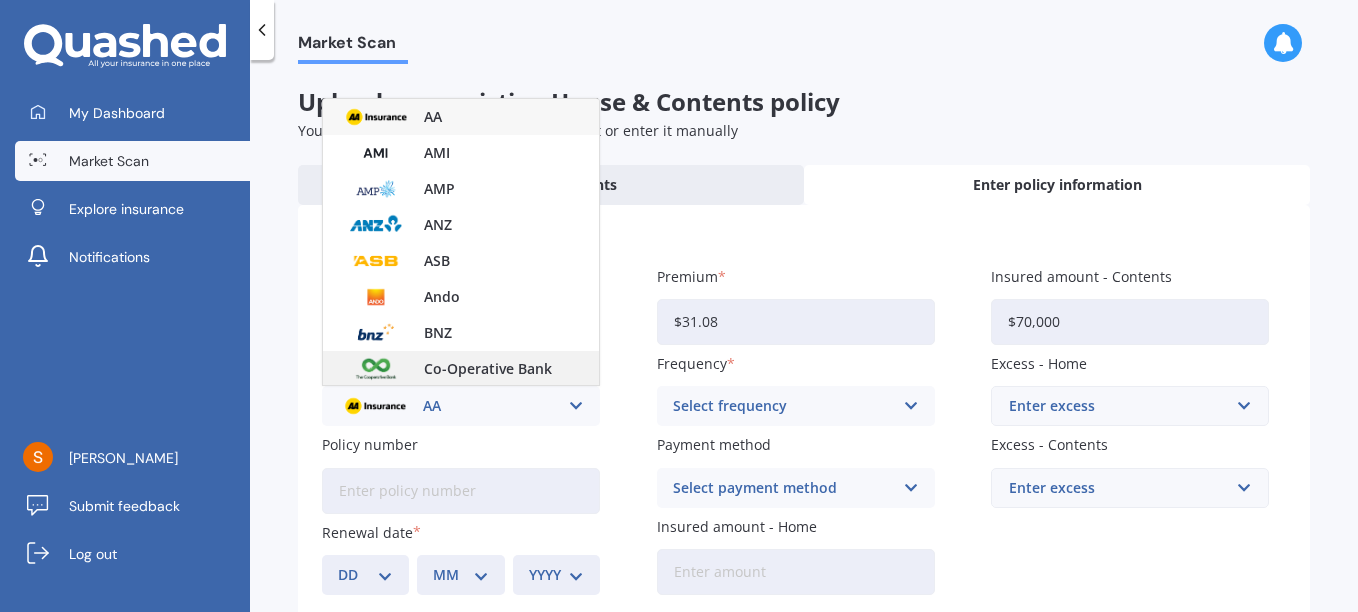 click on "Co-Operative Bank" at bounding box center (488, 369) 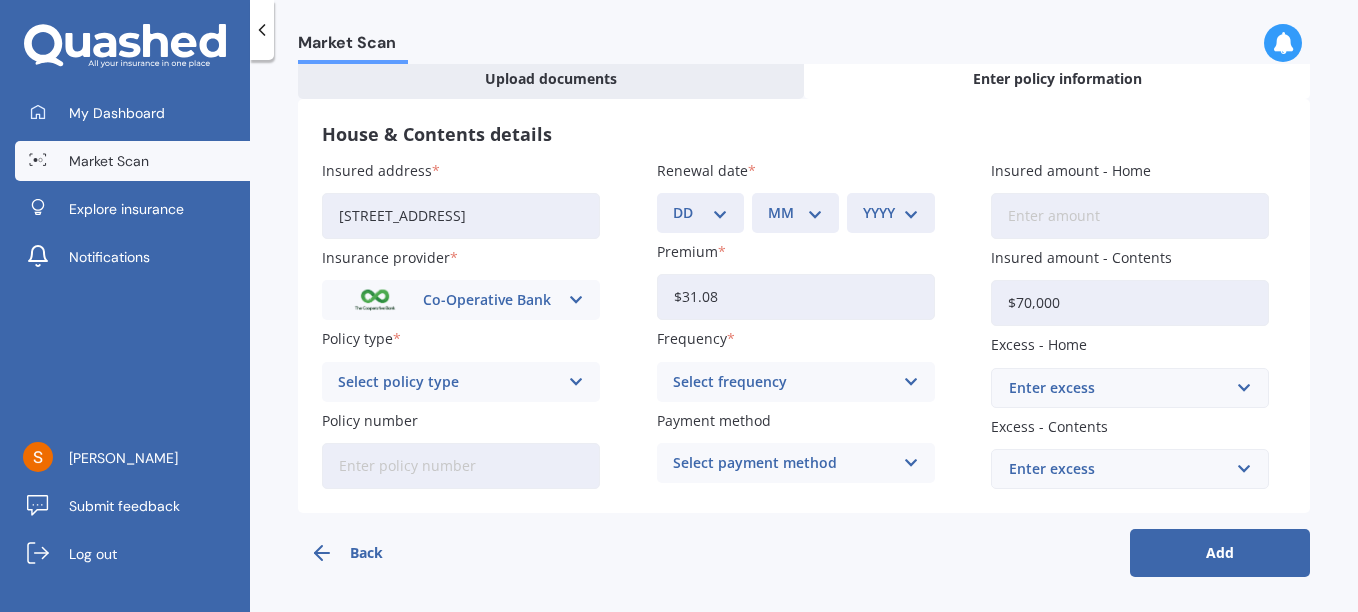 scroll, scrollTop: 107, scrollLeft: 0, axis: vertical 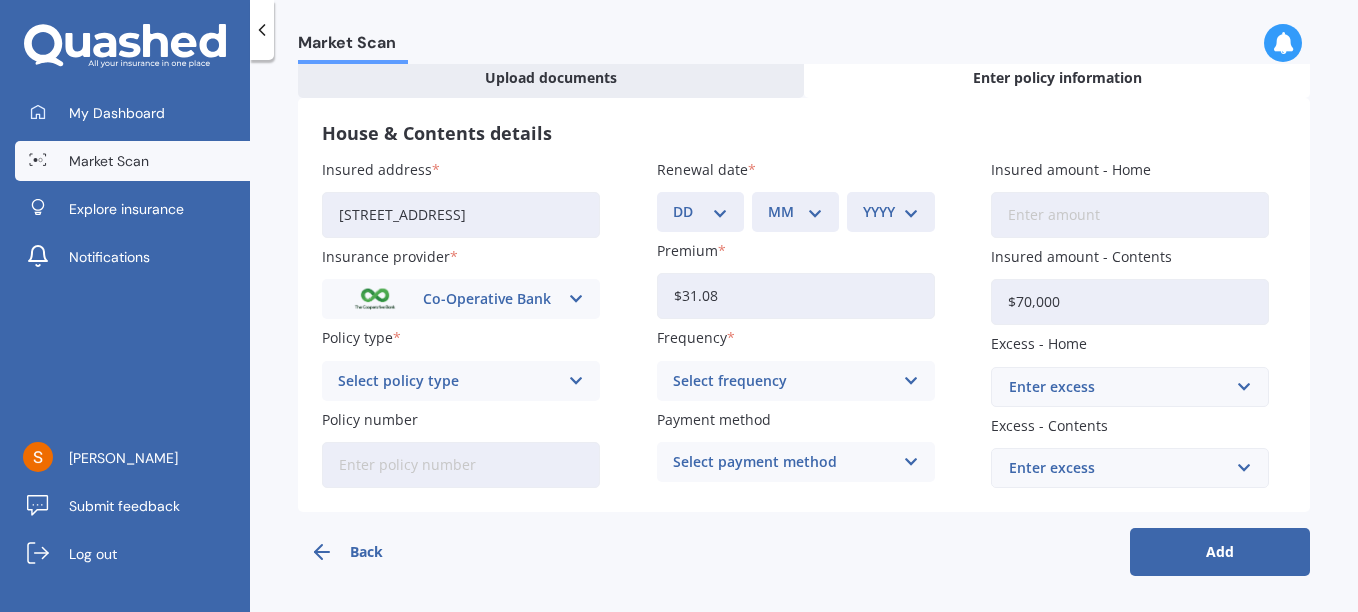 click at bounding box center [576, 381] 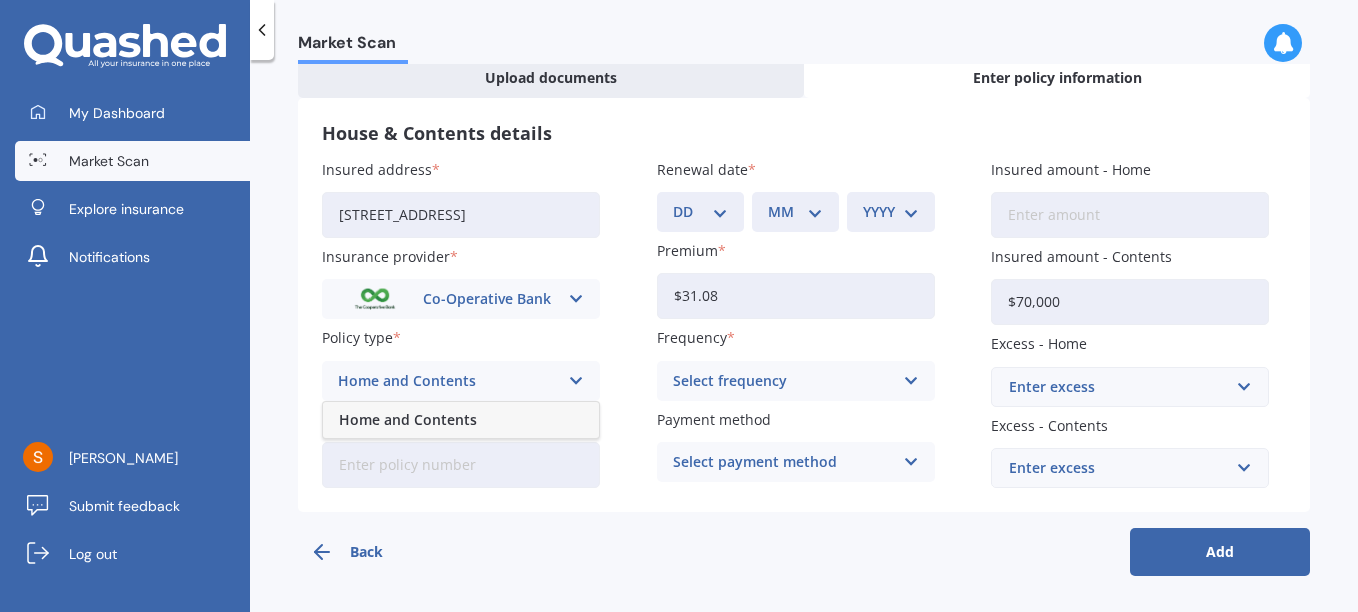 click on "Home and Contents" at bounding box center [408, 420] 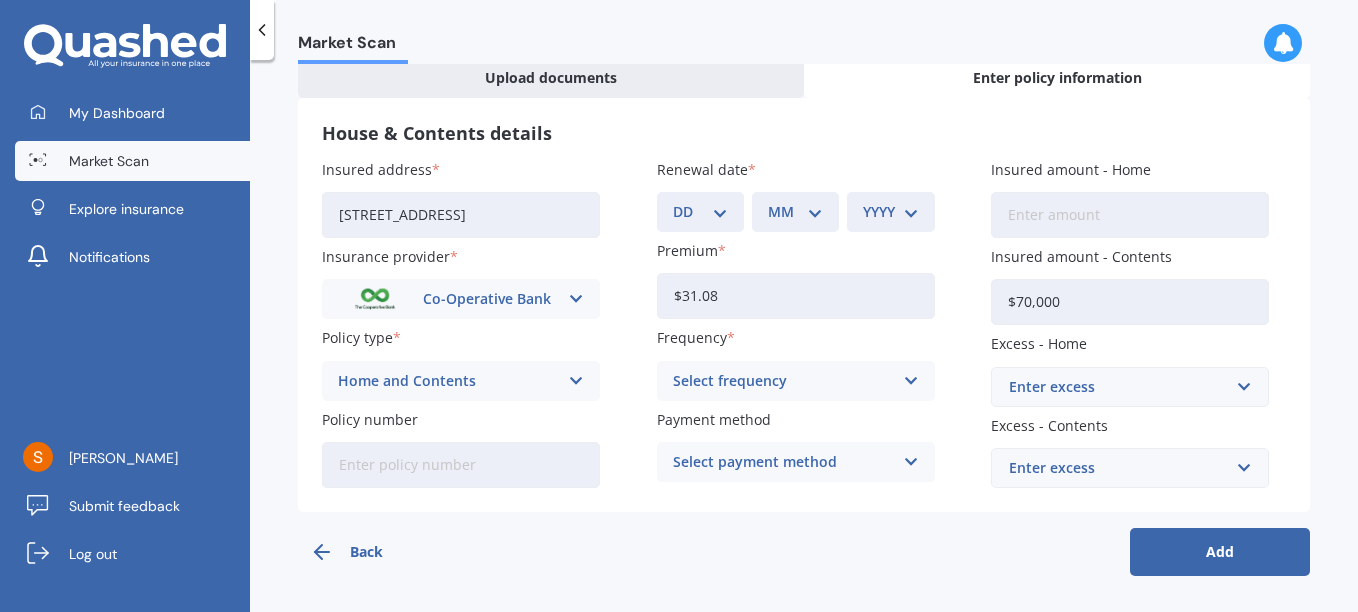 click at bounding box center [910, 381] 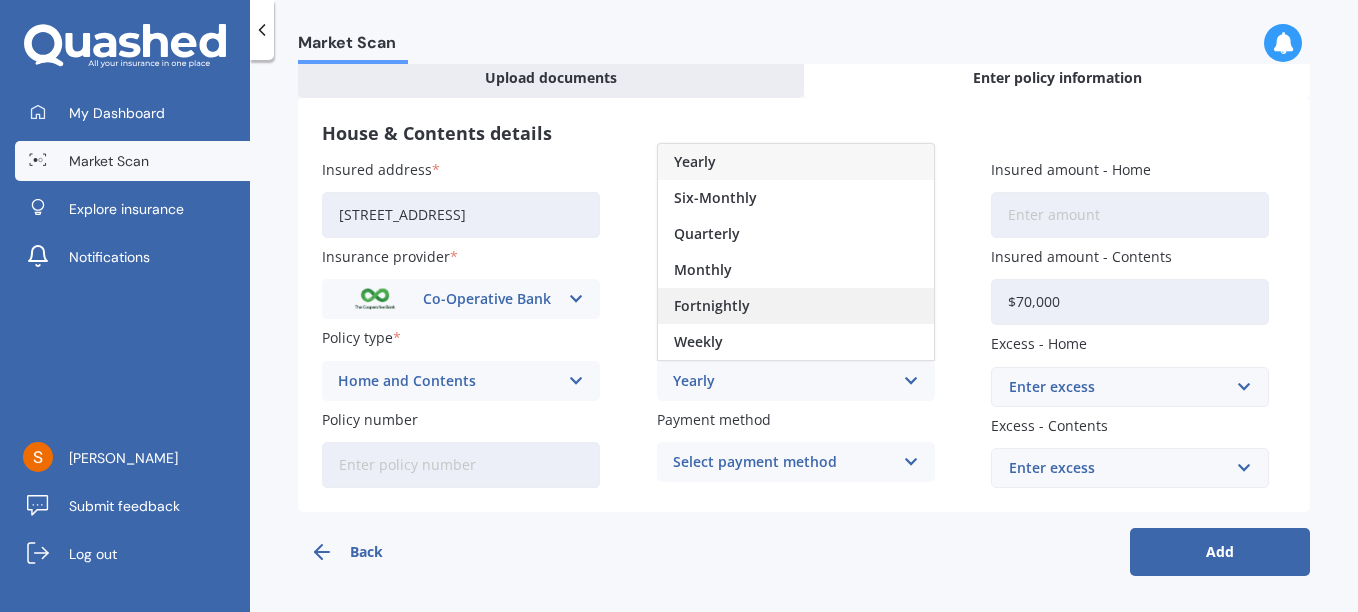 click on "Fortnightly" at bounding box center [712, 306] 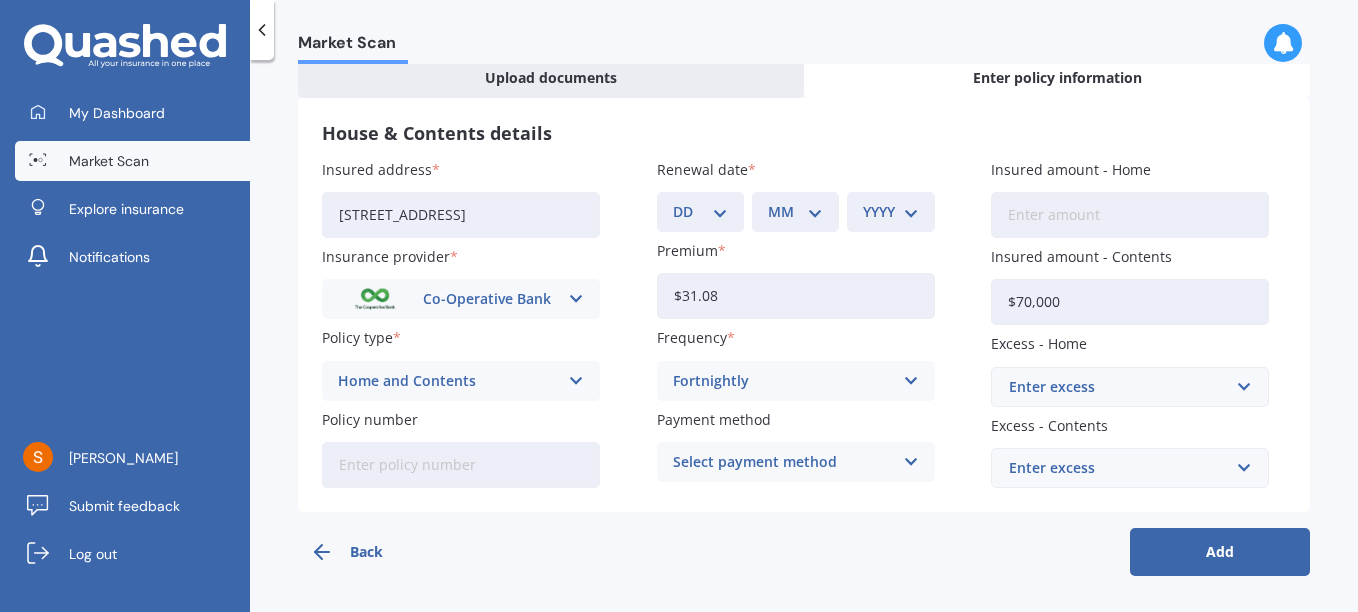 click on "Enter excess" at bounding box center (1118, 387) 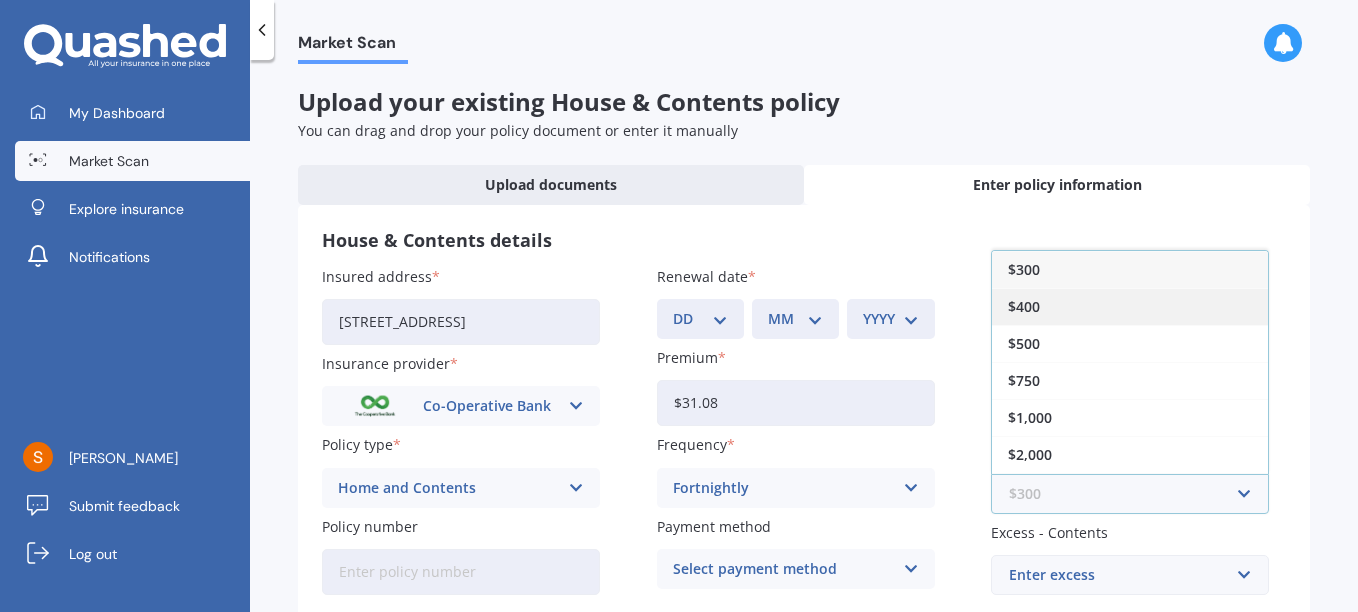scroll, scrollTop: 107, scrollLeft: 0, axis: vertical 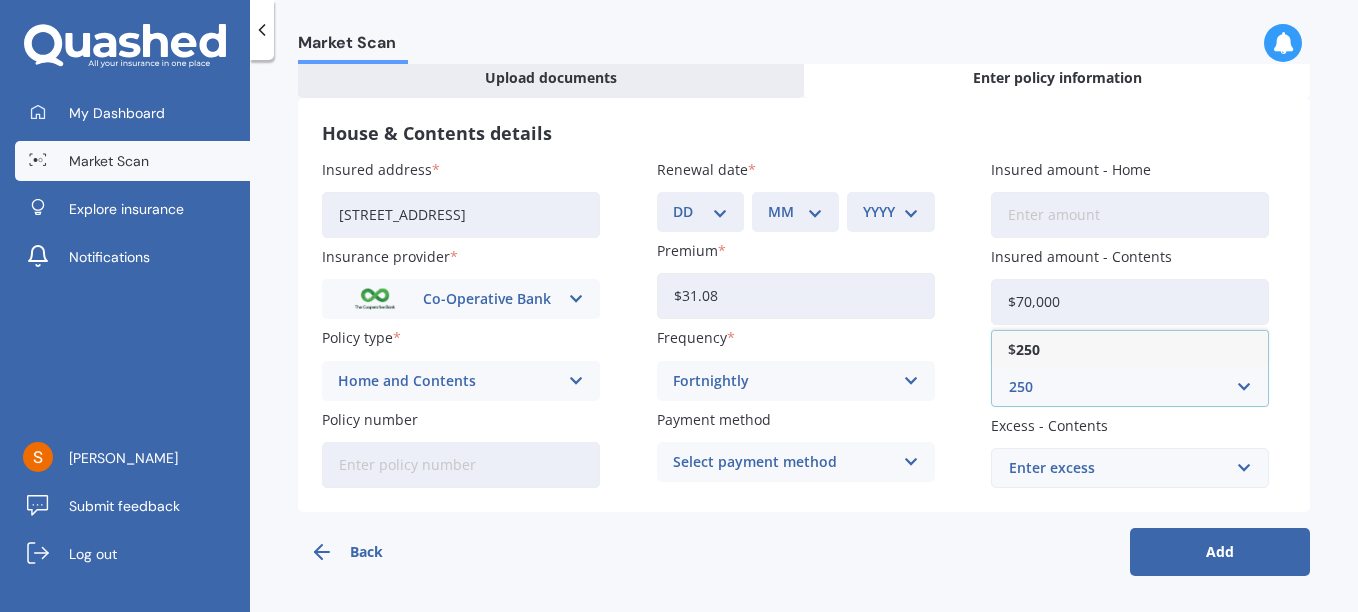 type on "250" 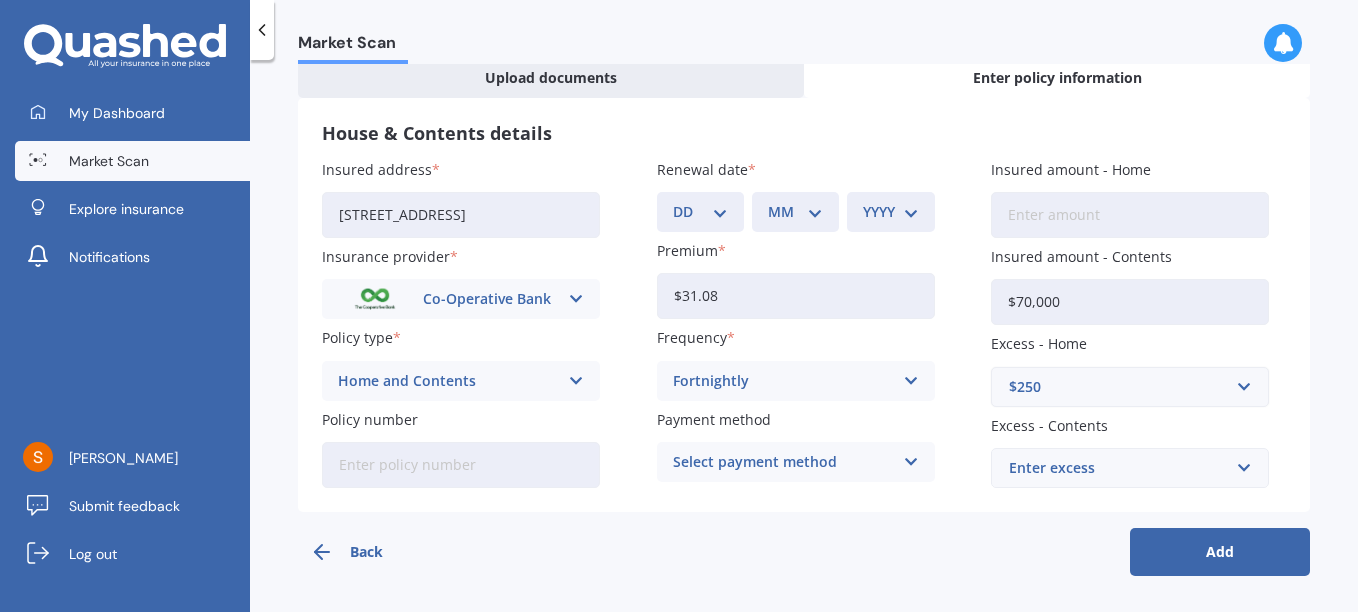 click on "DD 01 02 03 04 05 06 07 08 09 10 11 12 13 14 15 16 17 18 19 20 21 22 23 24 25 26 27 28 29 30 31" at bounding box center (700, 212) 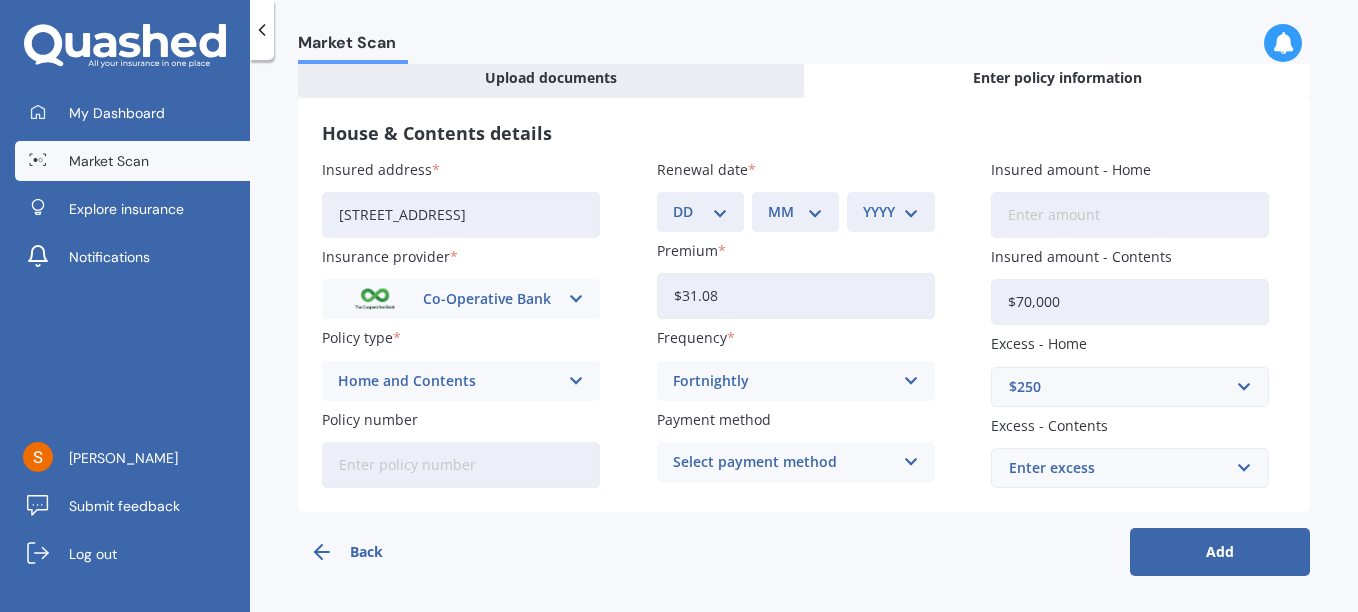 select on "13" 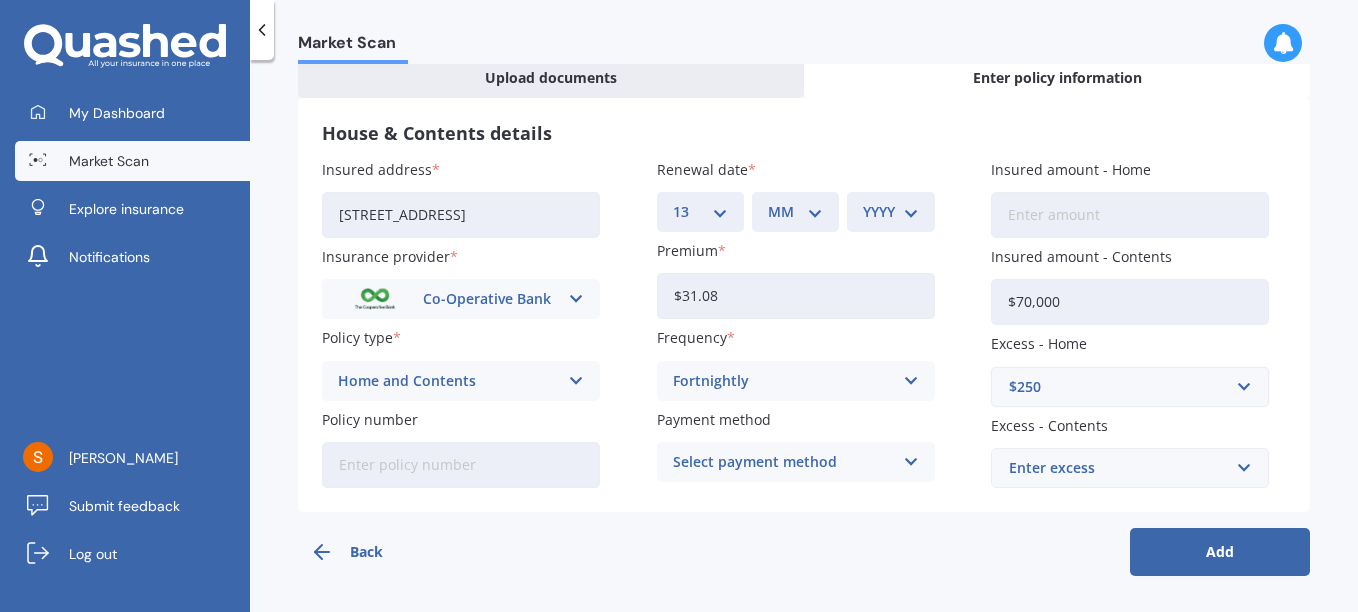click on "DD 01 02 03 04 05 06 07 08 09 10 11 12 13 14 15 16 17 18 19 20 21 22 23 24 25 26 27 28 29 30 31" at bounding box center [700, 212] 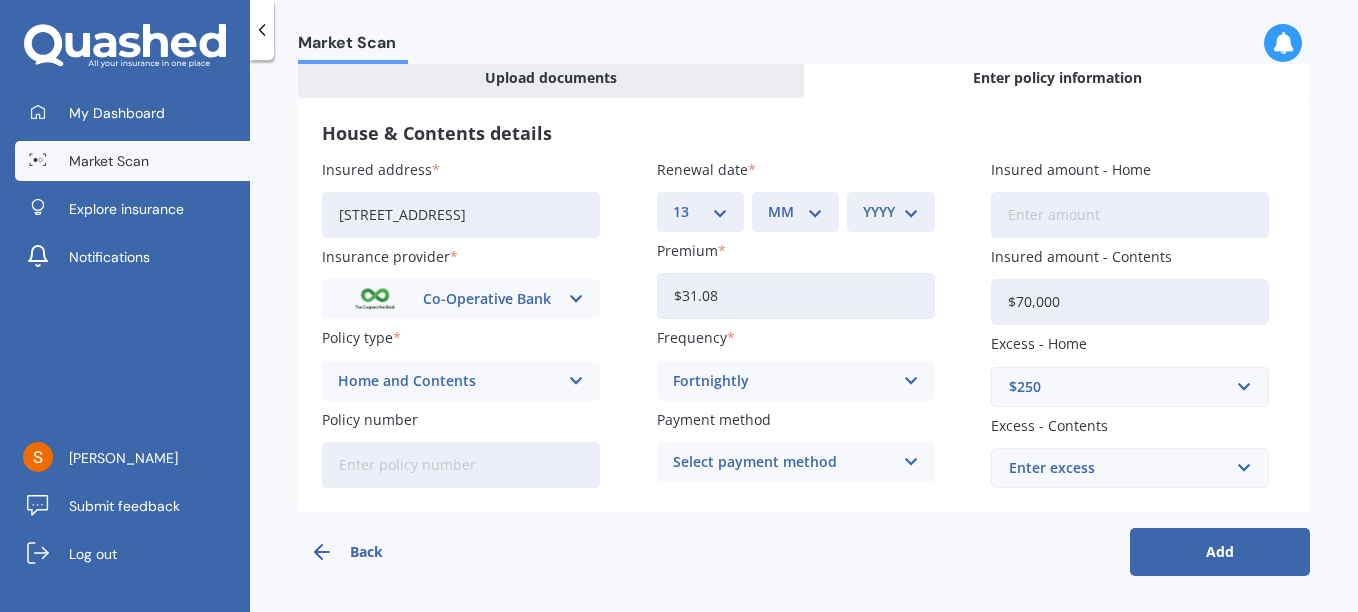 select on "08" 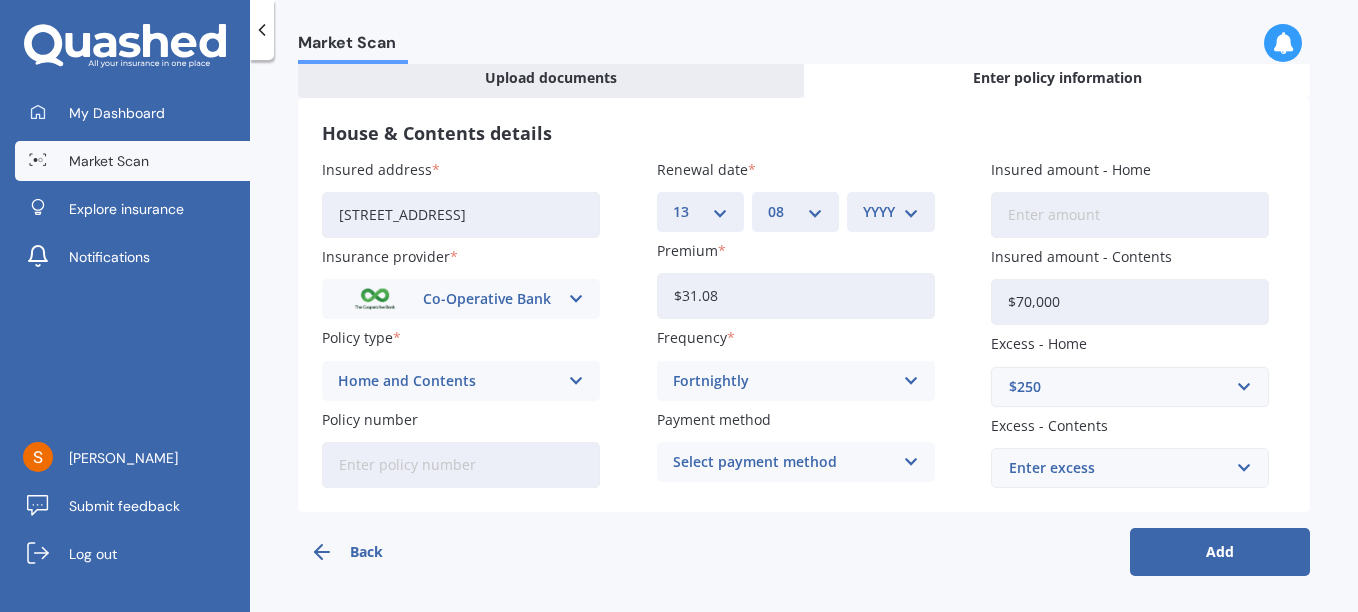 click on "MM 01 02 03 04 05 06 07 08 09 10 11 12" at bounding box center (795, 212) 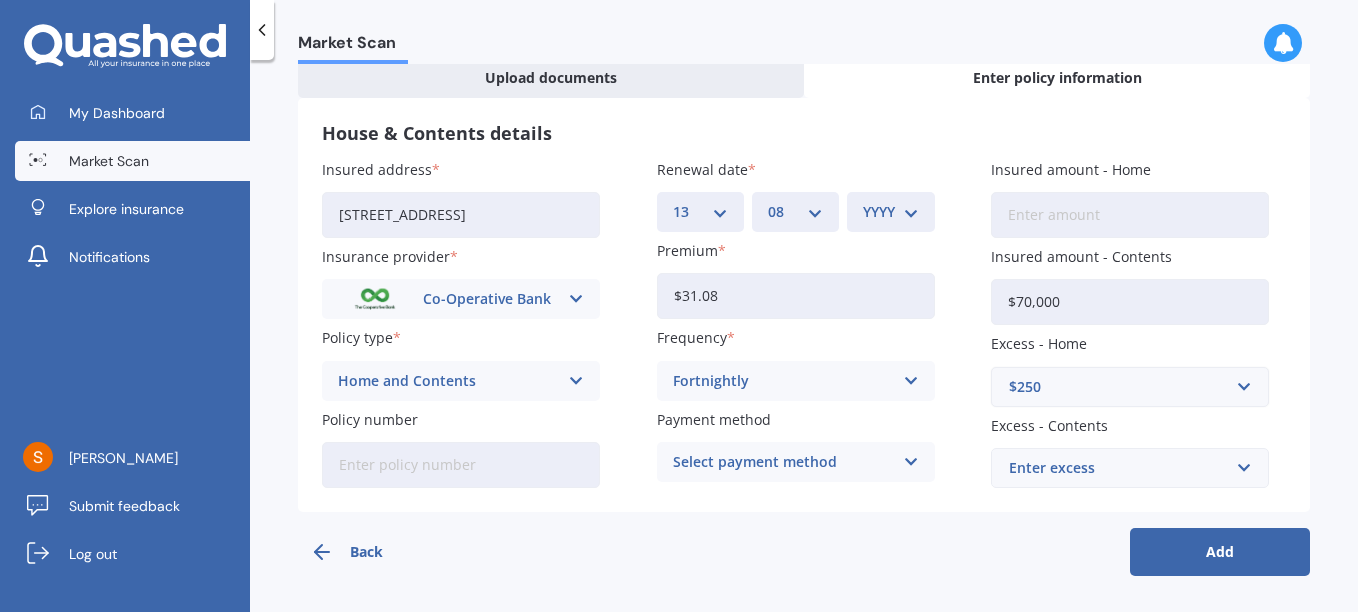 select on "2025" 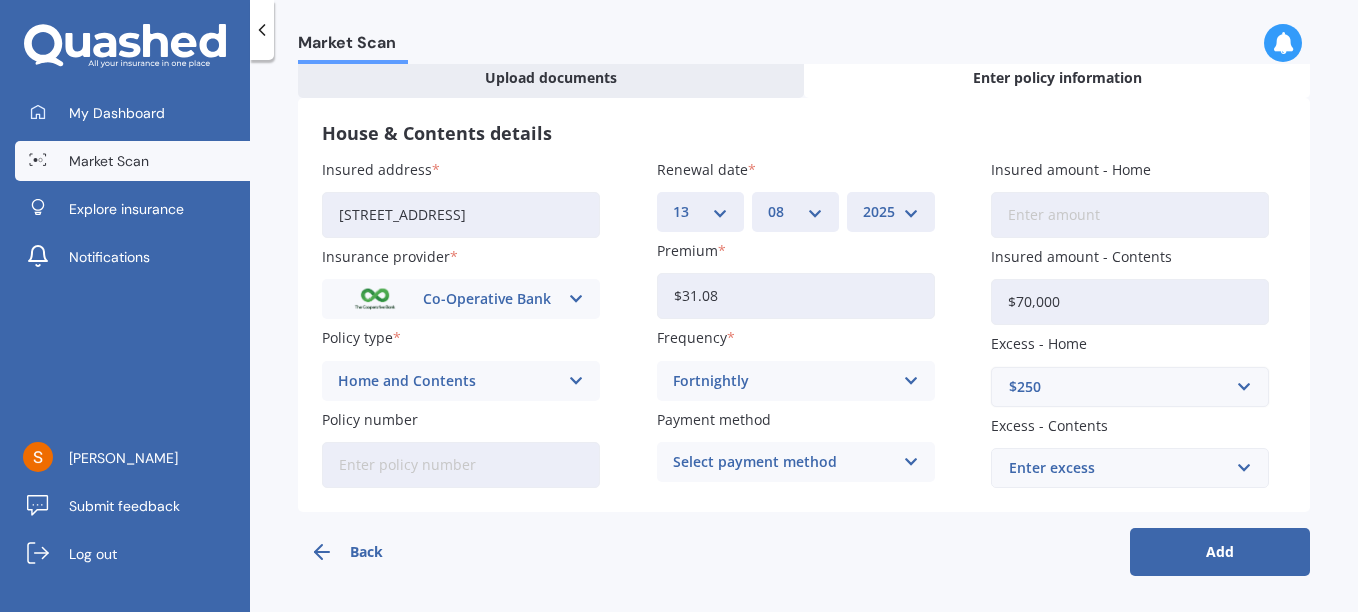 click on "YYYY 2027 2026 2025 2024 2023 2022 2021 2020 2019 2018 2017 2016 2015 2014 2013 2012 2011 2010 2009 2008 2007 2006 2005 2004 2003 2002 2001 2000 1999 1998 1997 1996 1995 1994 1993 1992 1991 1990 1989 1988 1987 1986 1985 1984 1983 1982 1981 1980 1979 1978 1977 1976 1975 1974 1973 1972 1971 1970 1969 1968 1967 1966 1965 1964 1963 1962 1961 1960 1959 1958 1957 1956 1955 1954 1953 1952 1951 1950 1949 1948 1947 1946 1945 1944 1943 1942 1941 1940 1939 1938 1937 1936 1935 1934 1933 1932 1931 1930 1929 1928" at bounding box center (890, 212) 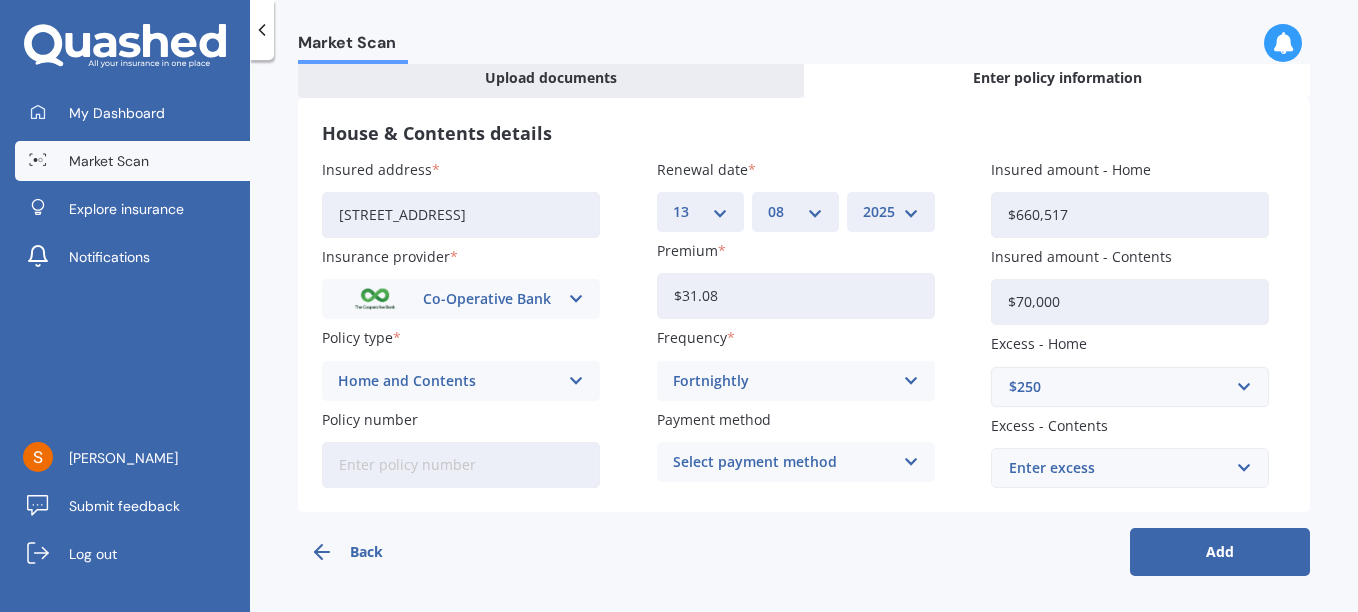 type on "$660,517" 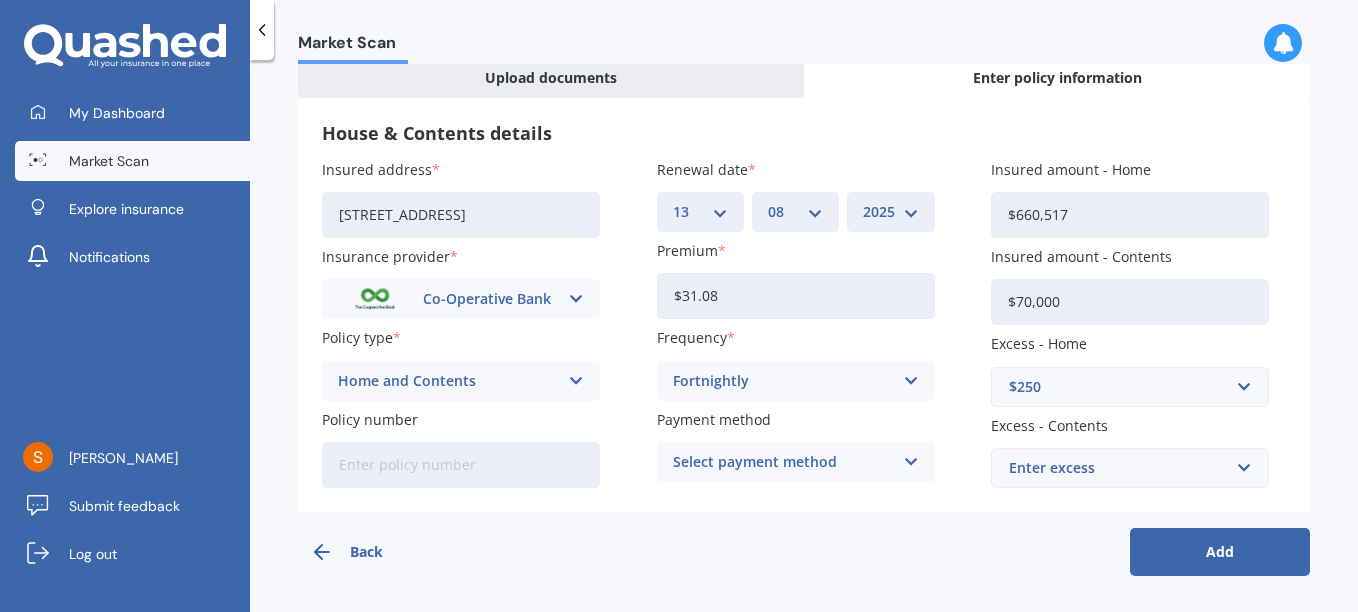 click on "$31.08" at bounding box center (796, 296) 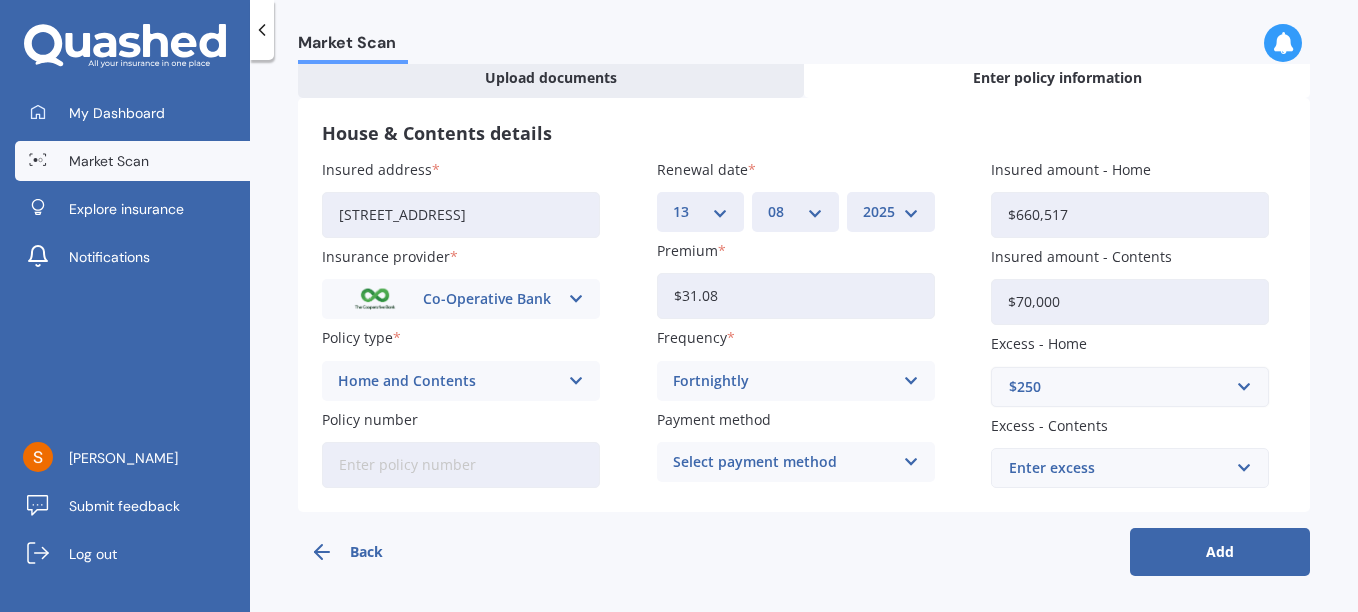 drag, startPoint x: 721, startPoint y: 299, endPoint x: 680, endPoint y: 296, distance: 41.109608 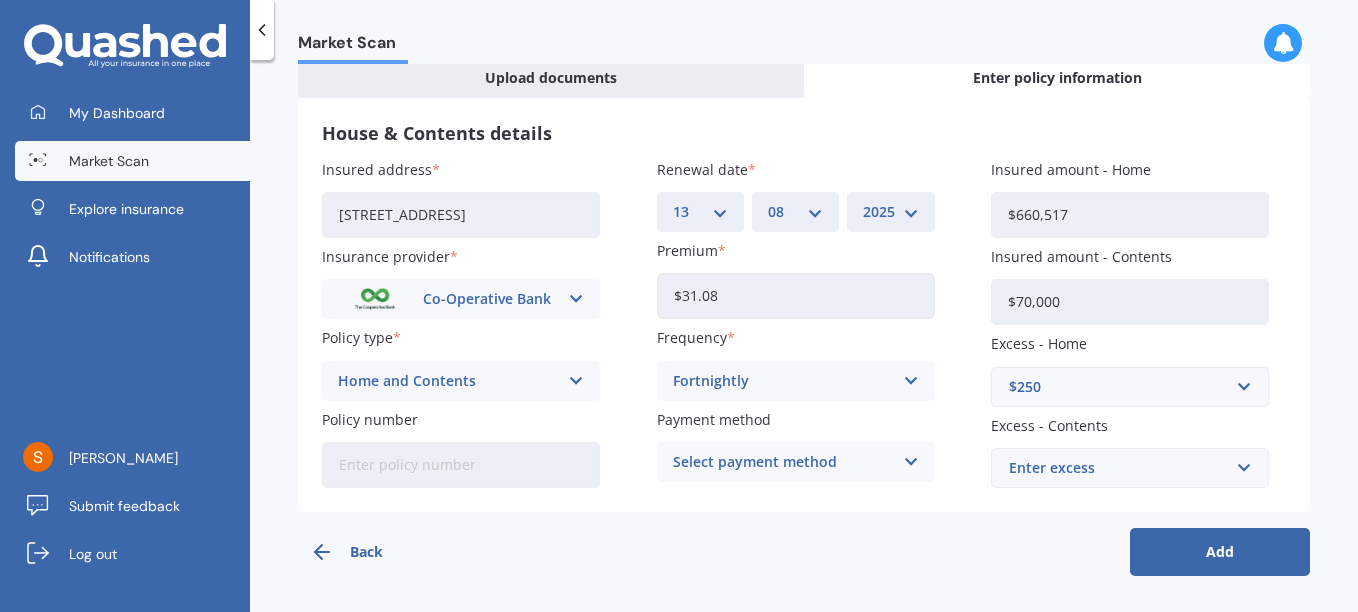 click on "$31.08" at bounding box center [796, 296] 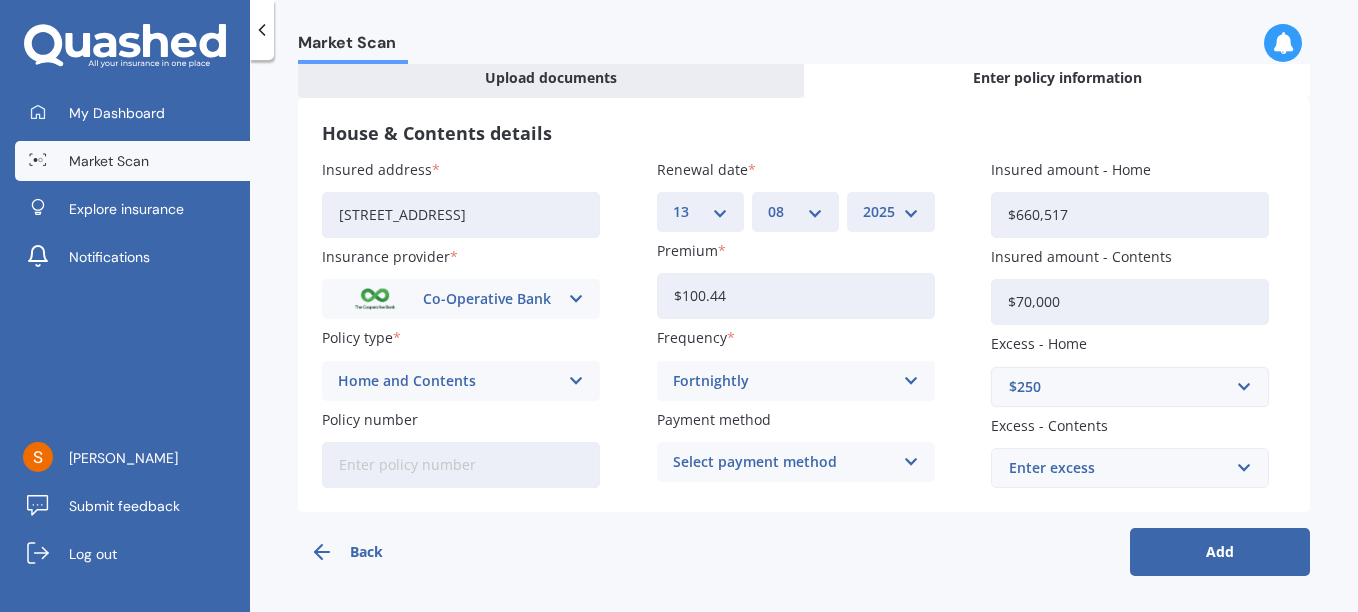 type on "$100.44" 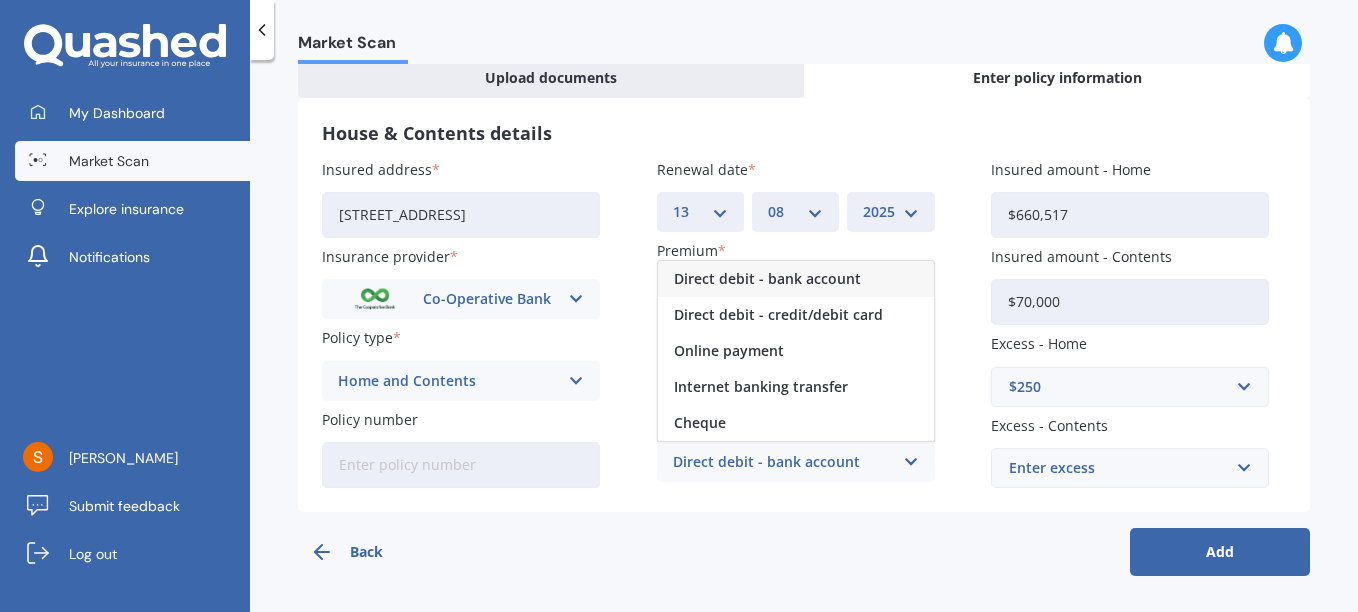 click on "Direct debit - bank account" at bounding box center (767, 279) 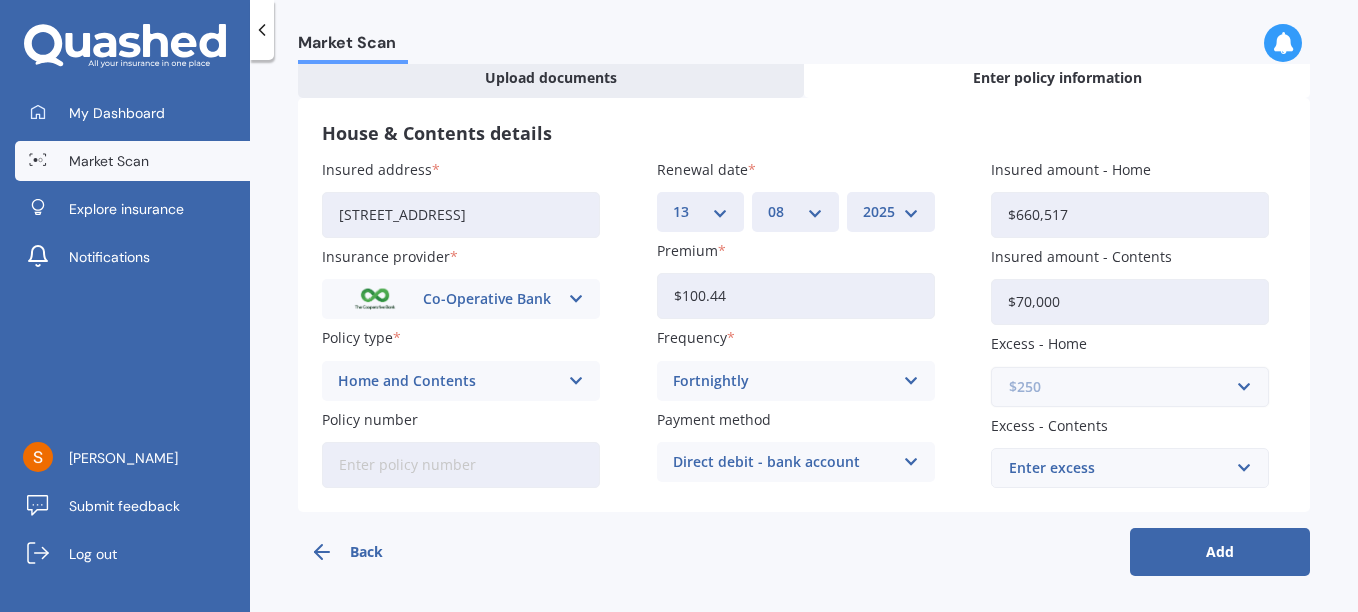click at bounding box center (1123, 387) 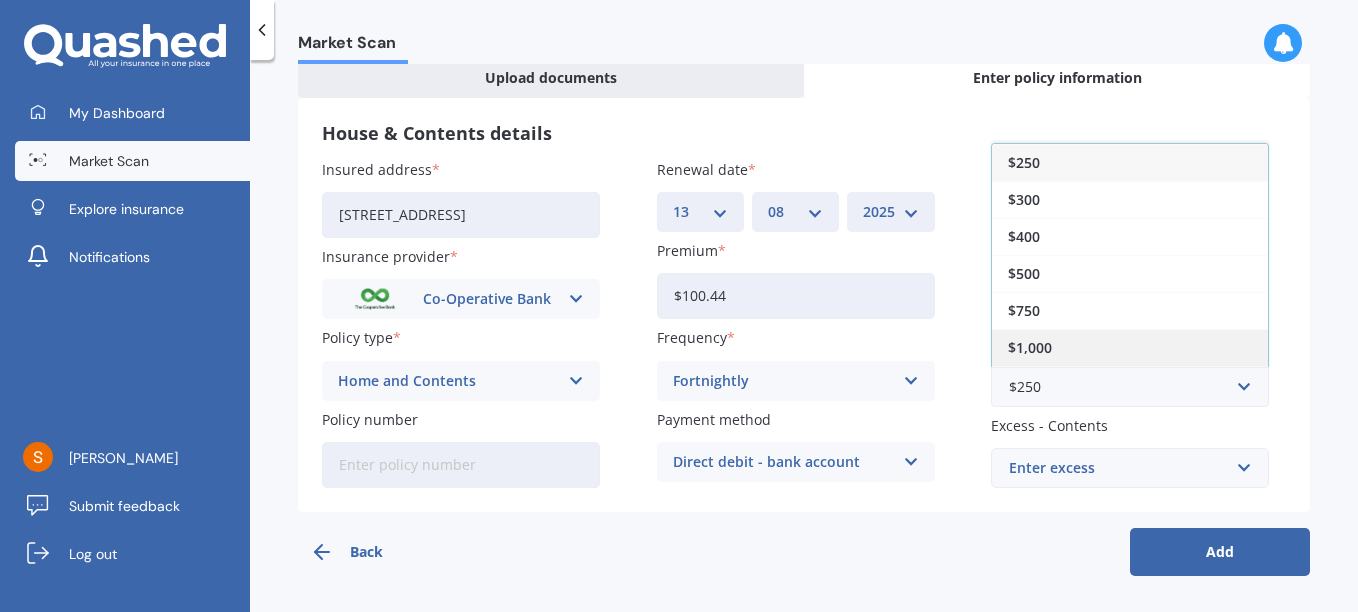 click on "$1,000" at bounding box center [1030, 348] 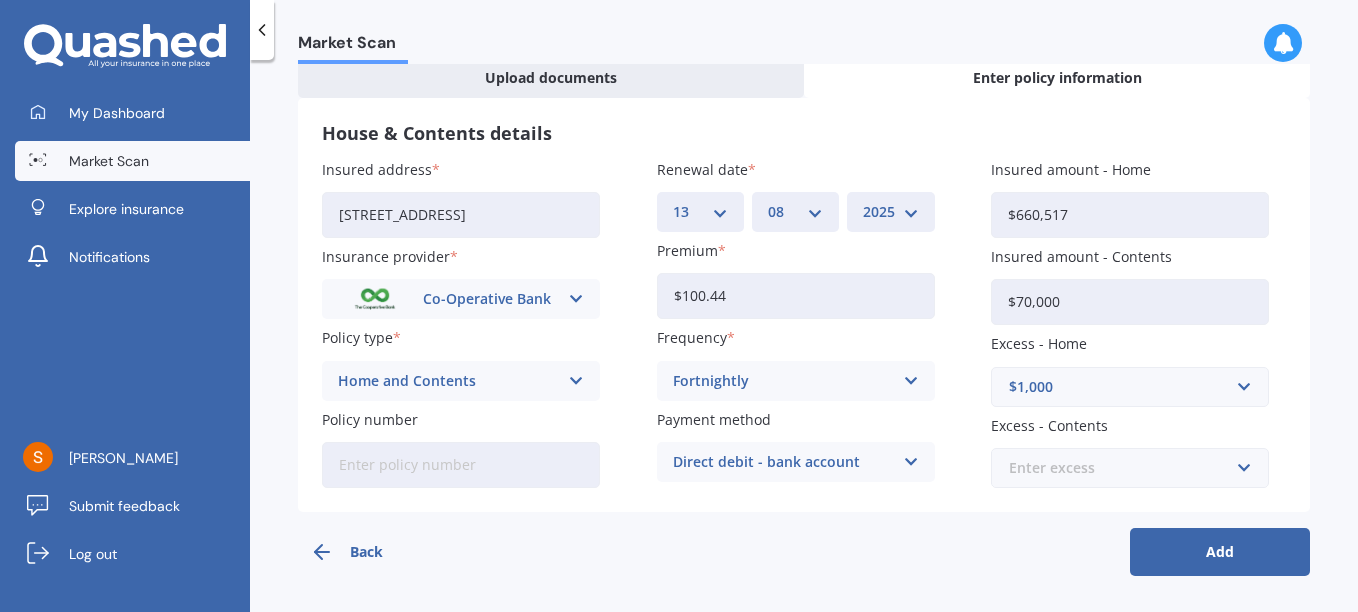click at bounding box center (1123, 468) 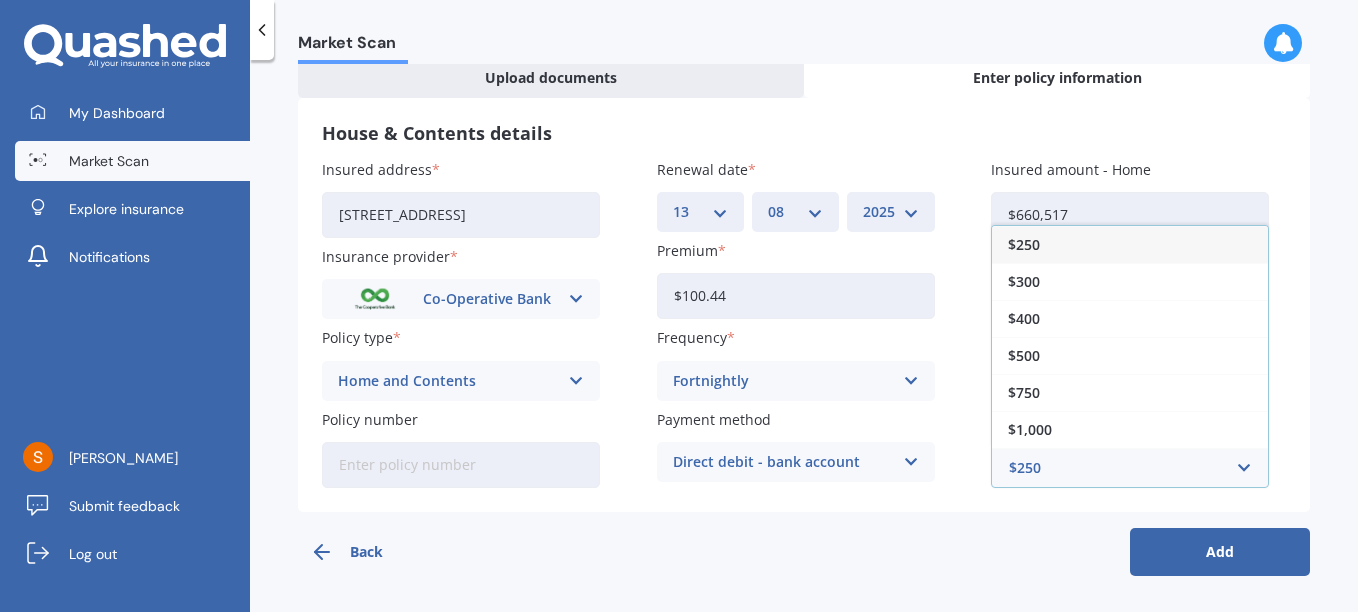click on "$250" at bounding box center [1024, 245] 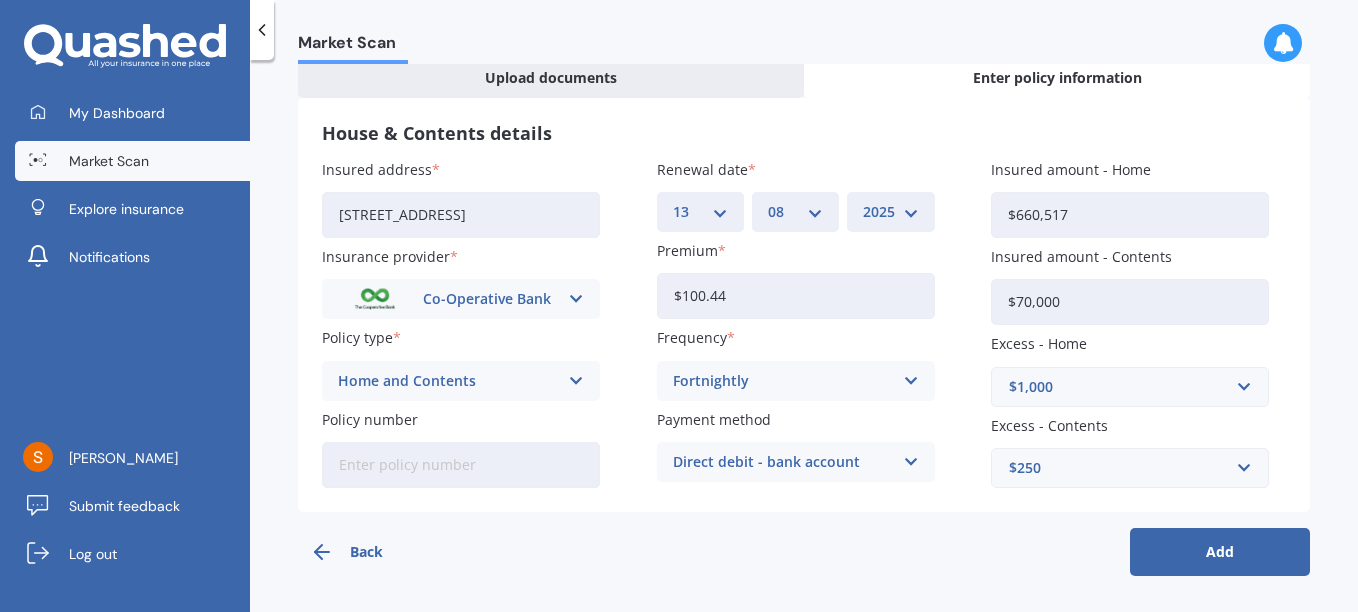 click on "Policy number" at bounding box center [461, 465] 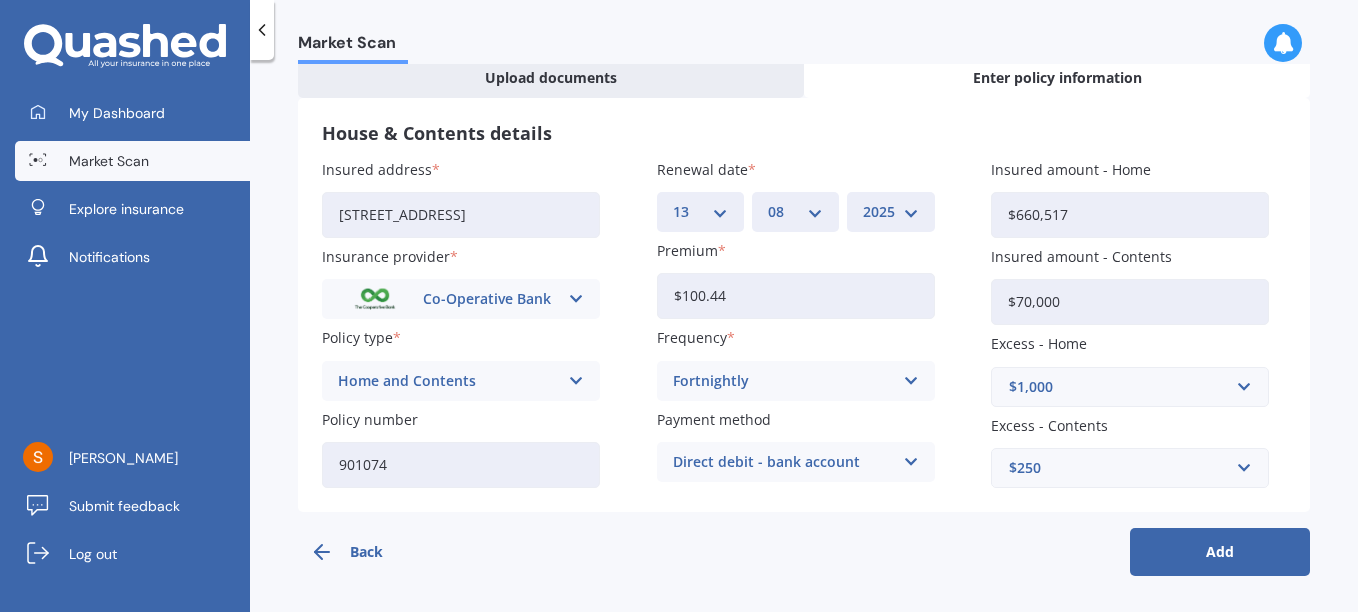 type on "901074" 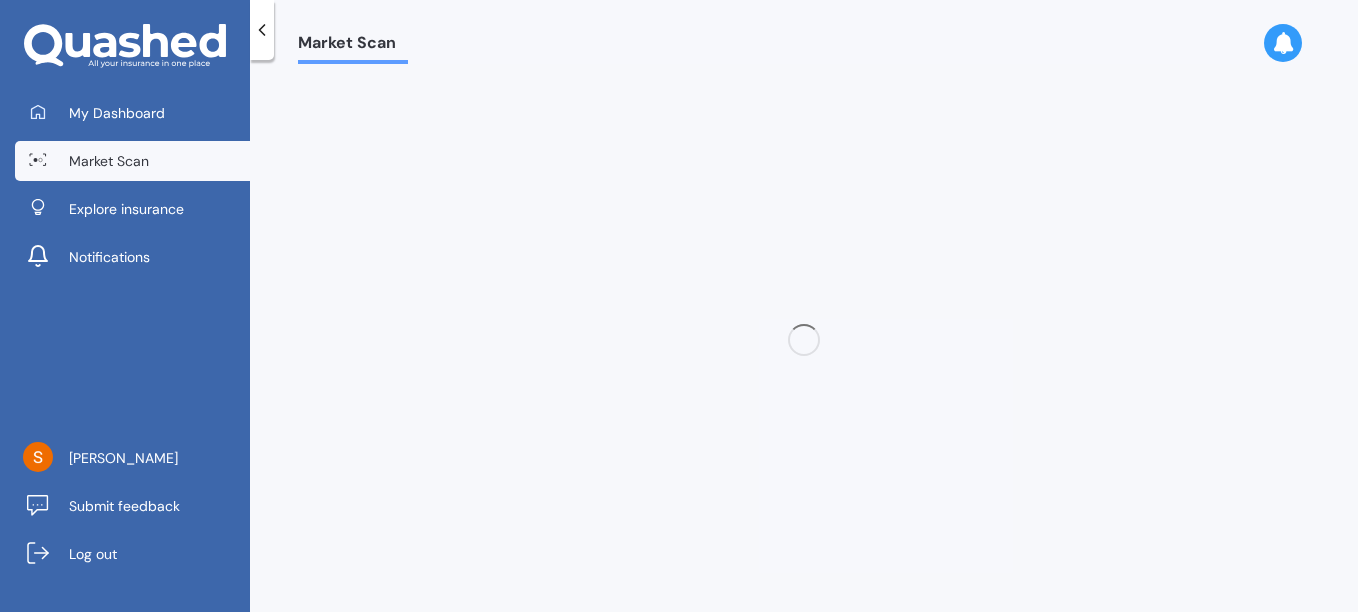 scroll, scrollTop: 0, scrollLeft: 0, axis: both 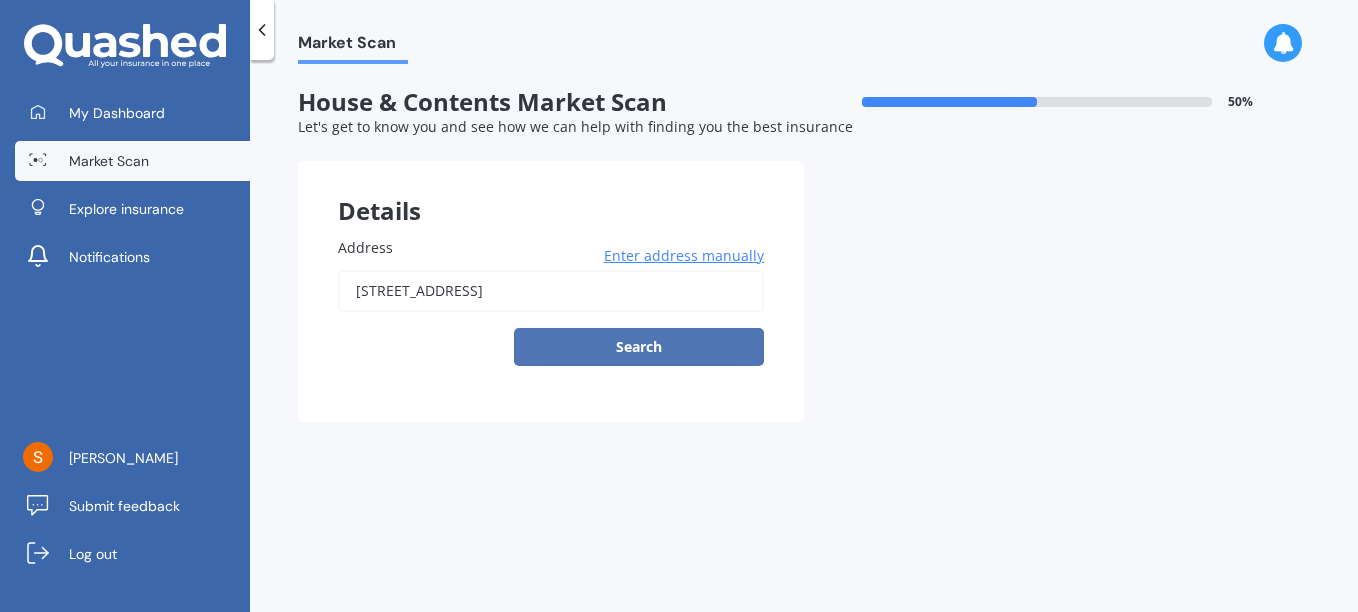 click on "Search" at bounding box center [639, 347] 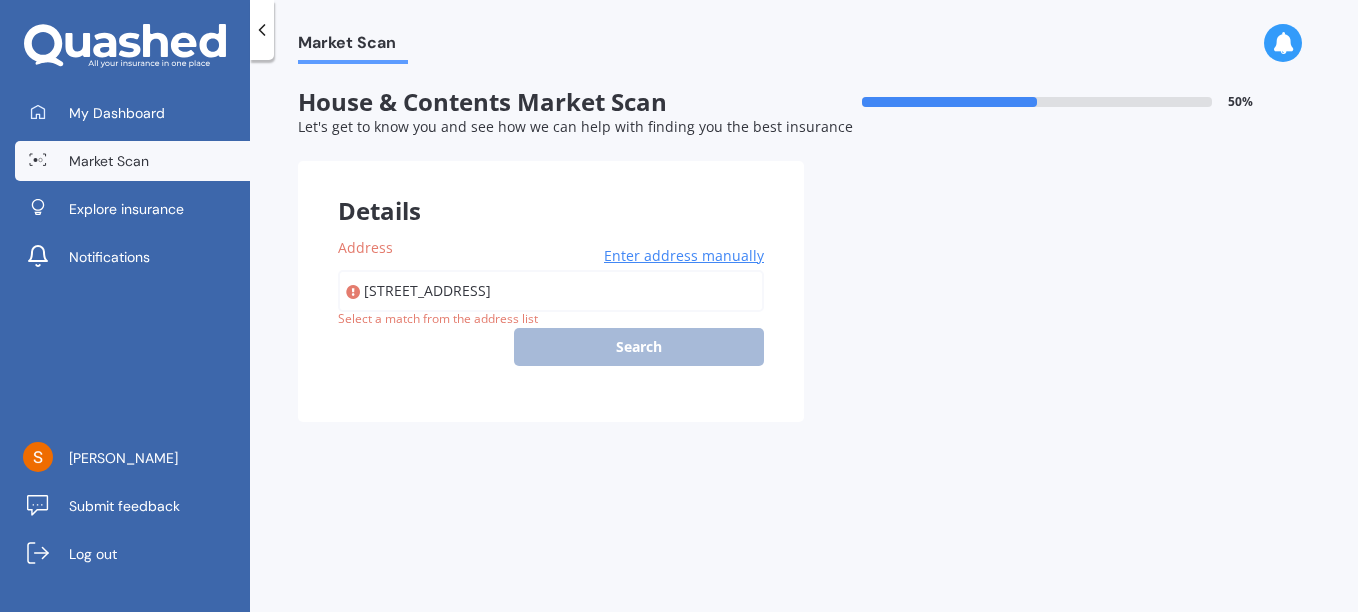 type on "[STREET_ADDRESS]" 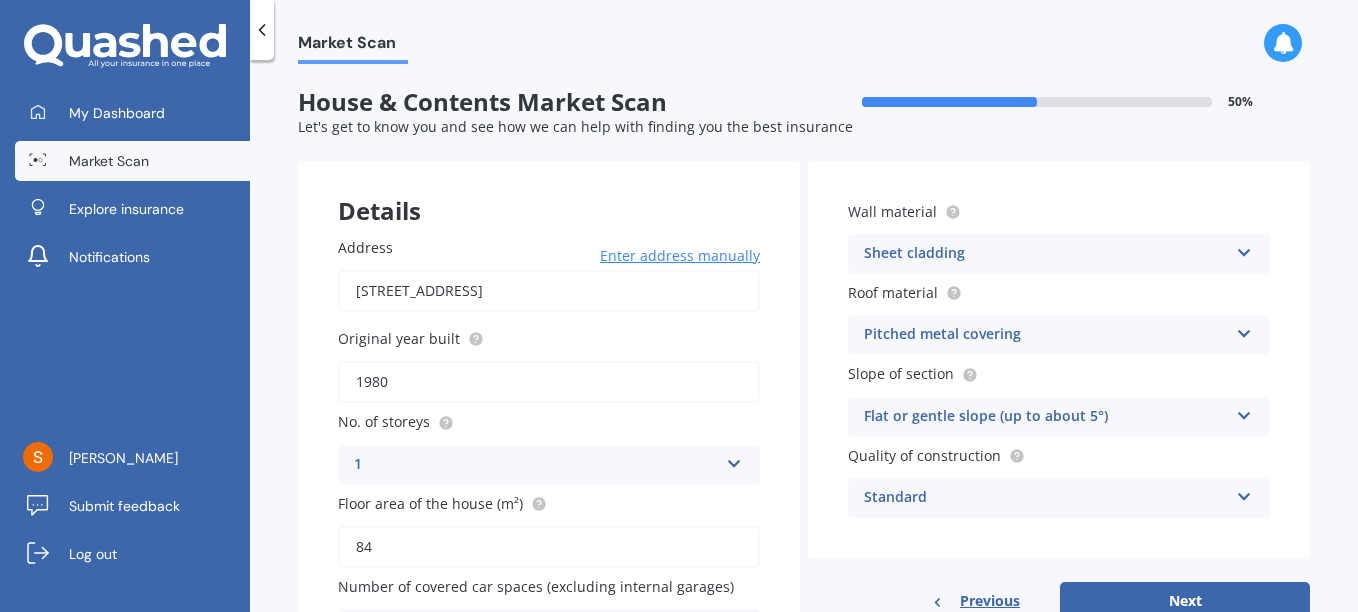 click on "1980" at bounding box center [549, 382] 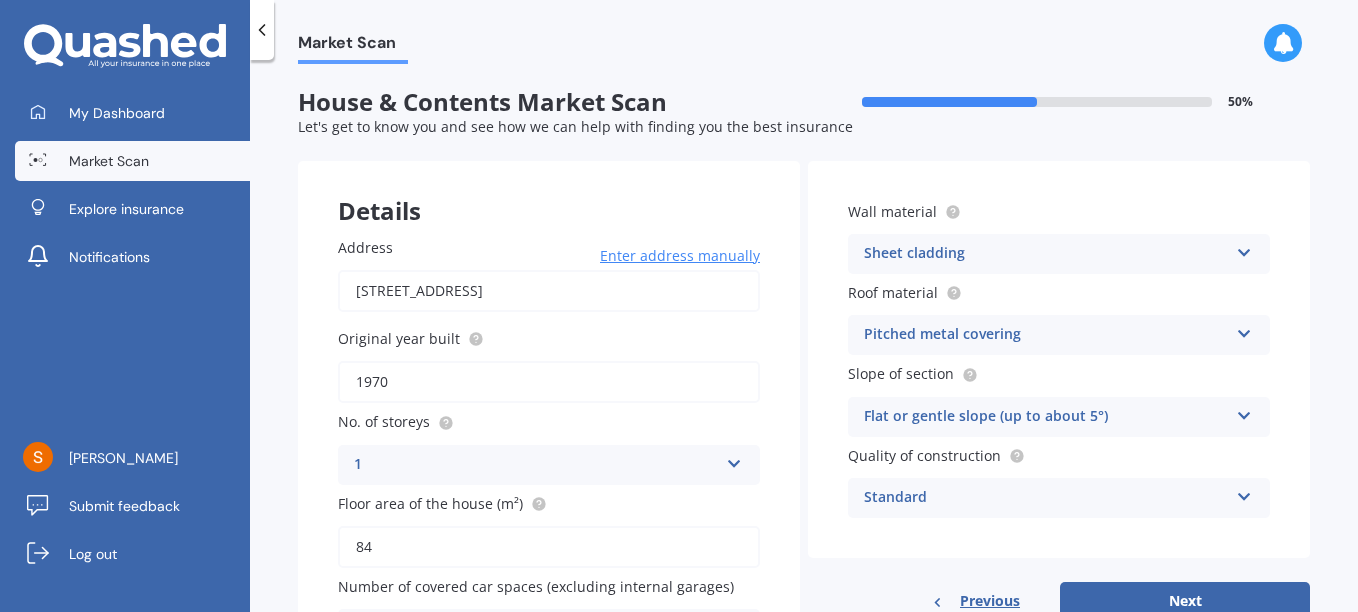 type on "1970" 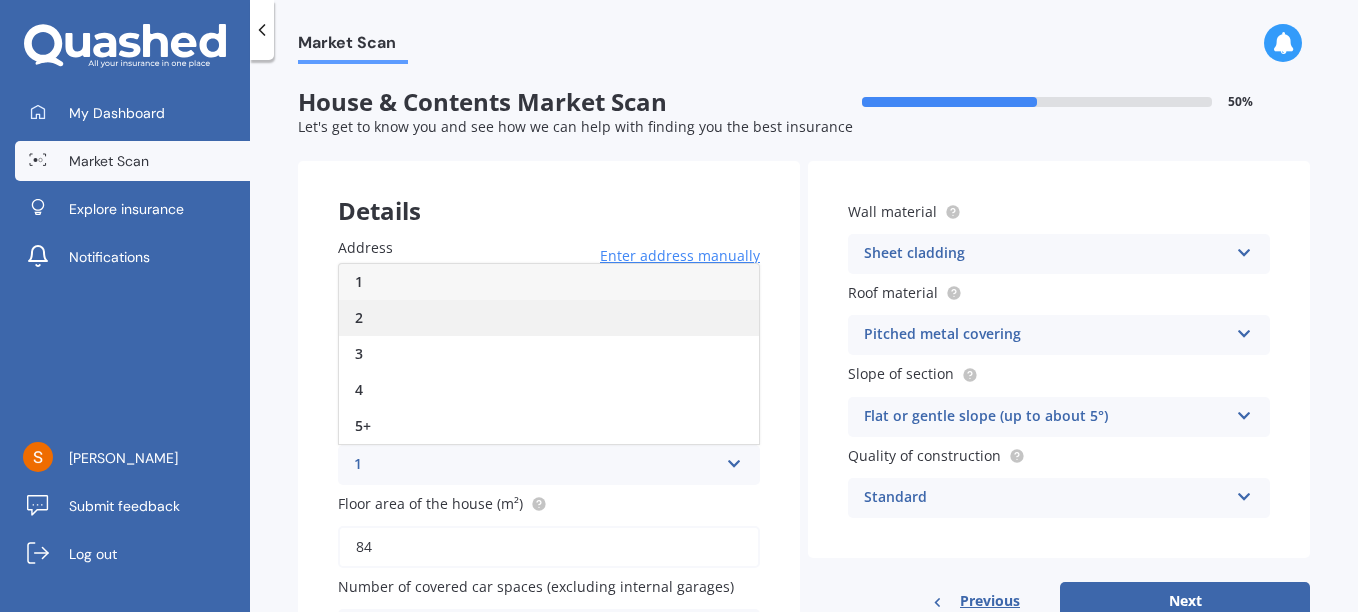 click on "2" at bounding box center (359, 317) 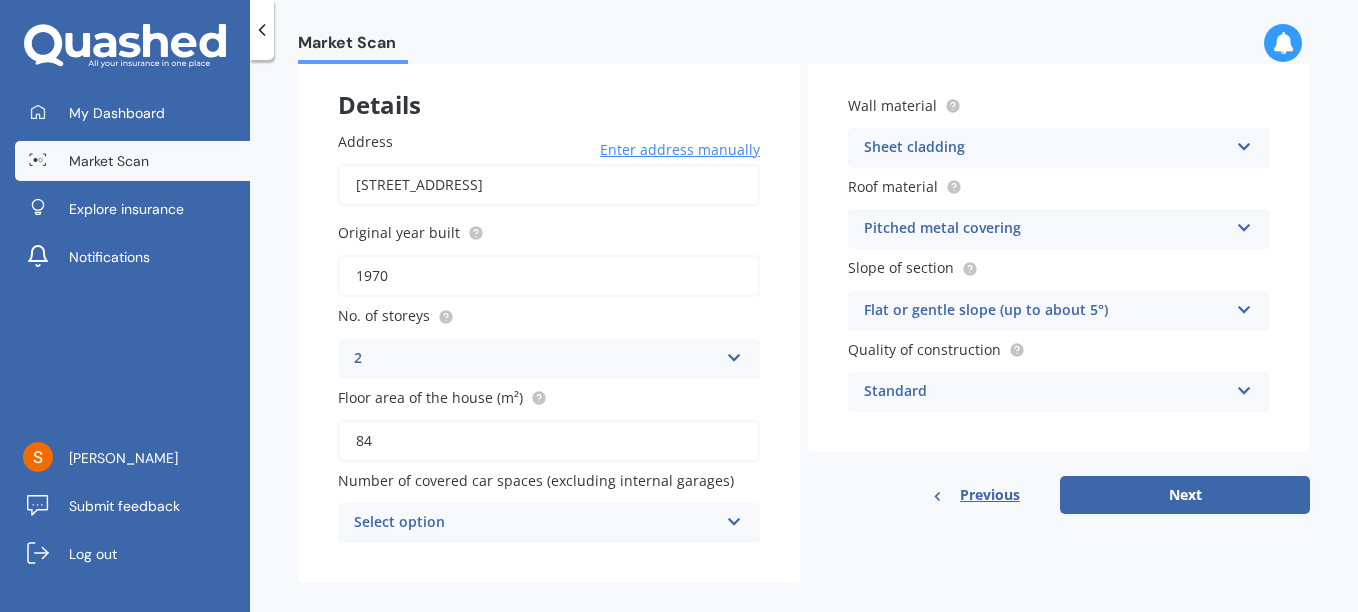 scroll, scrollTop: 129, scrollLeft: 0, axis: vertical 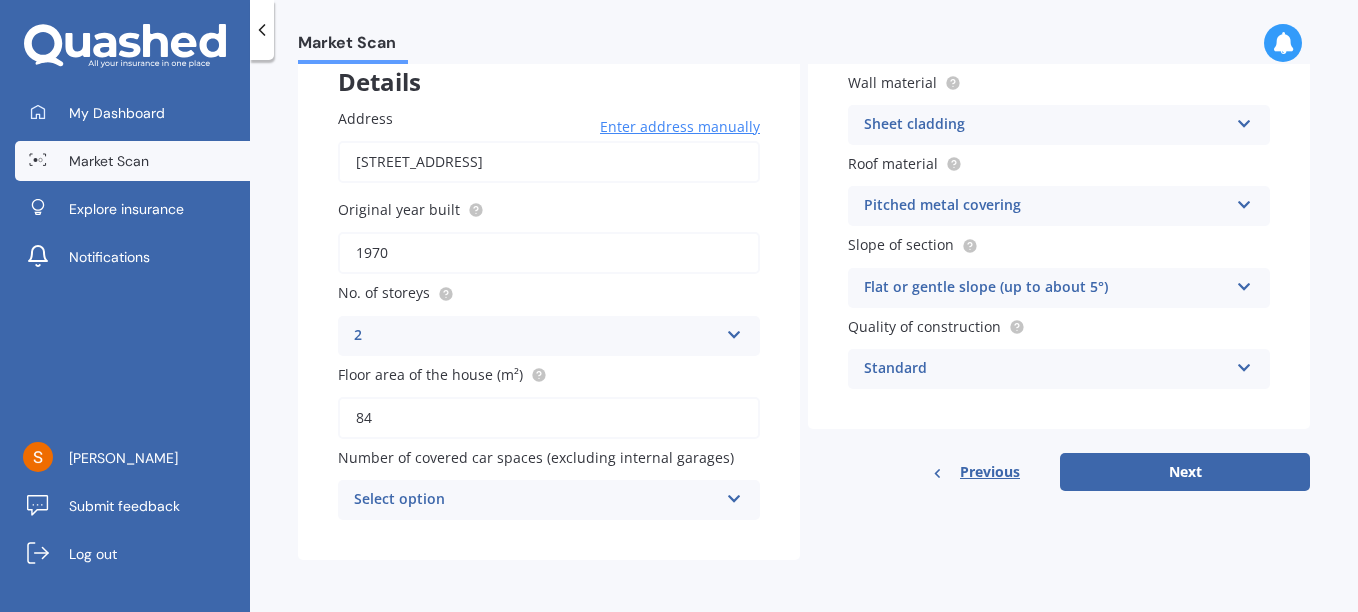 click on "84" at bounding box center (549, 418) 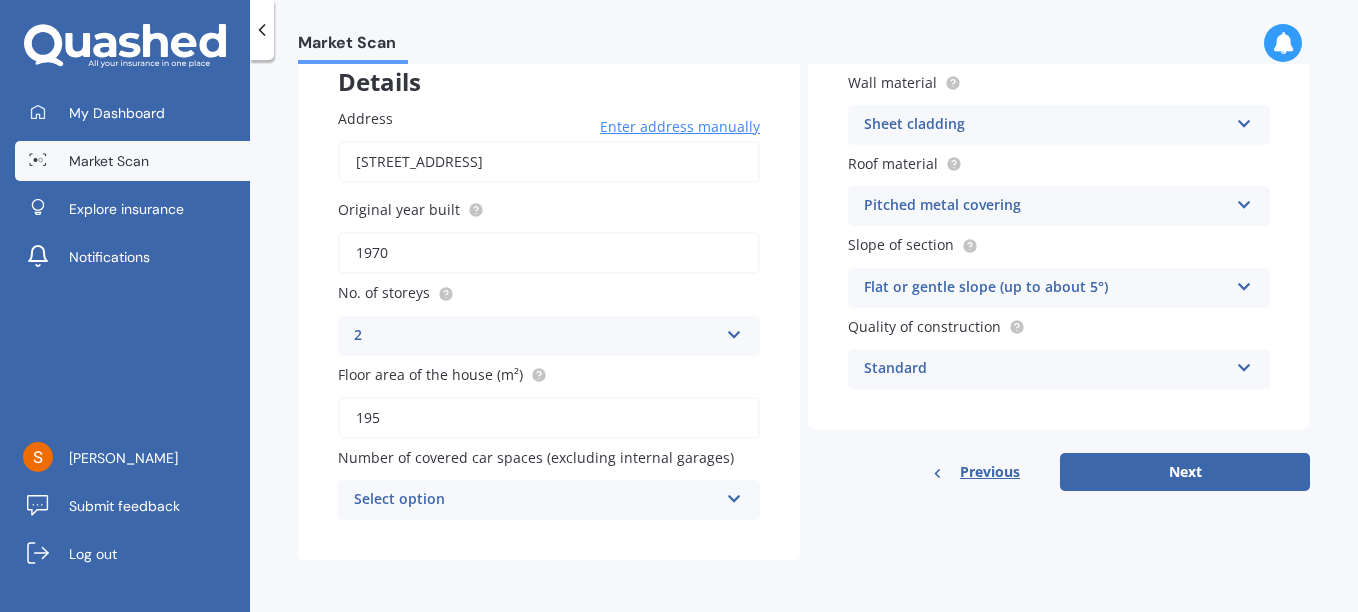 type on "195" 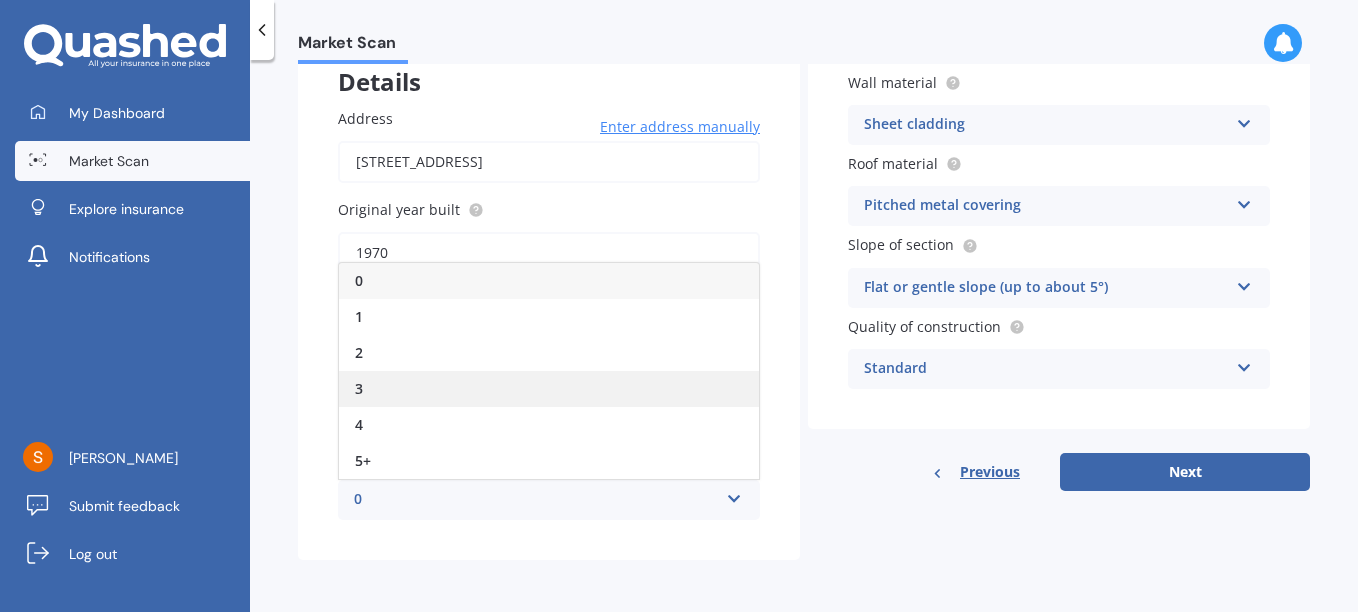 click on "3" at bounding box center (359, 388) 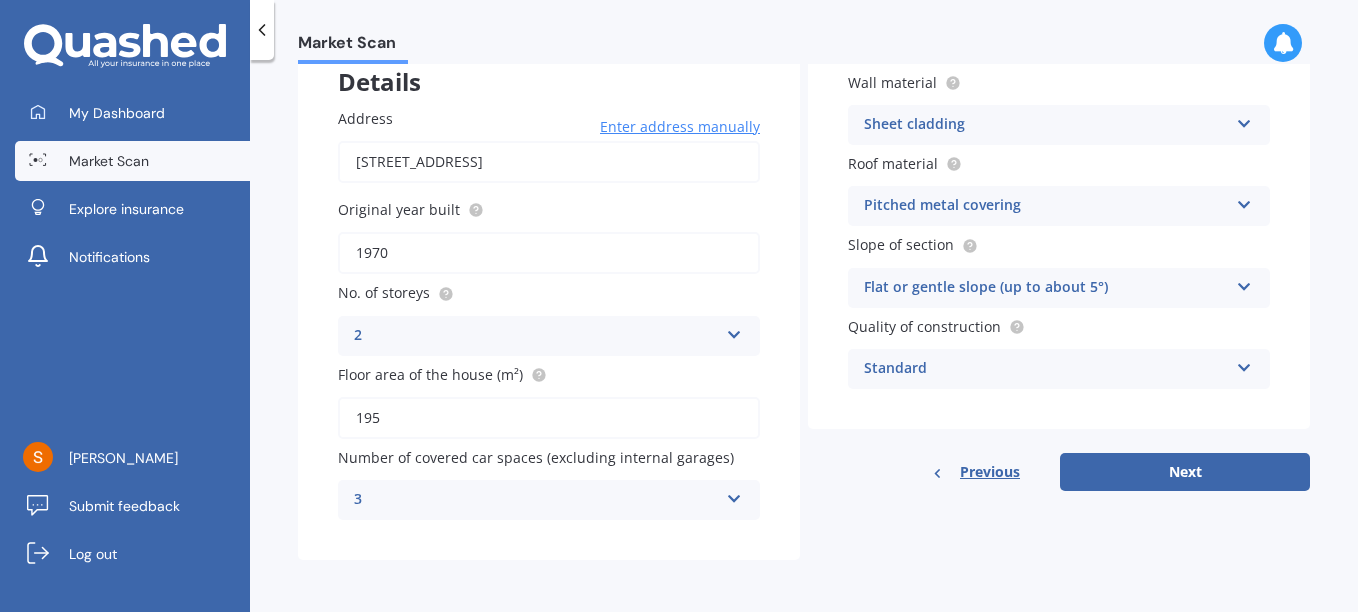 scroll, scrollTop: 29, scrollLeft: 0, axis: vertical 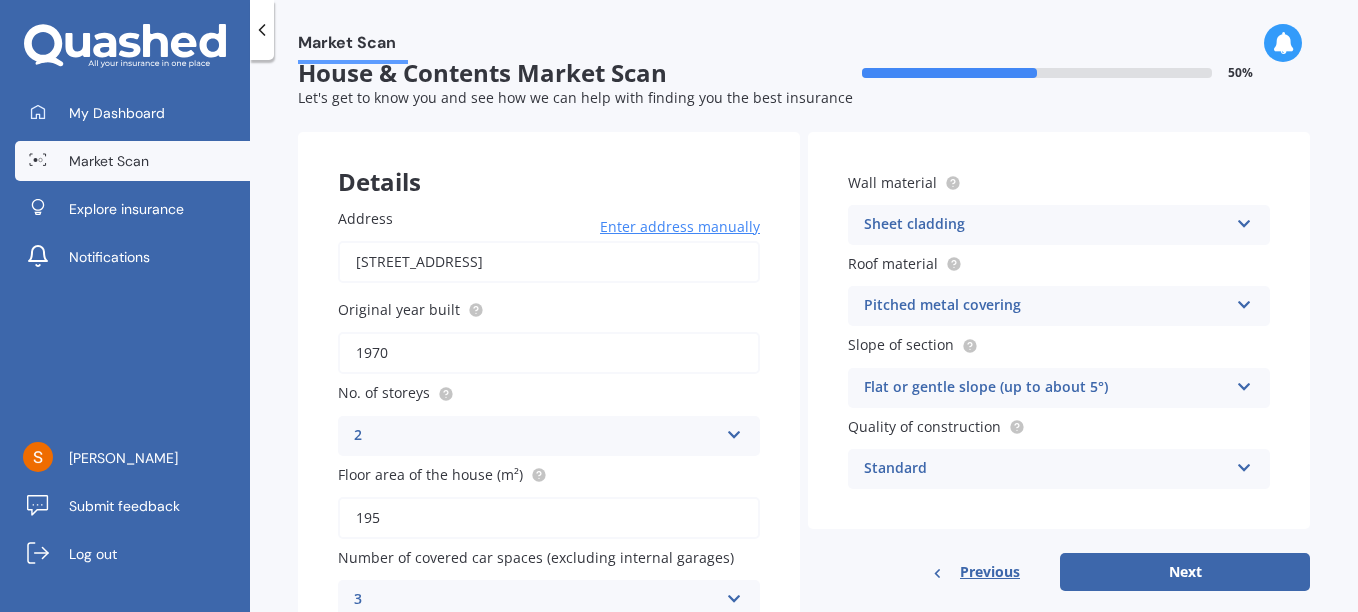 click at bounding box center [1244, 220] 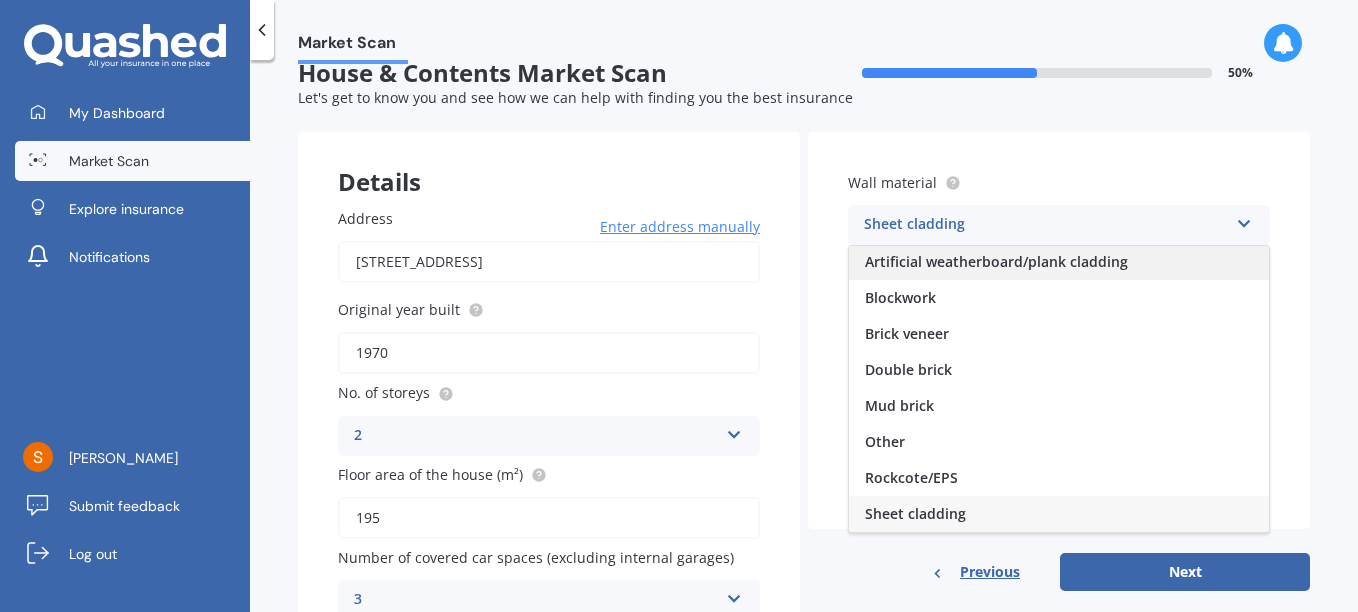 click on "Artificial weatherboard/plank cladding" at bounding box center (996, 261) 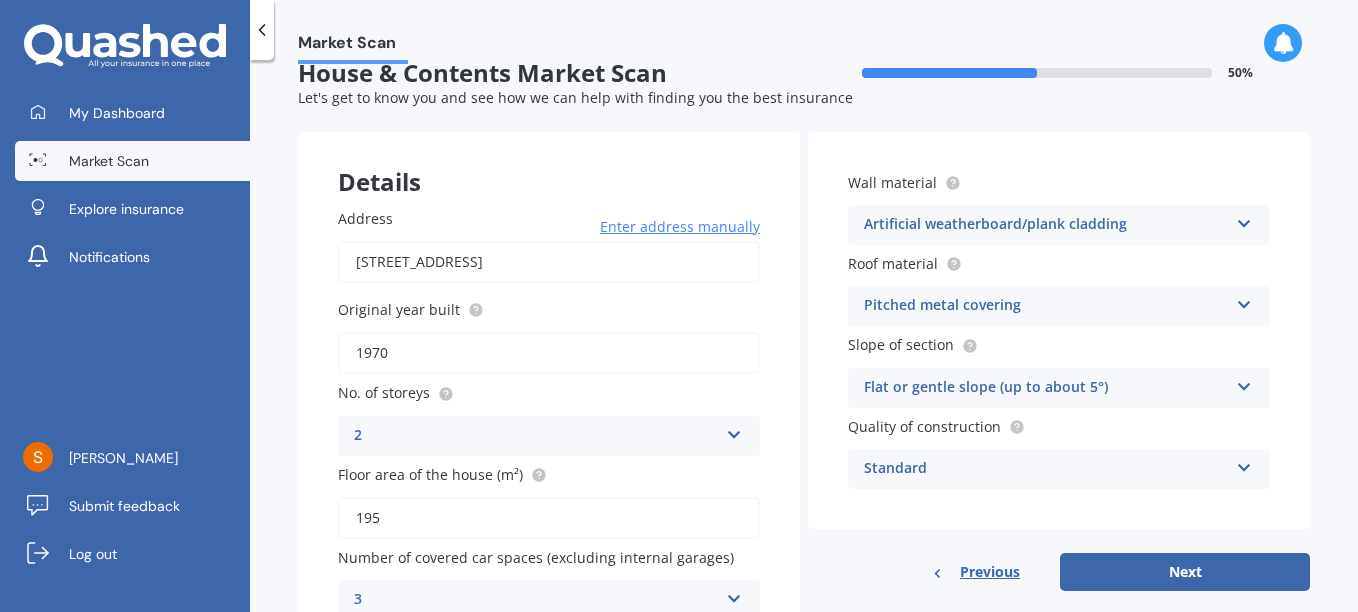 click at bounding box center (1244, 301) 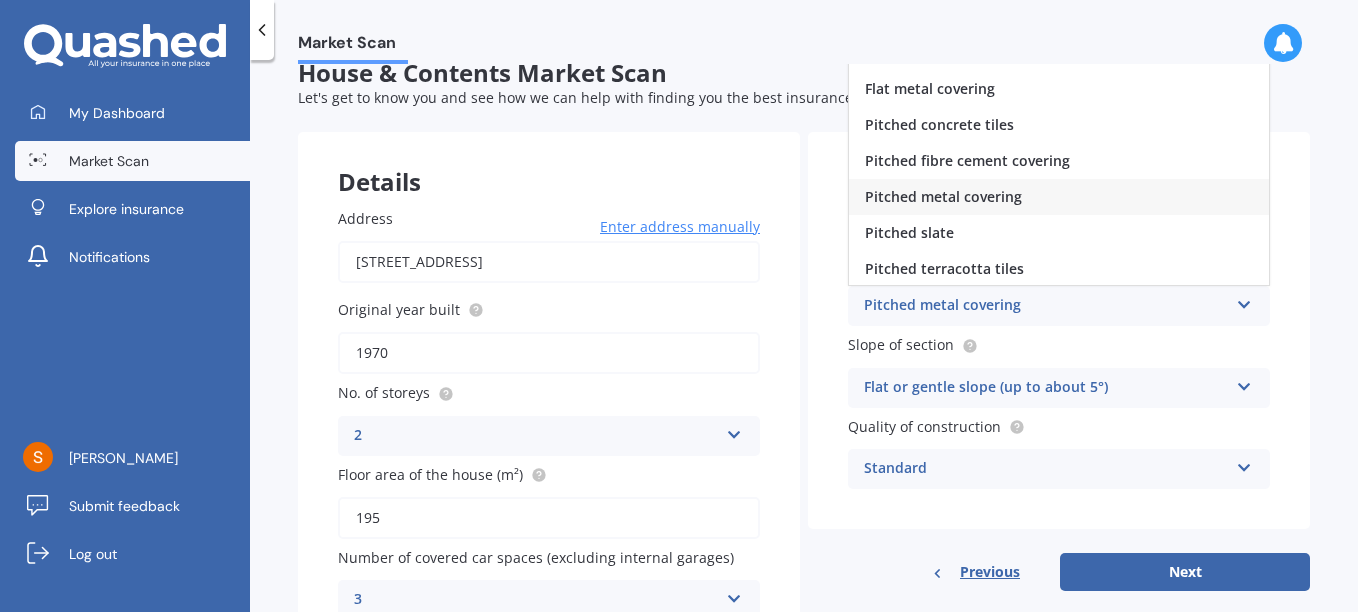 click on "Pitched metal covering" at bounding box center [943, 196] 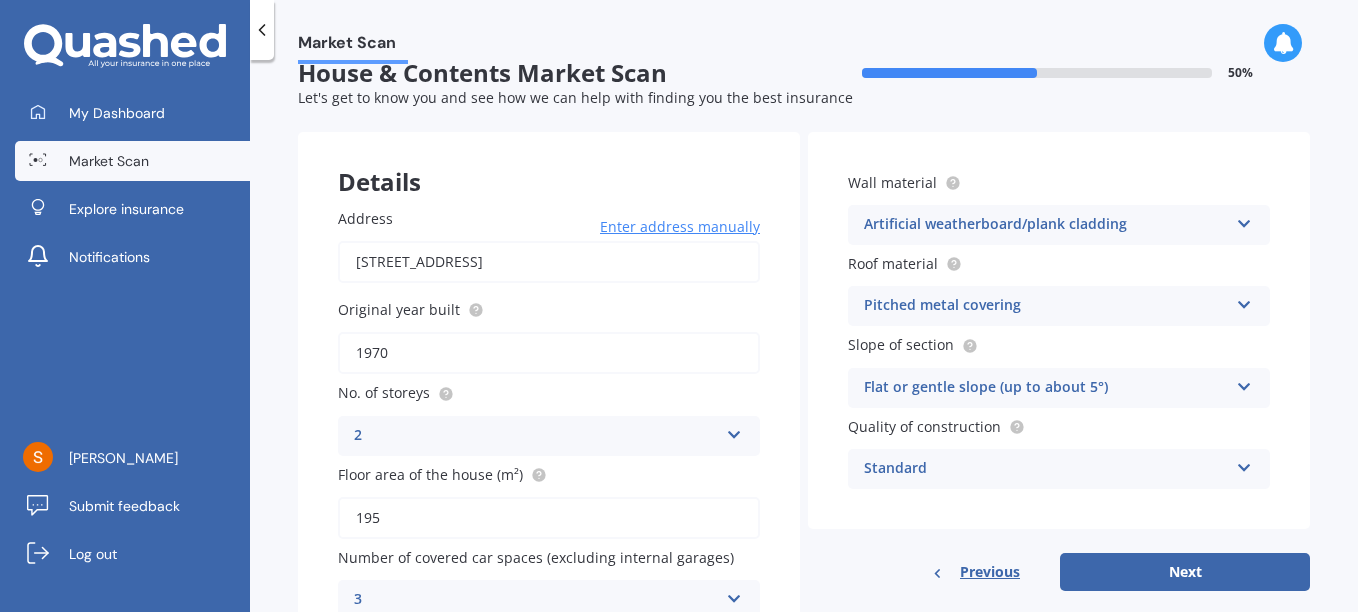 click at bounding box center (1244, 464) 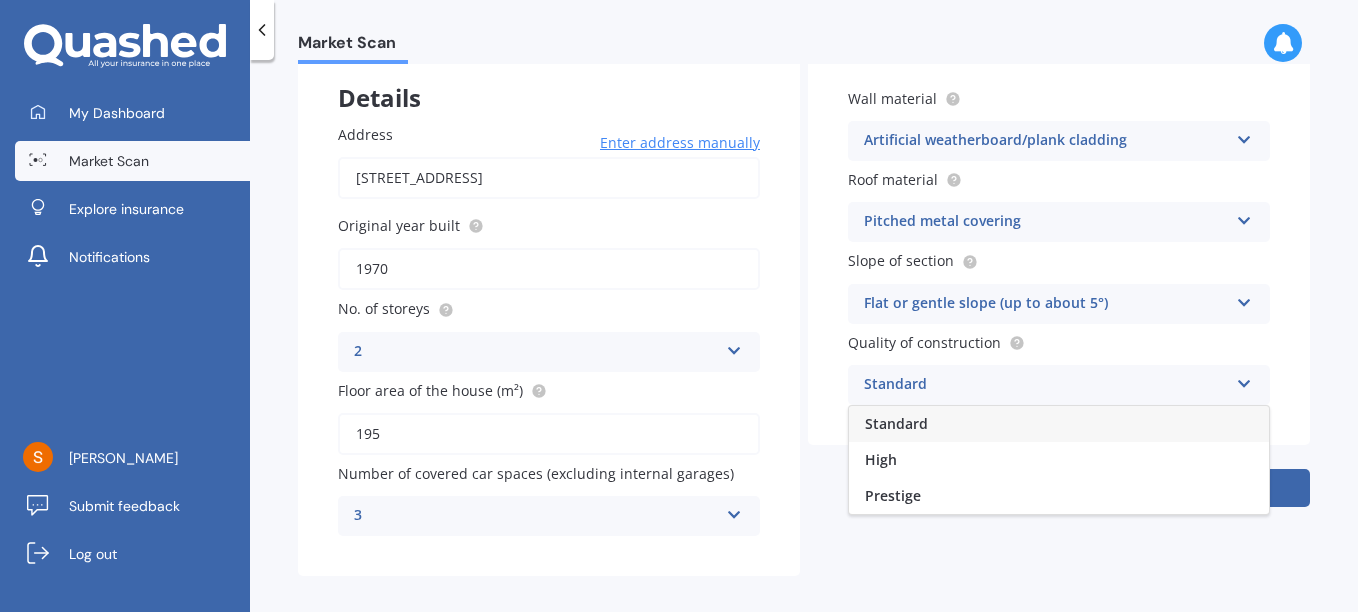 scroll, scrollTop: 129, scrollLeft: 0, axis: vertical 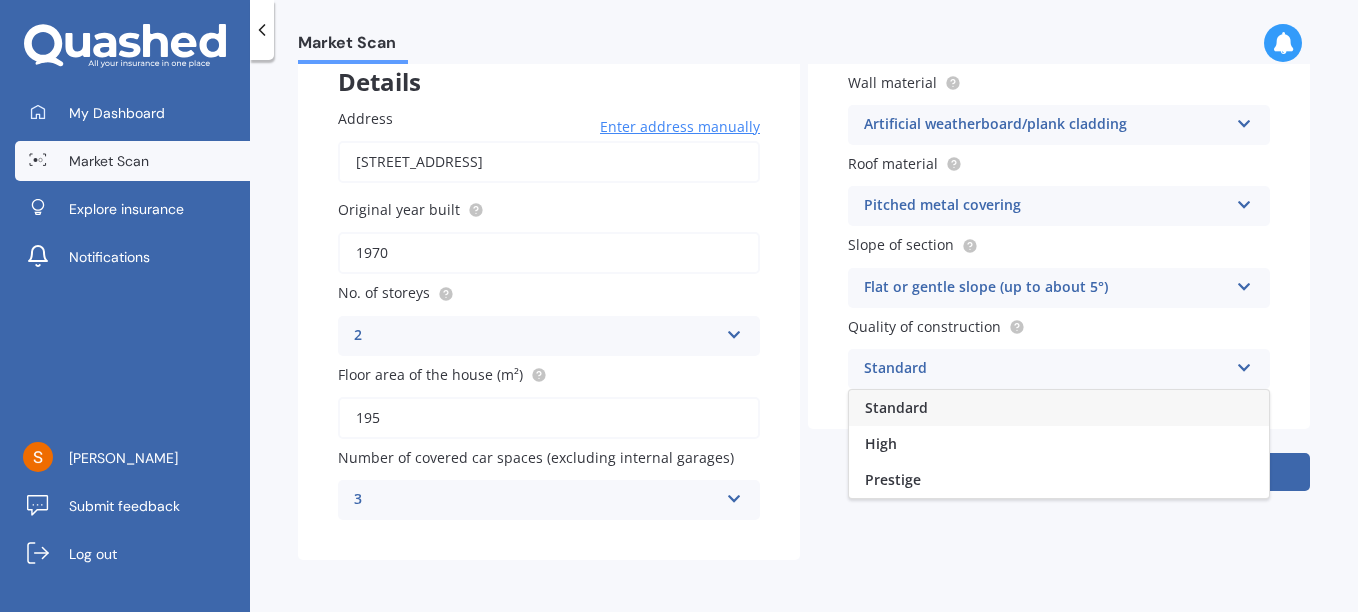 click on "Standard" at bounding box center [896, 407] 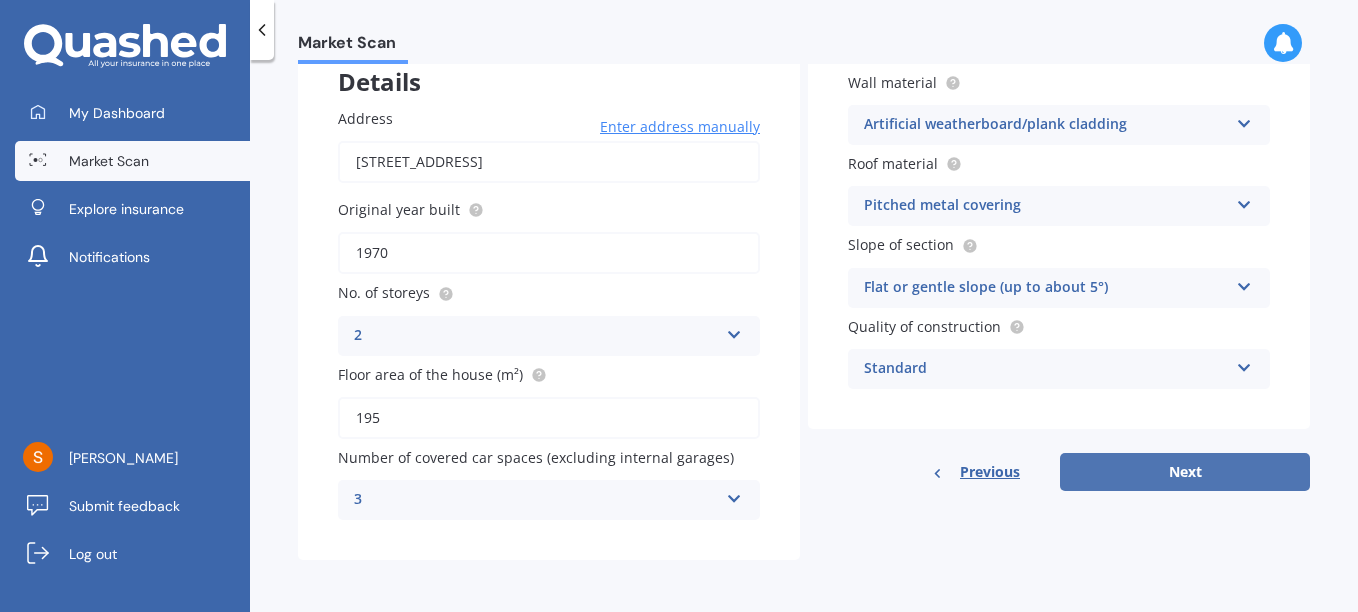 click on "Next" at bounding box center (1185, 472) 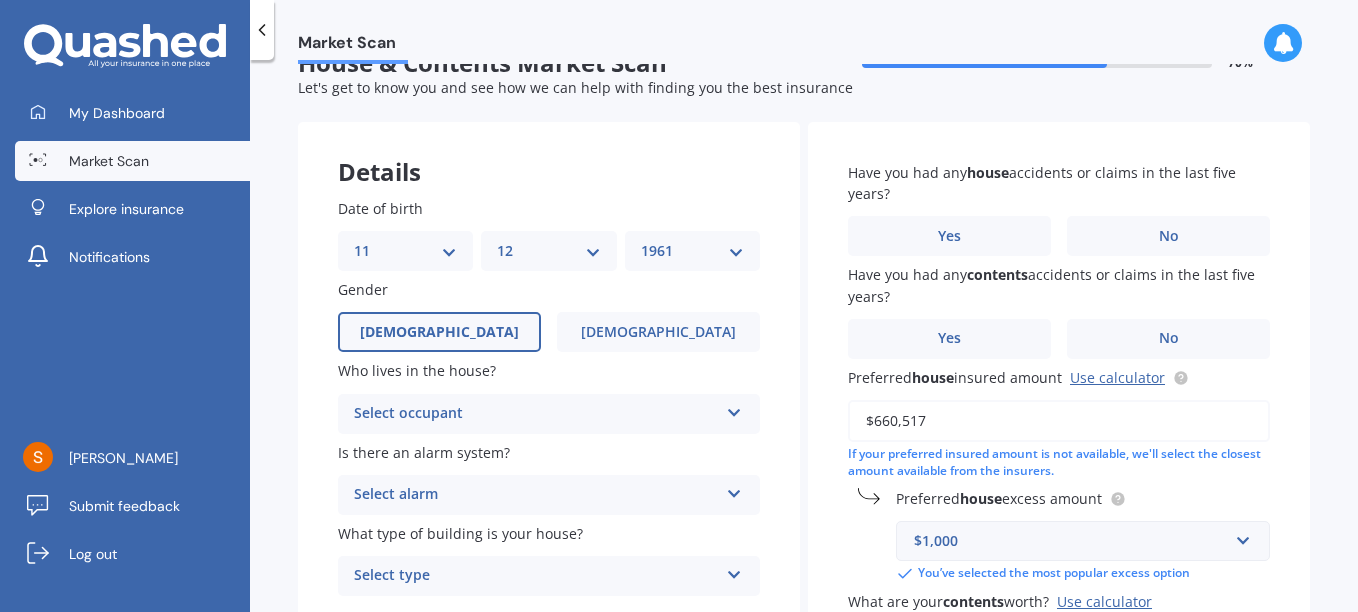 scroll, scrollTop: 0, scrollLeft: 0, axis: both 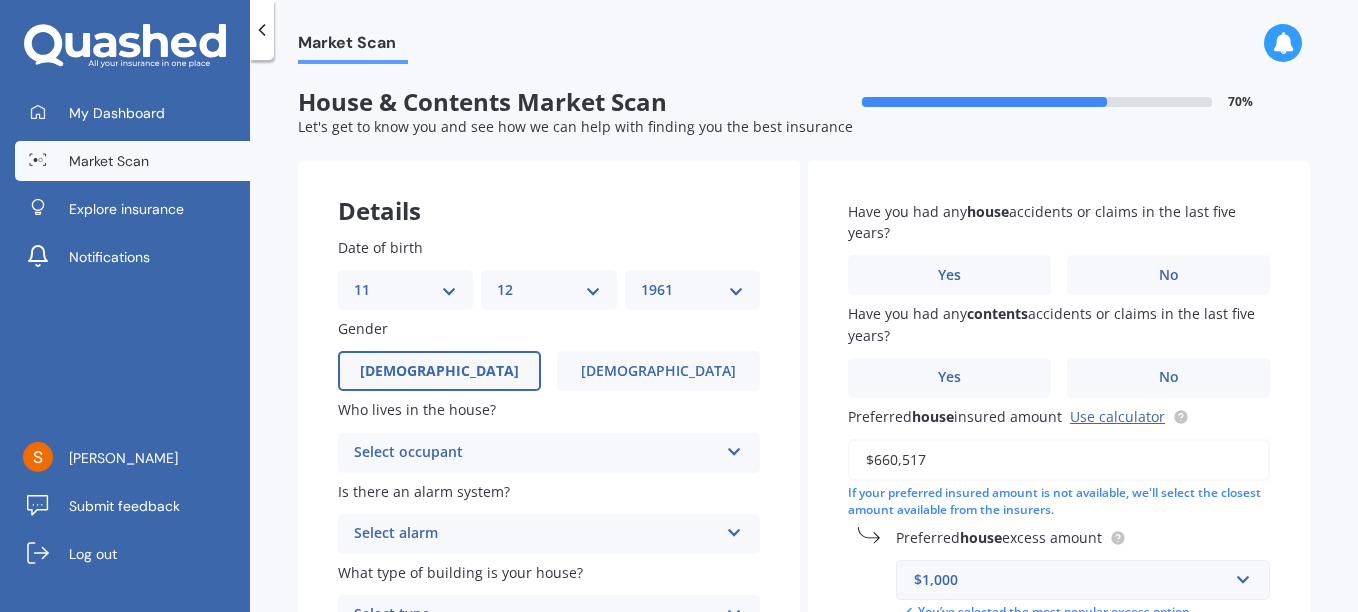 click at bounding box center [734, 448] 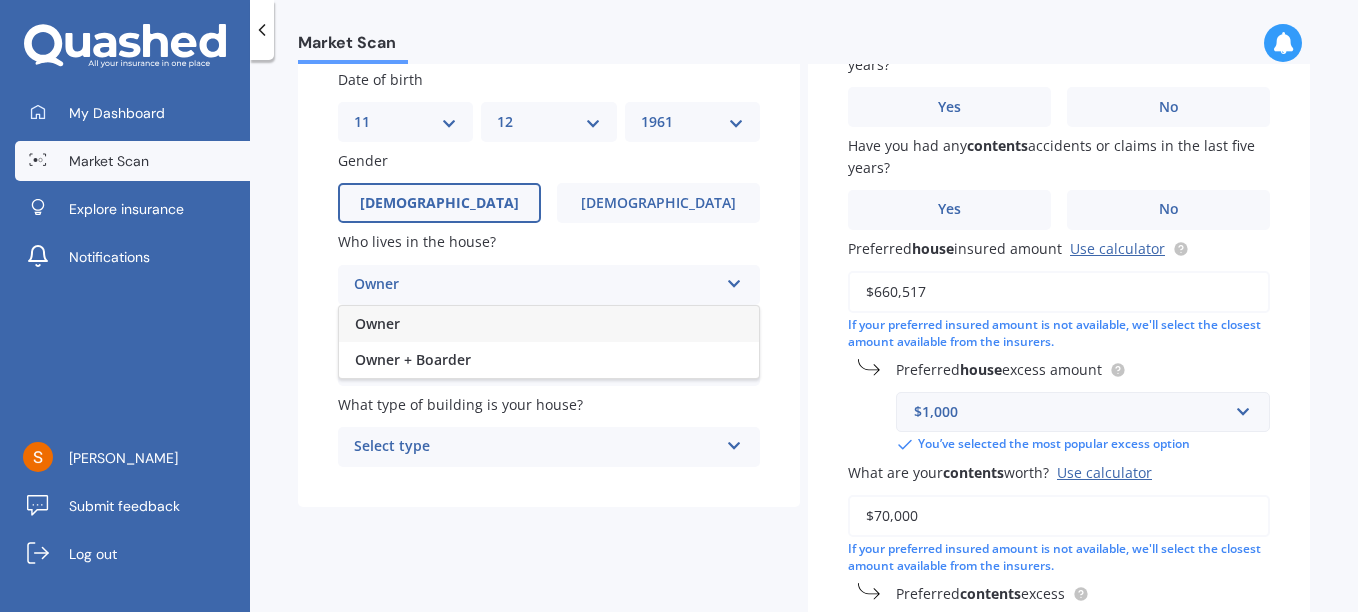 scroll, scrollTop: 200, scrollLeft: 0, axis: vertical 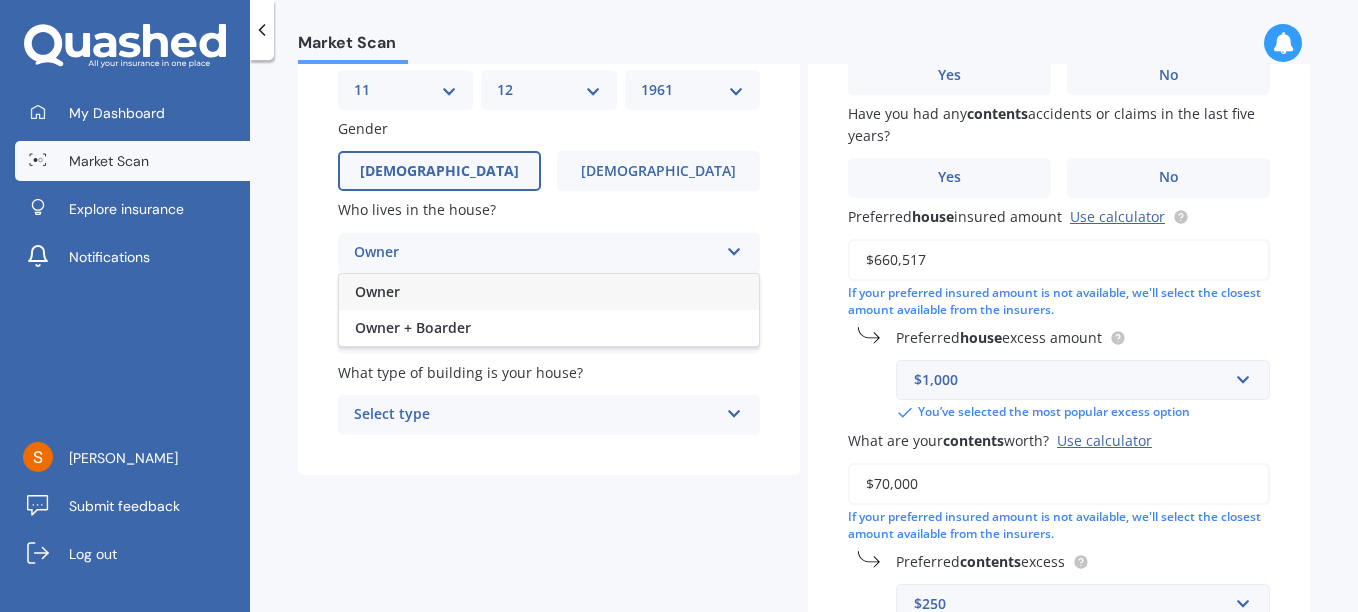 click on "Owner" at bounding box center [377, 291] 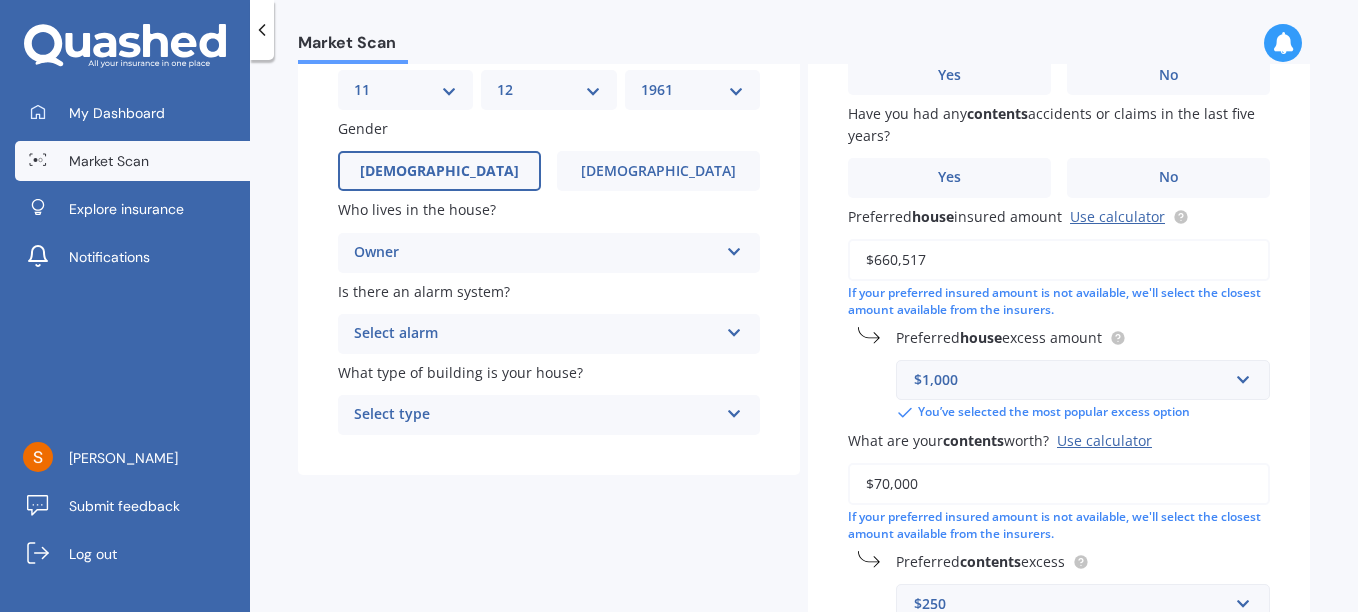 click at bounding box center [734, 329] 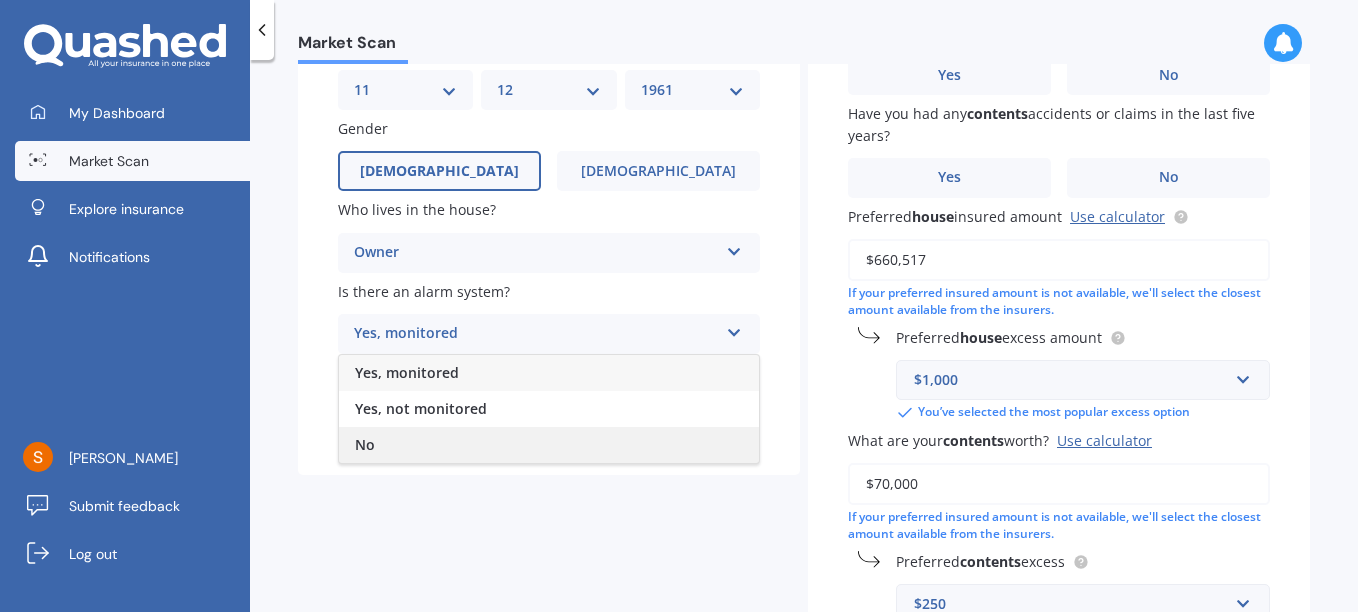 click on "No" at bounding box center [365, 444] 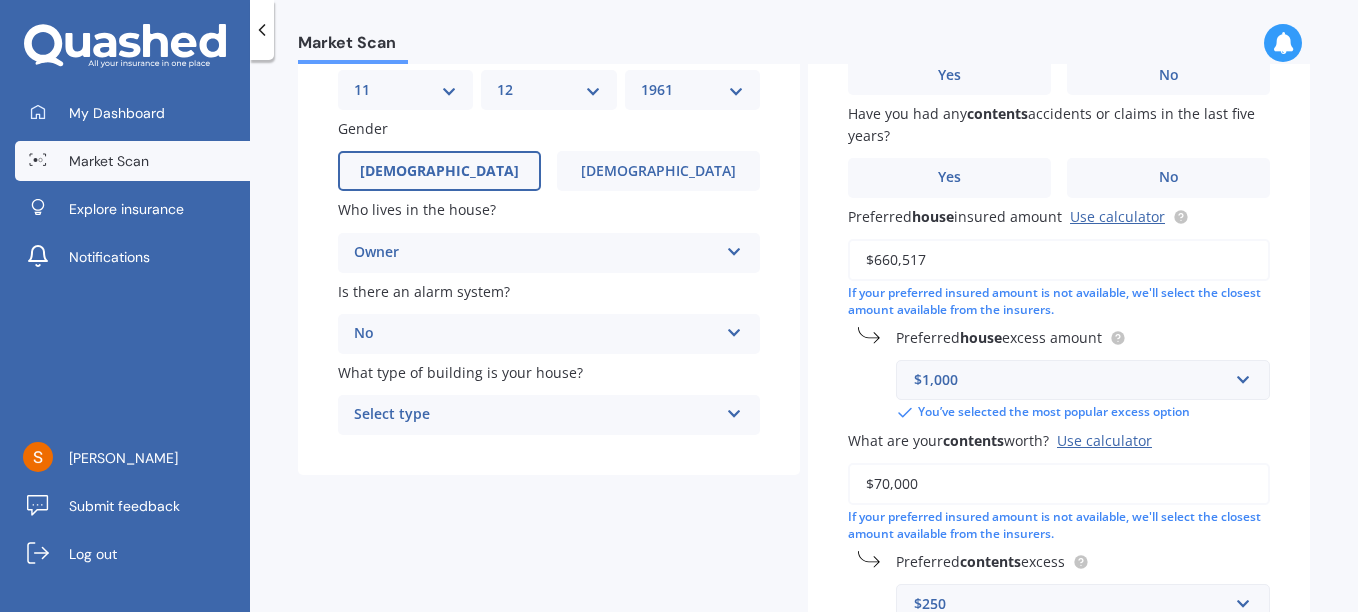 click at bounding box center [734, 410] 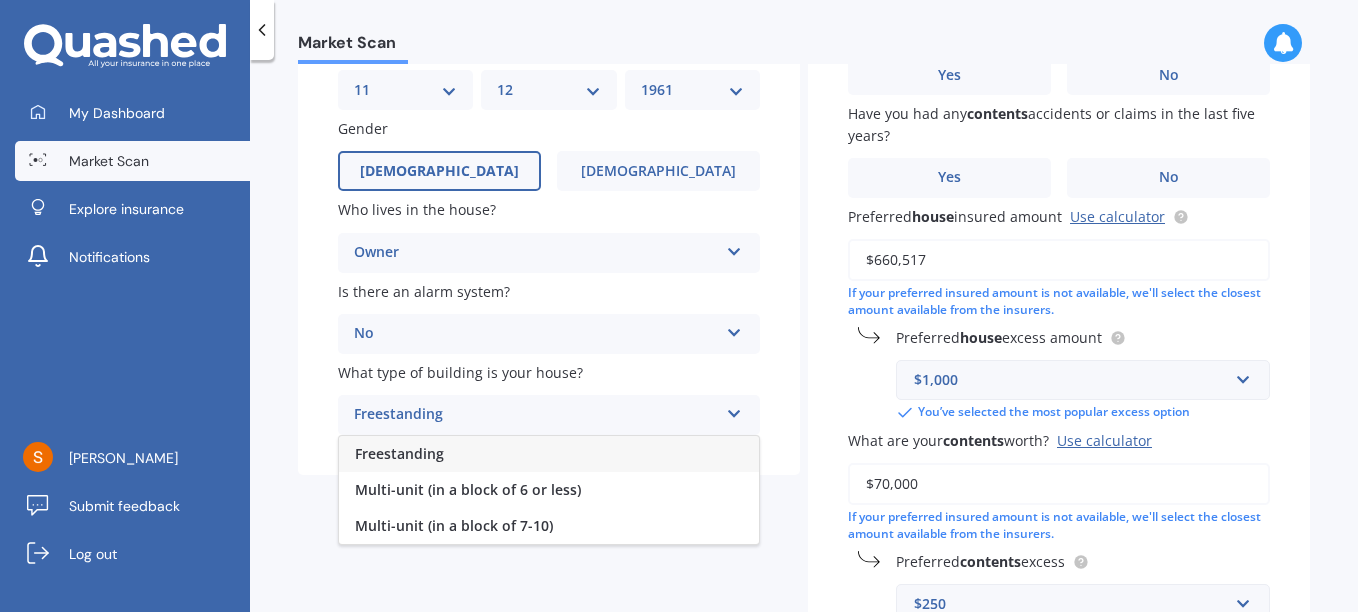 click on "Freestanding" at bounding box center [399, 453] 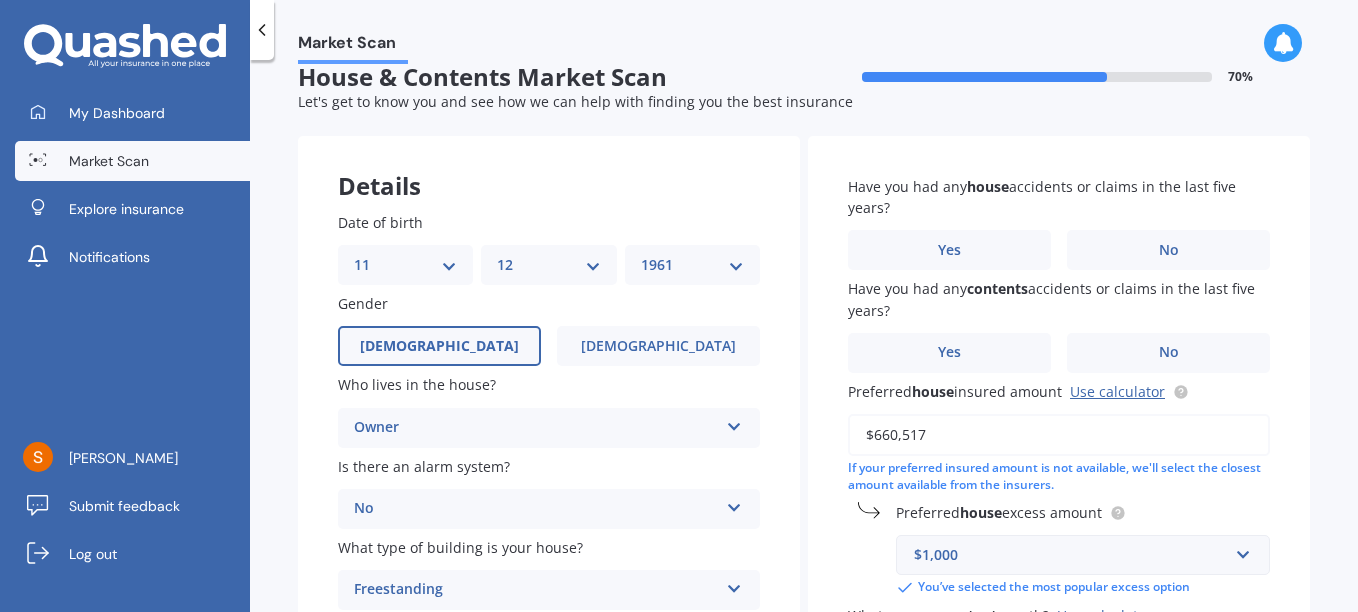 scroll, scrollTop: 0, scrollLeft: 0, axis: both 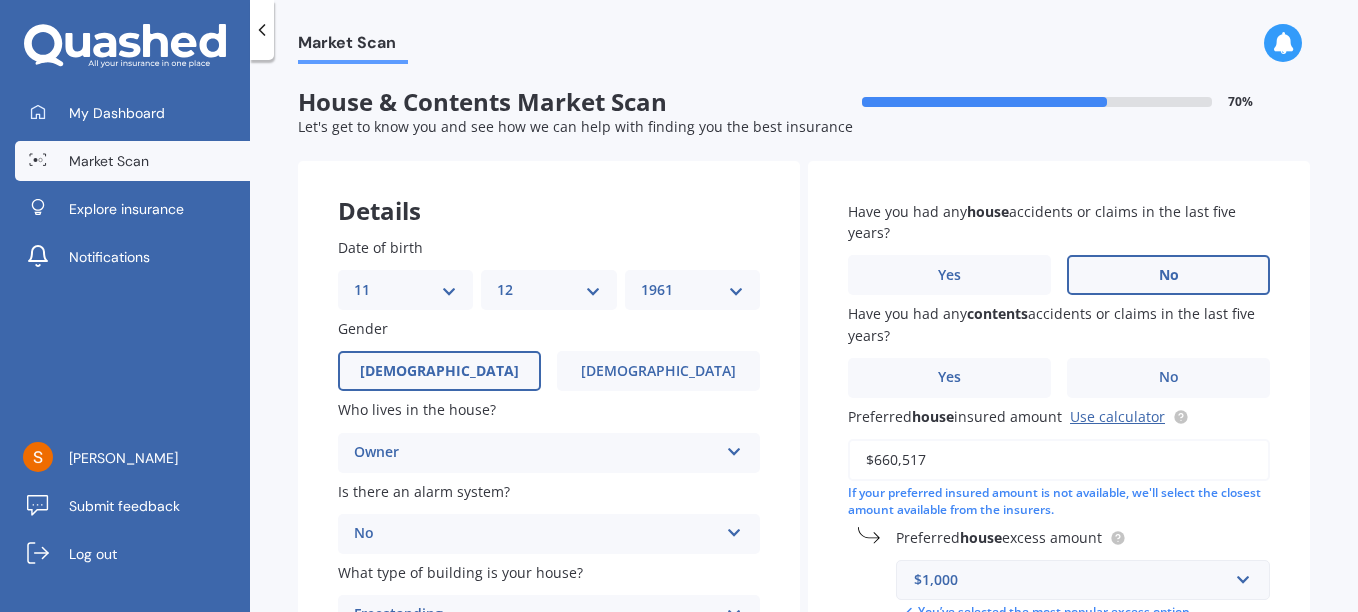 click on "No" at bounding box center [1169, 275] 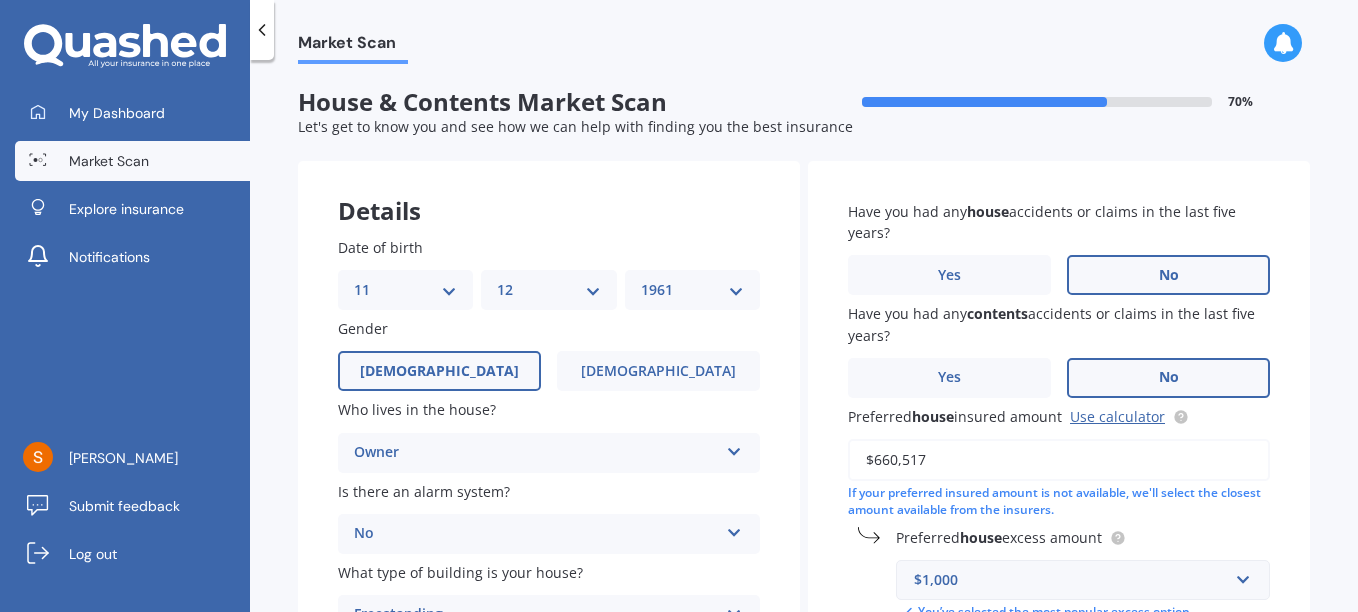 click on "No" at bounding box center (1169, 377) 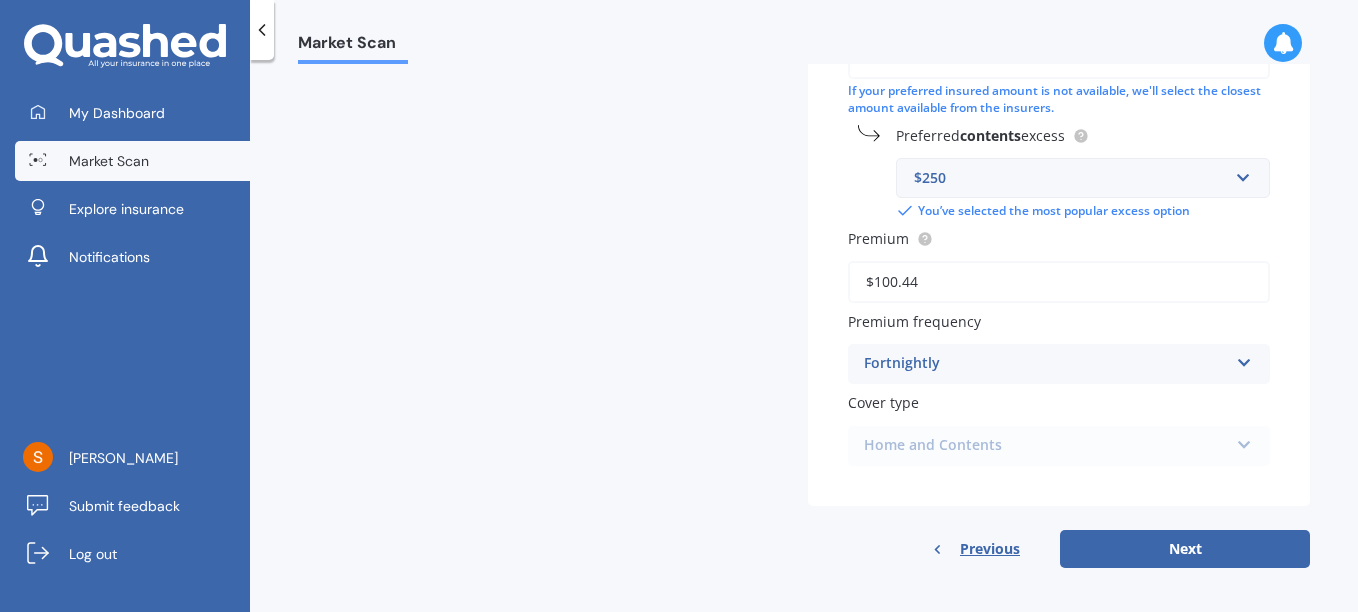 scroll, scrollTop: 634, scrollLeft: 0, axis: vertical 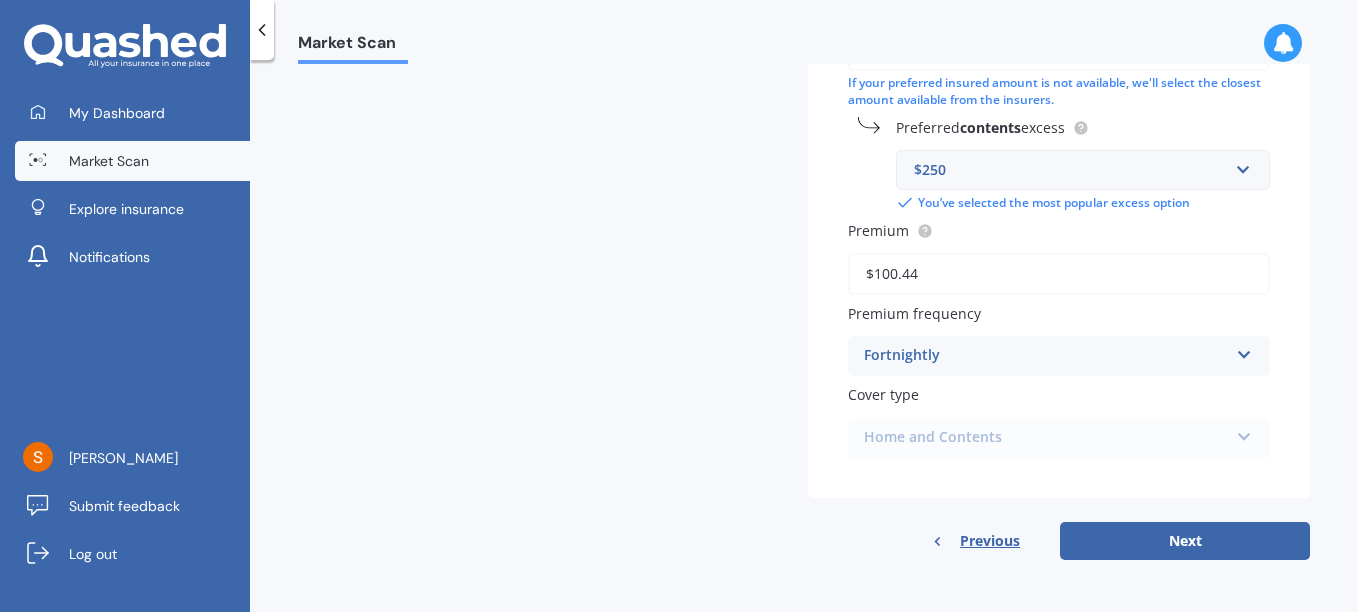 click on "Home and Contents Home and Contents" at bounding box center (1059, 438) 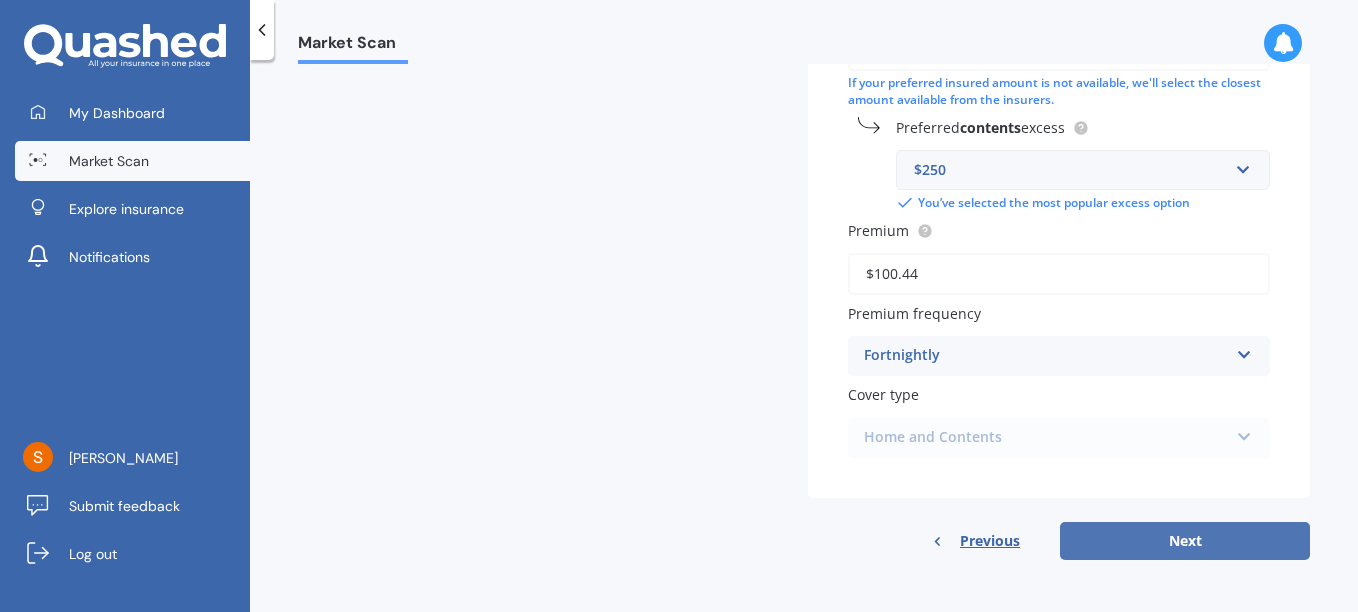 click on "Next" at bounding box center [1185, 541] 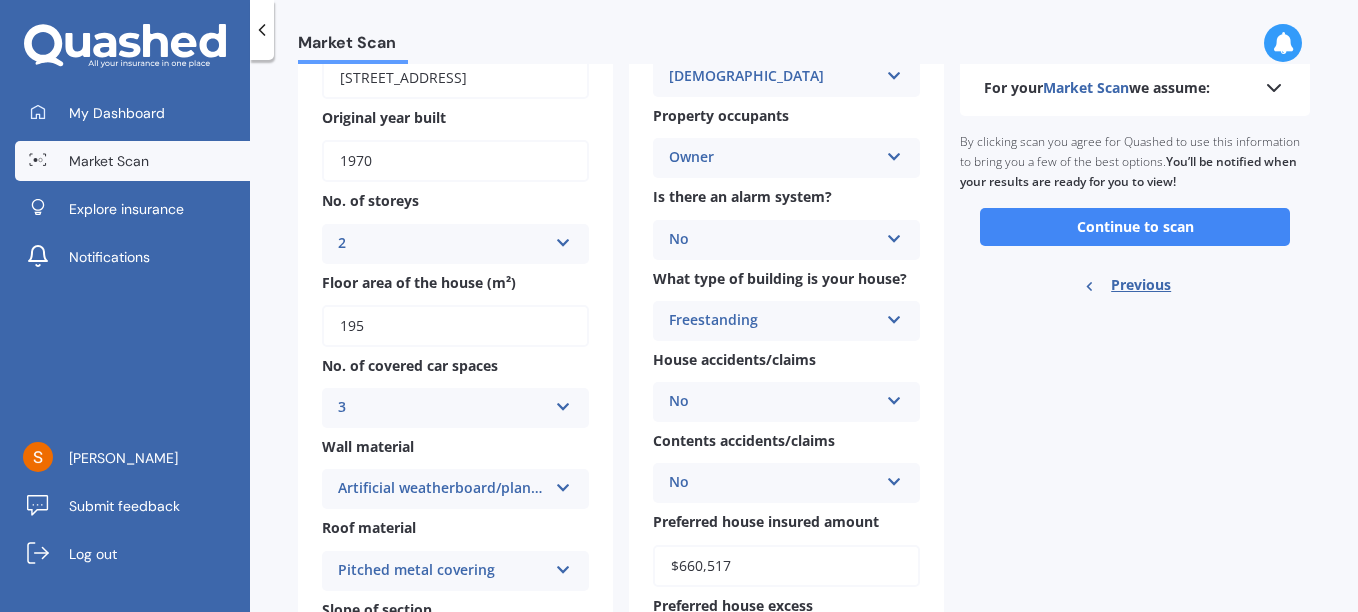 scroll, scrollTop: 87, scrollLeft: 0, axis: vertical 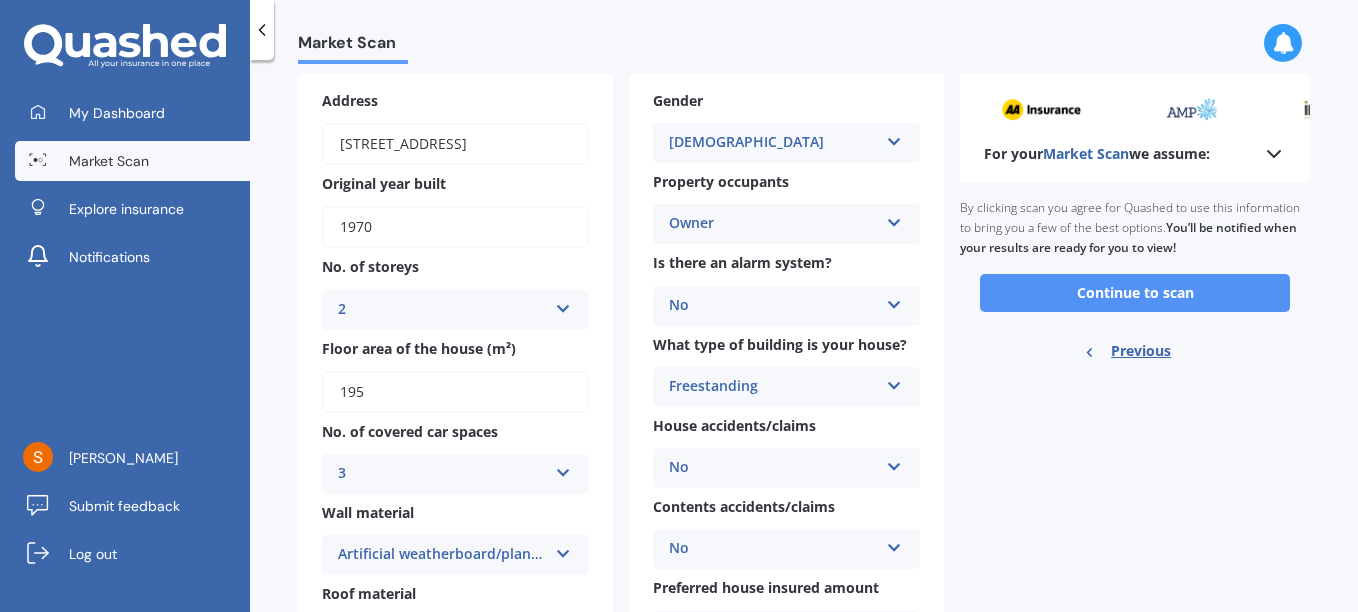 click on "Continue to scan" at bounding box center [1135, 293] 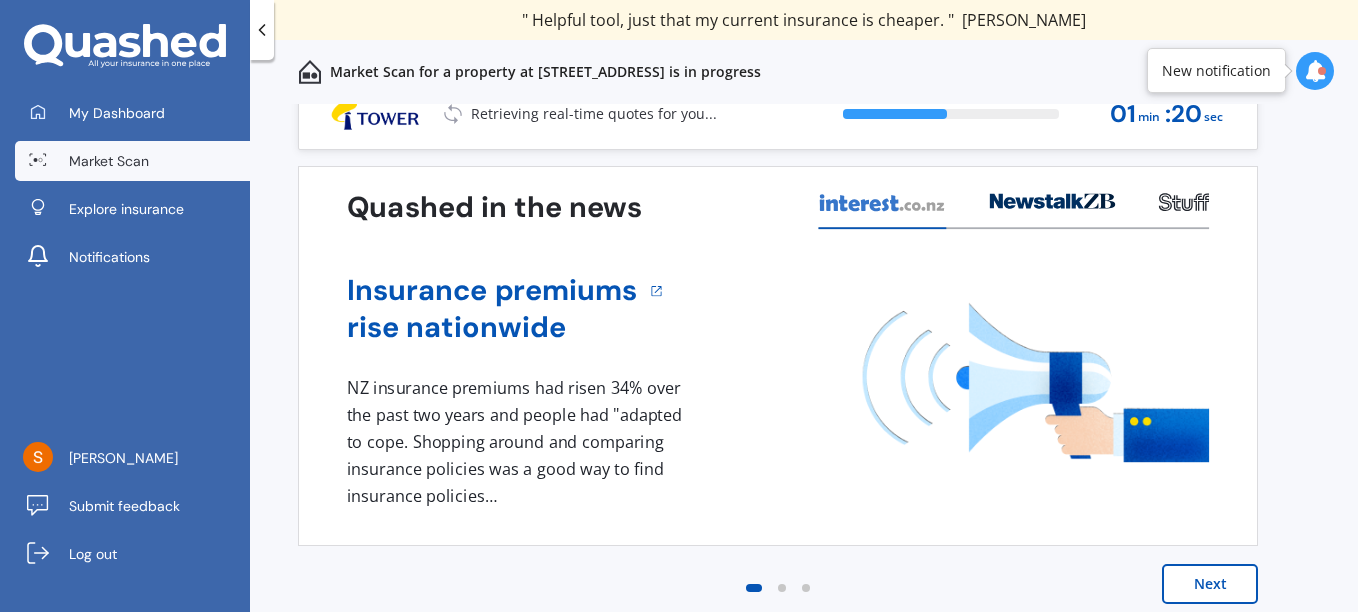 scroll, scrollTop: 38, scrollLeft: 0, axis: vertical 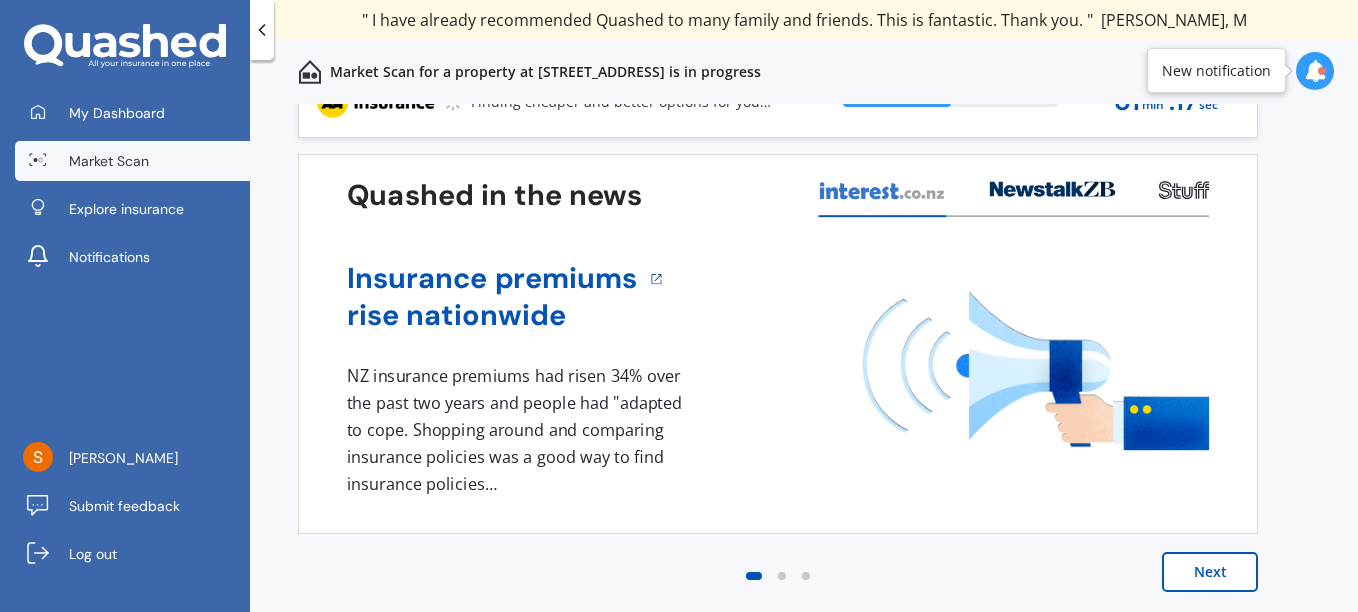 click at bounding box center [1315, 71] 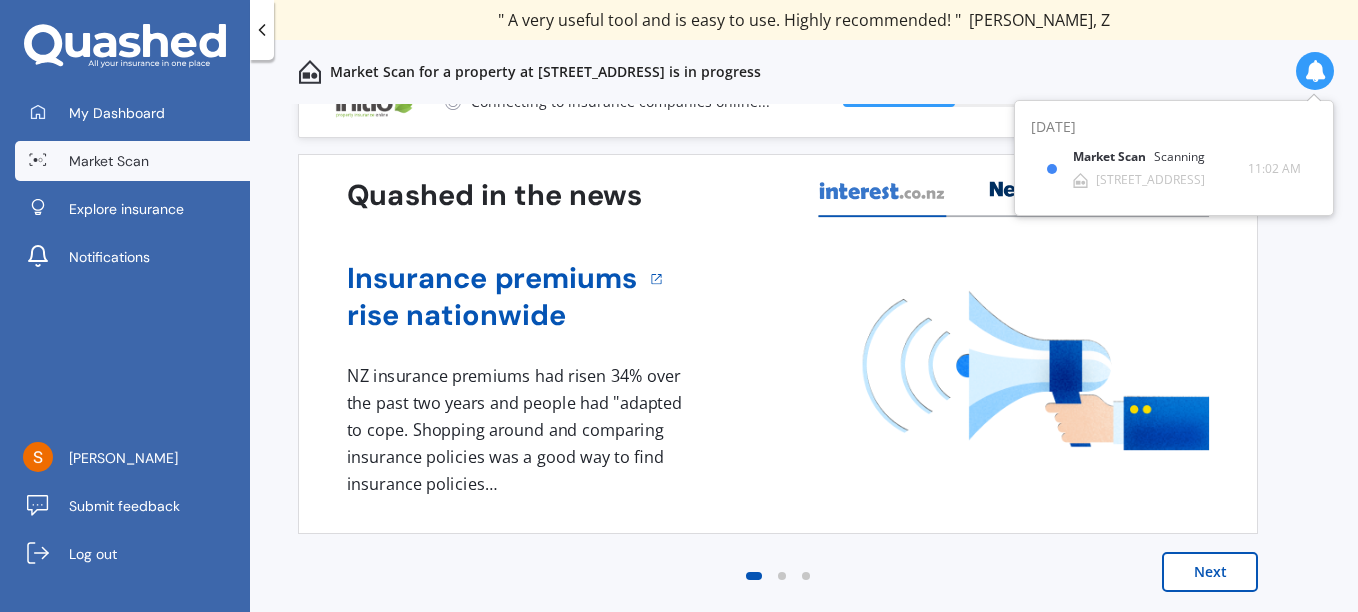 click on "Insurance premiums rise nationwide 1 NZ insurance premiums had risen 34% over the past two years and people had "adapted to cope. Shopping around and comparing insurance policies was a good way to find insurance policies…" at bounding box center (778, 375) 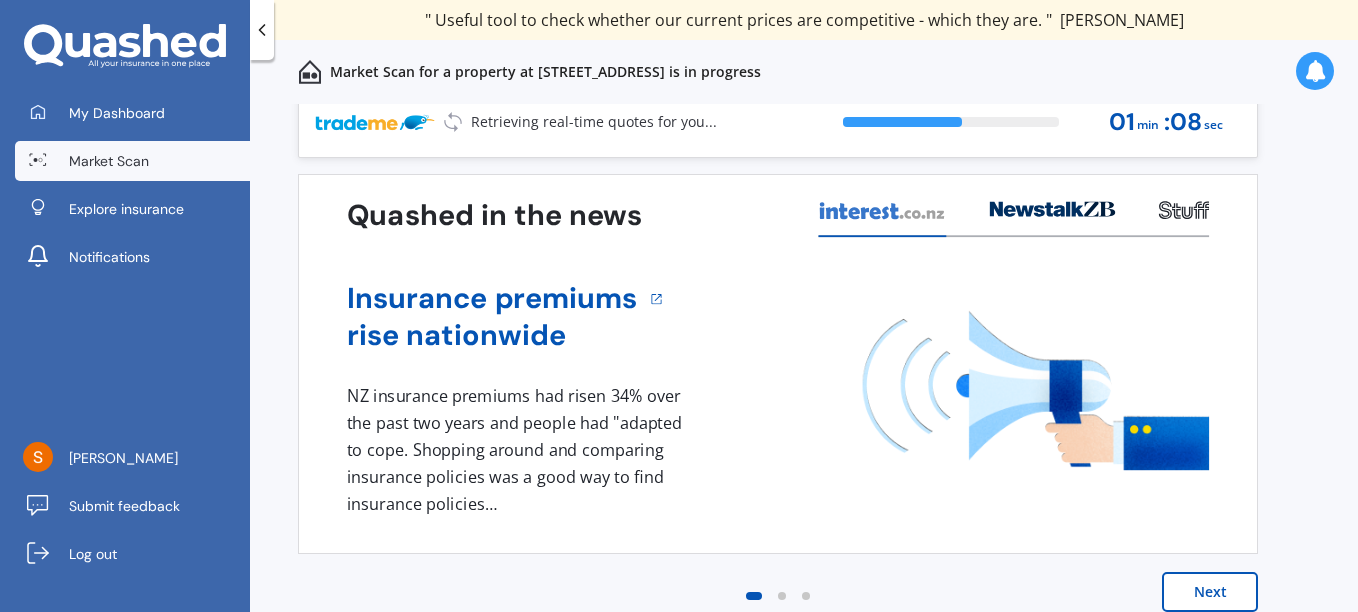 scroll, scrollTop: 0, scrollLeft: 0, axis: both 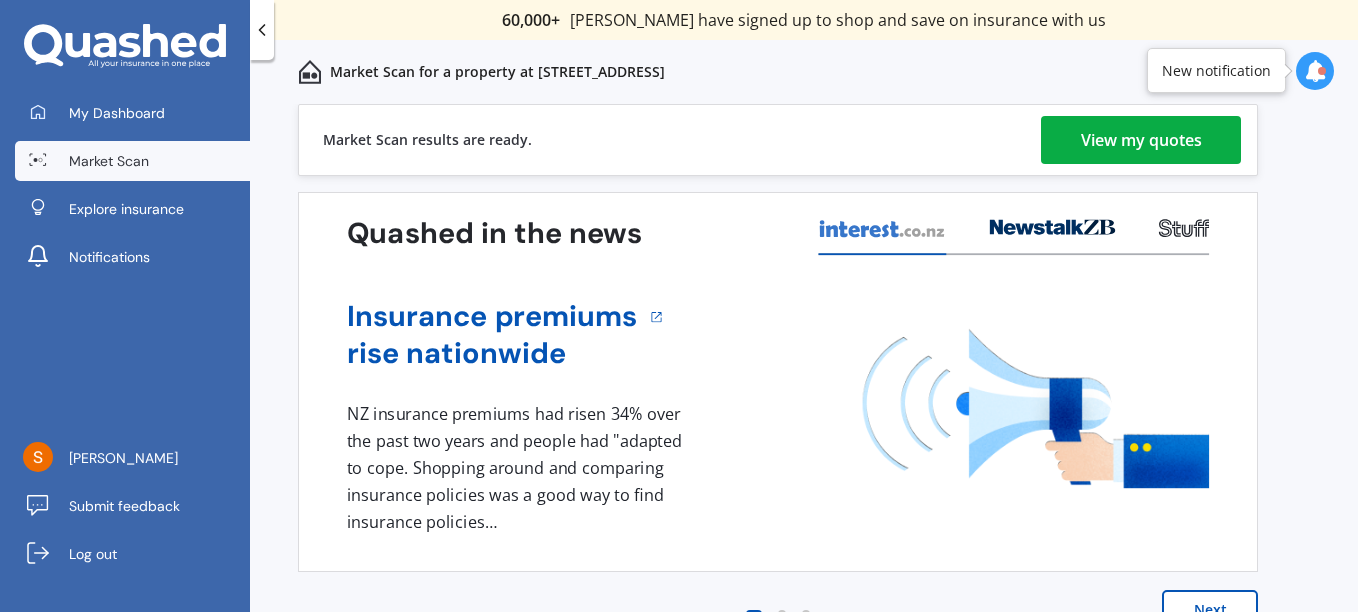 click on "View my quotes" at bounding box center [1141, 140] 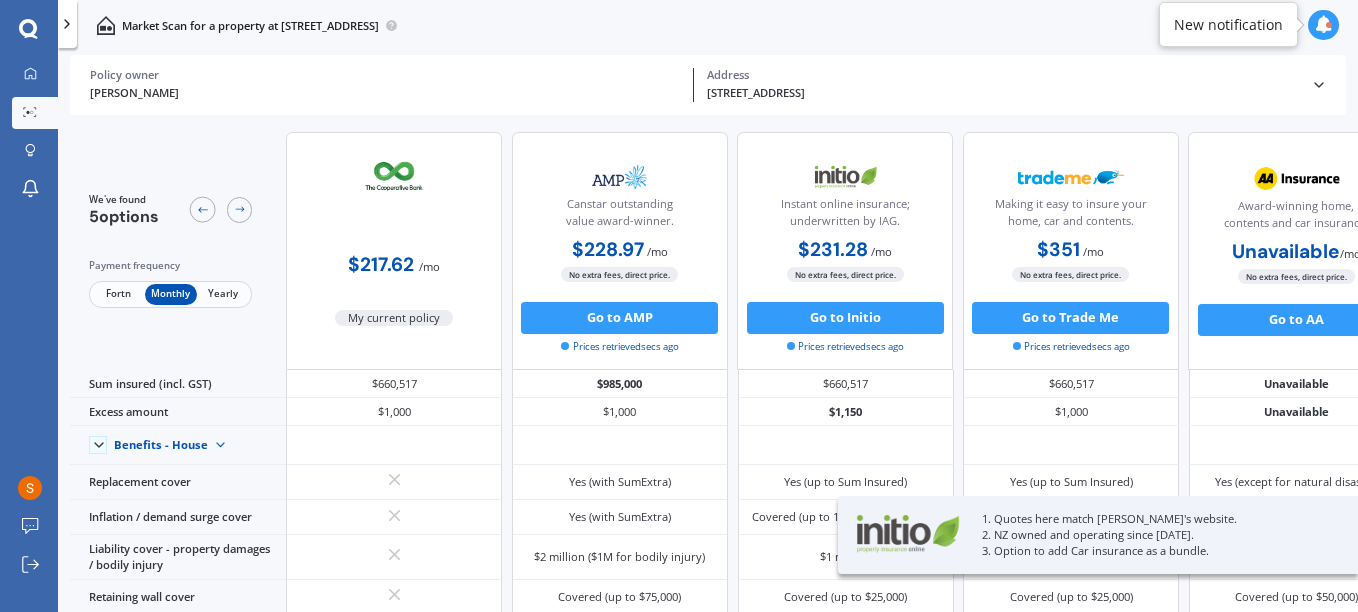 click on "Fortn" at bounding box center (119, 294) 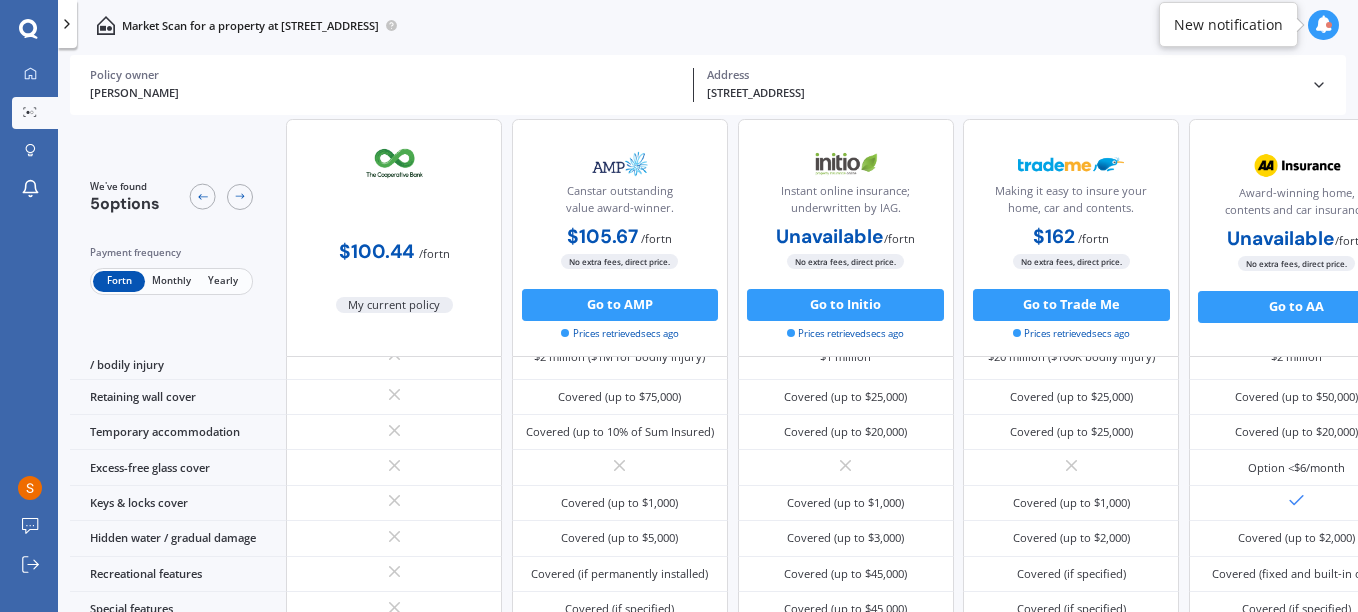 scroll, scrollTop: 125, scrollLeft: 0, axis: vertical 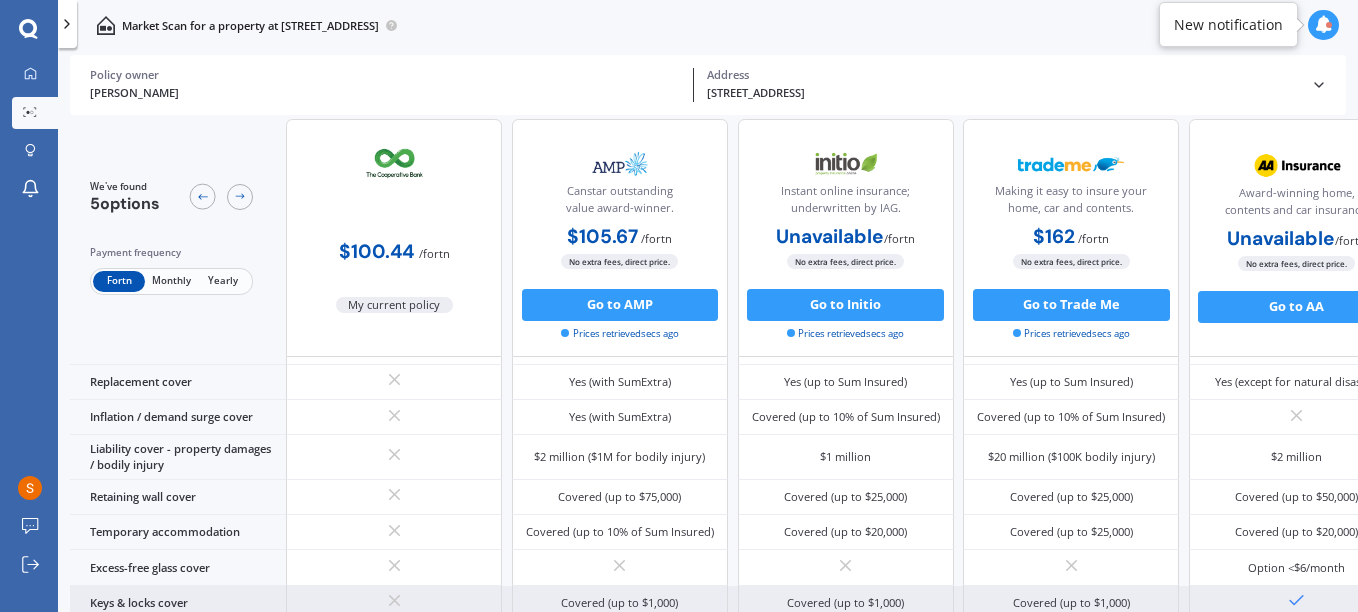 click at bounding box center (1297, 603) 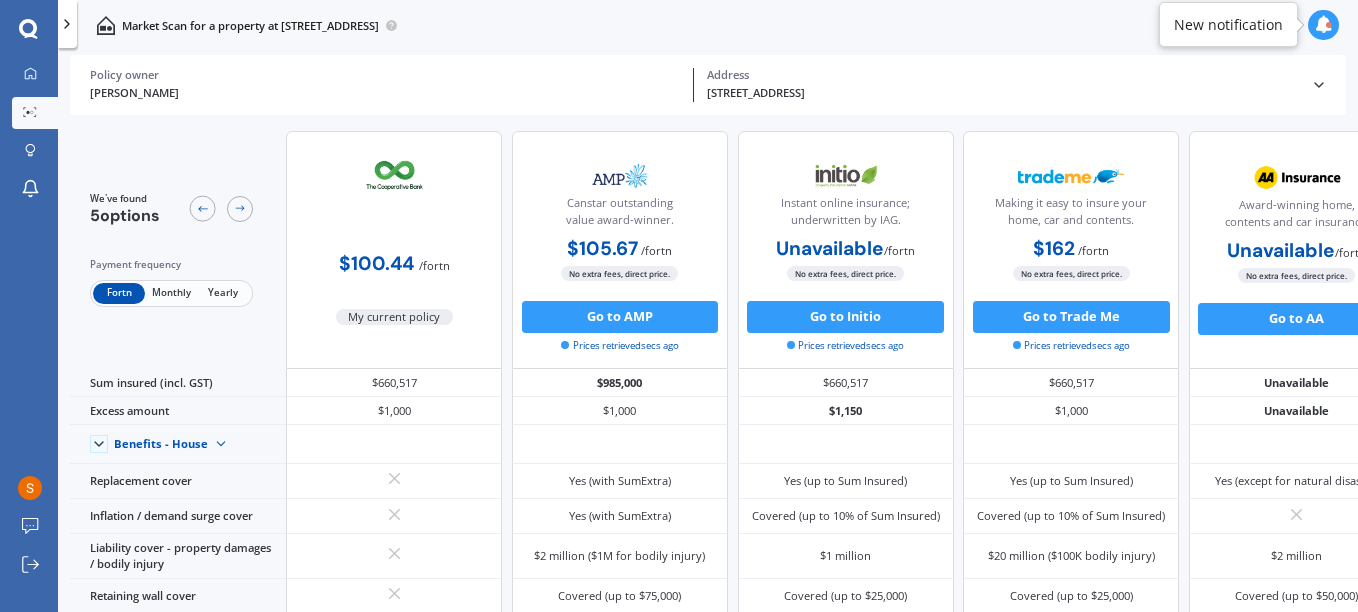 scroll, scrollTop: 0, scrollLeft: 0, axis: both 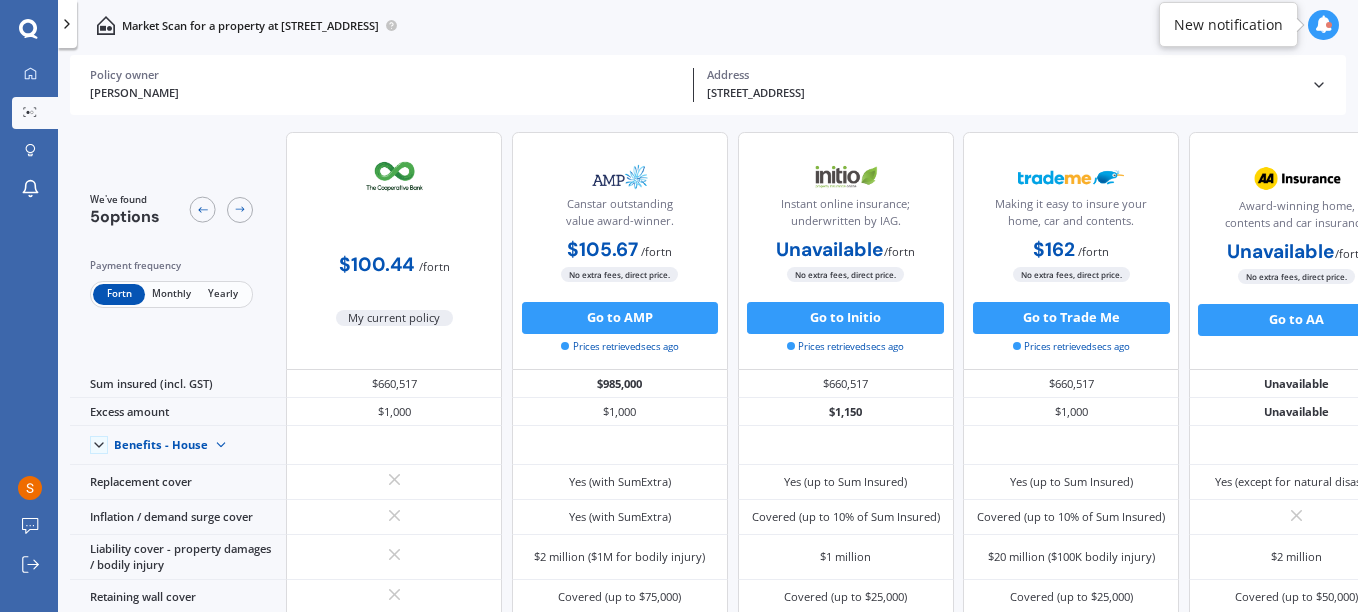 click 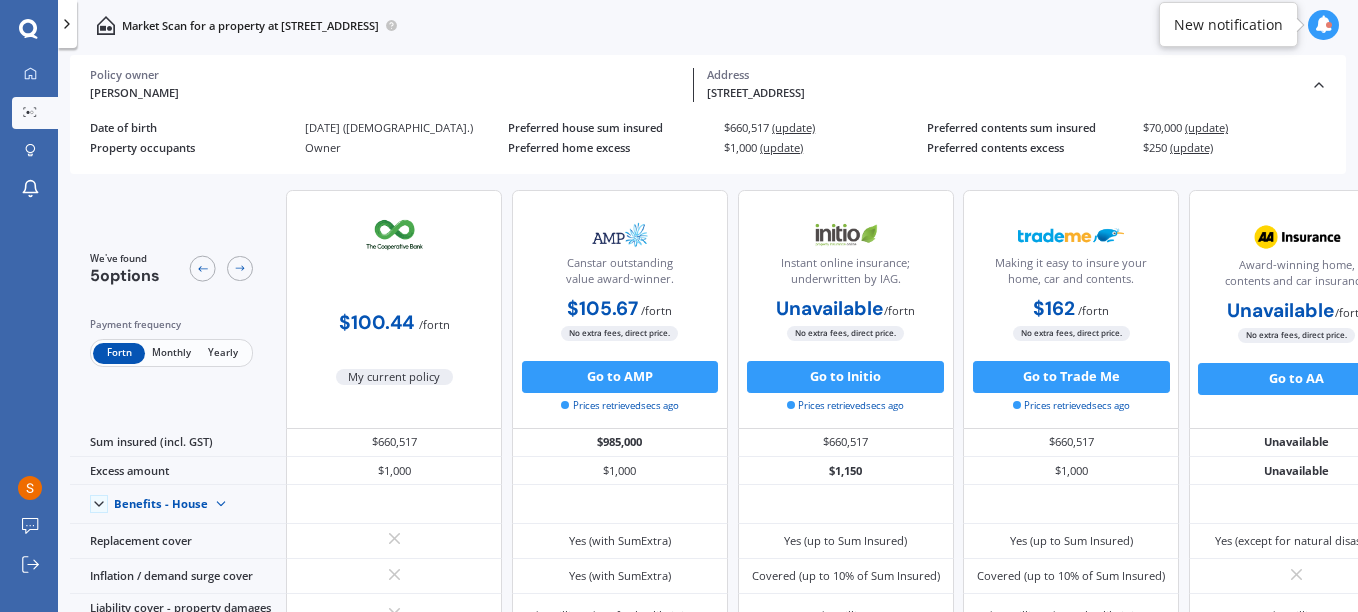 click 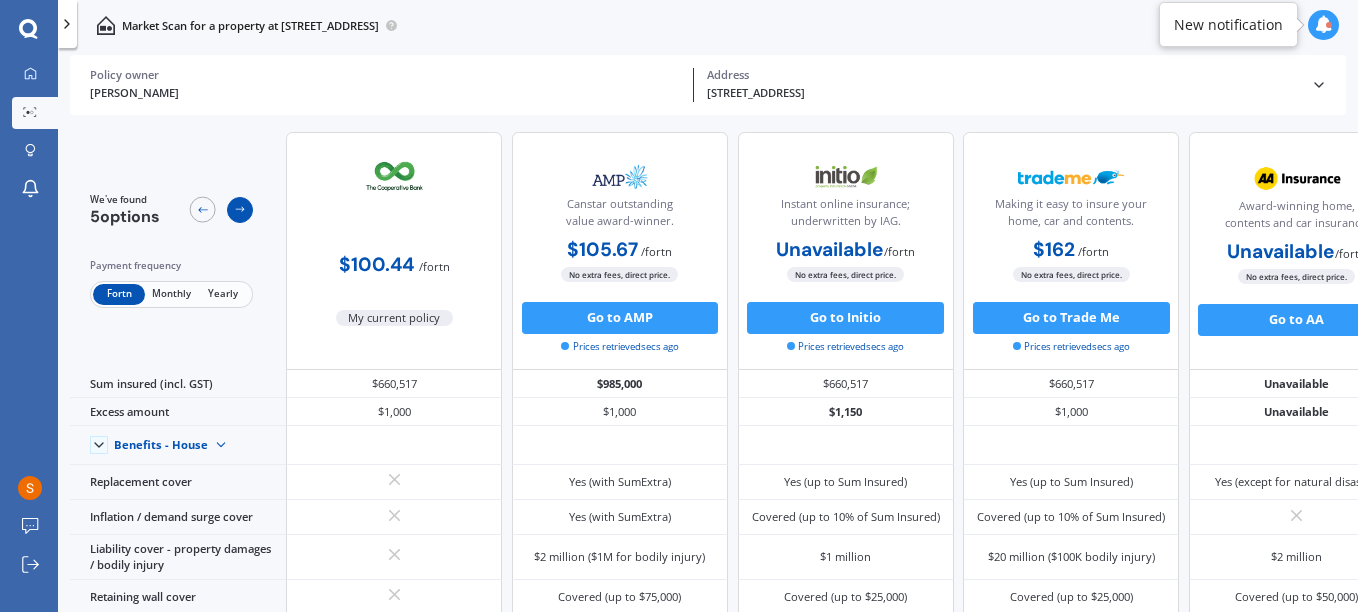 click 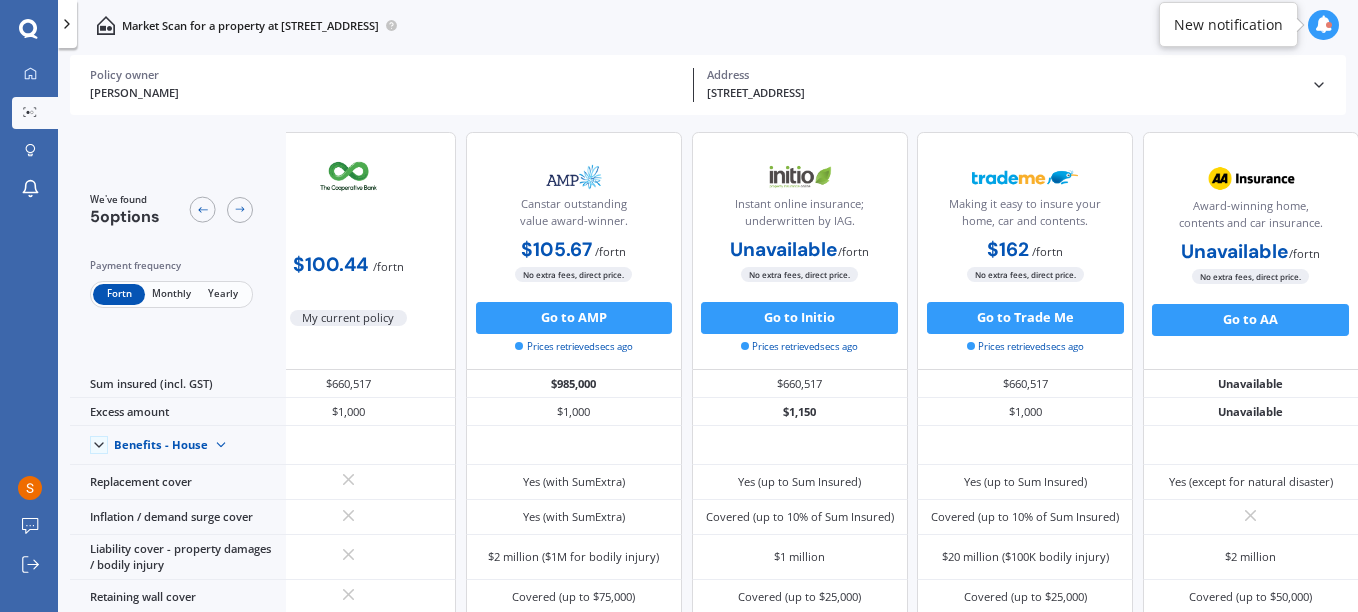 click on "Monthly" at bounding box center [171, 294] 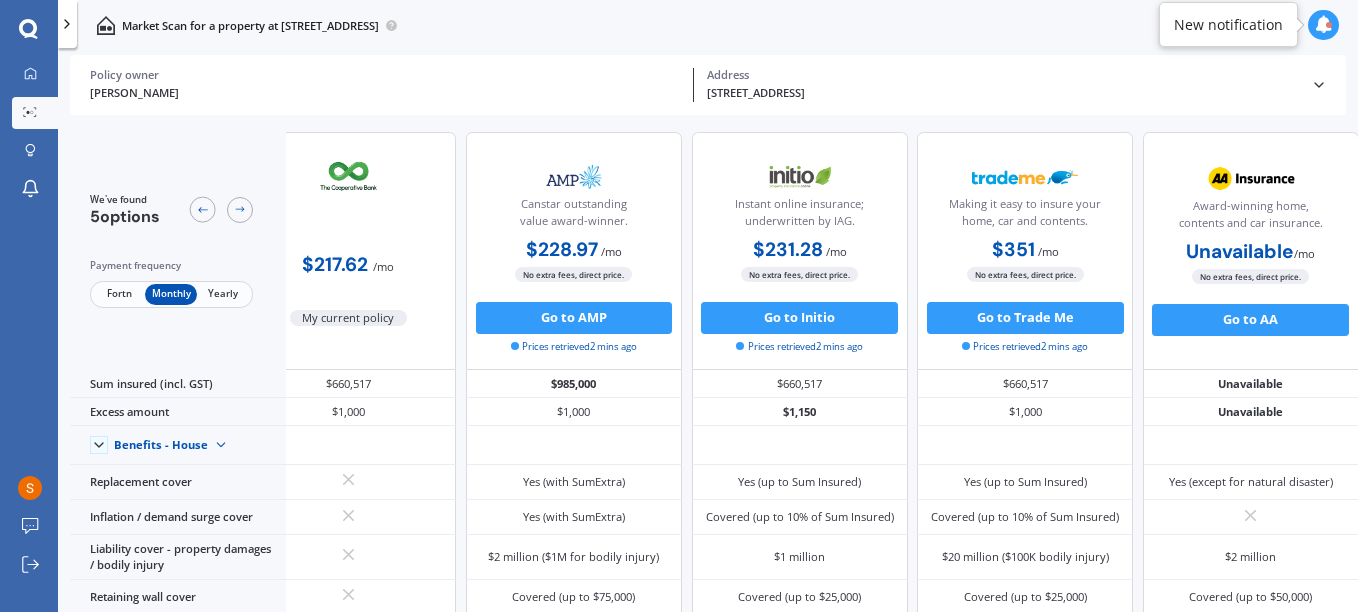 click on "Fortn" at bounding box center [119, 294] 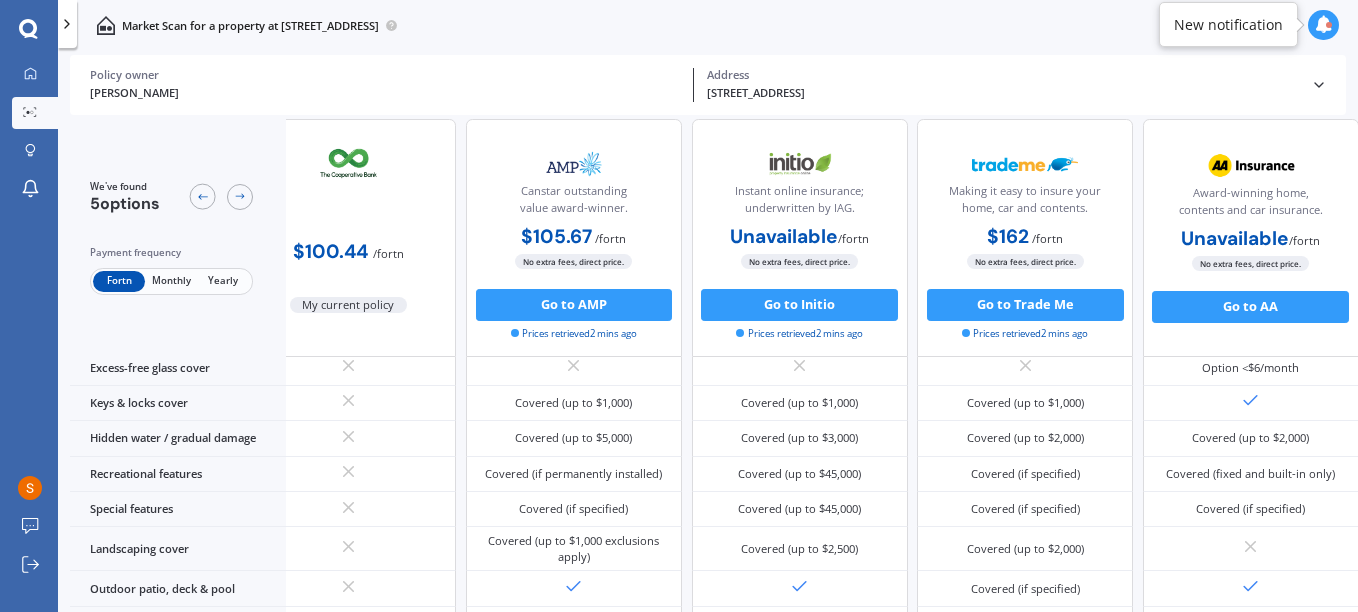 scroll, scrollTop: 500, scrollLeft: 67, axis: both 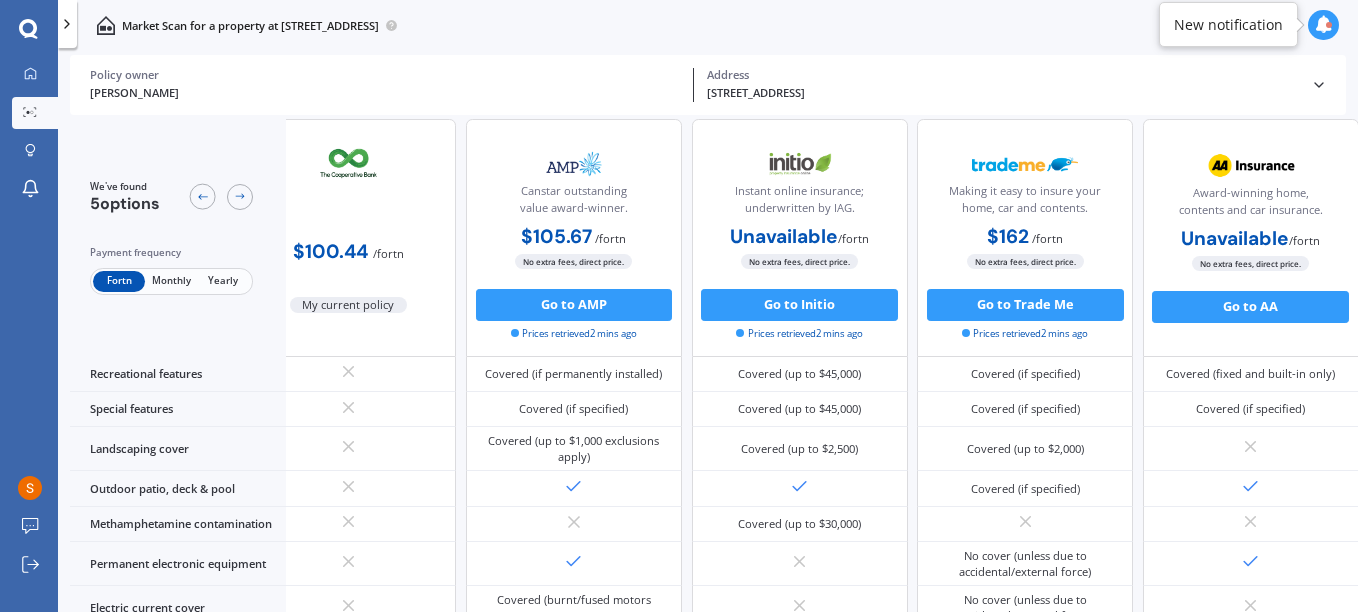 click on "My current policy" at bounding box center [349, 305] 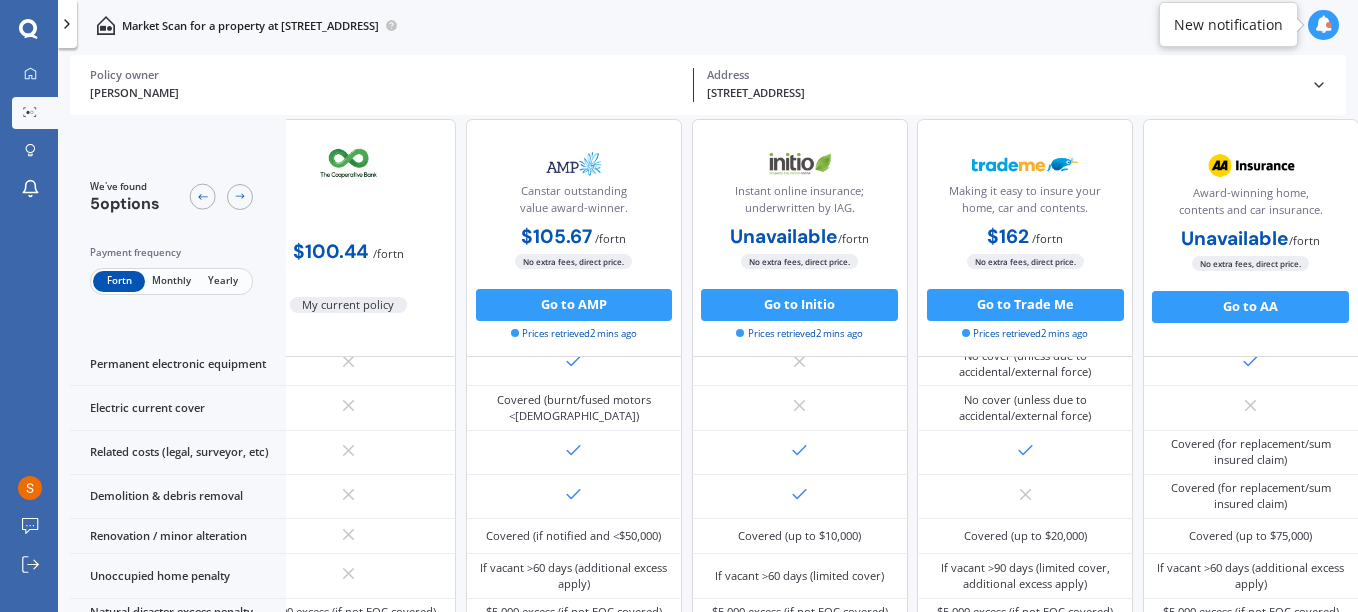 scroll, scrollTop: 875, scrollLeft: 67, axis: both 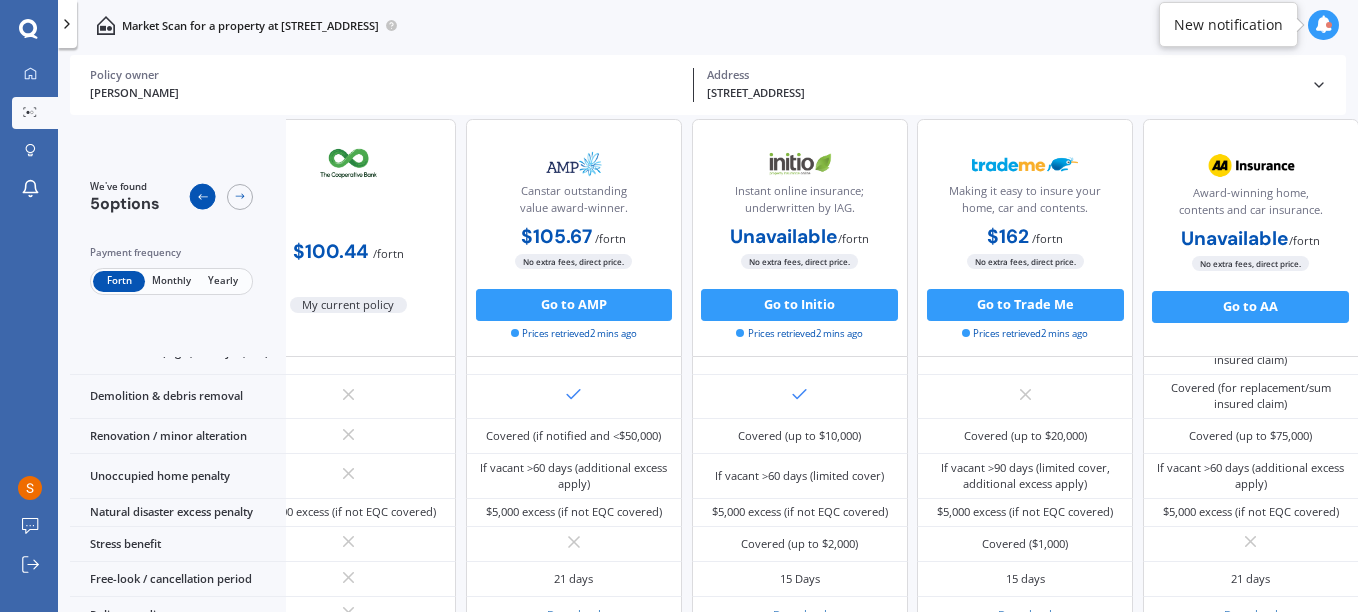 click 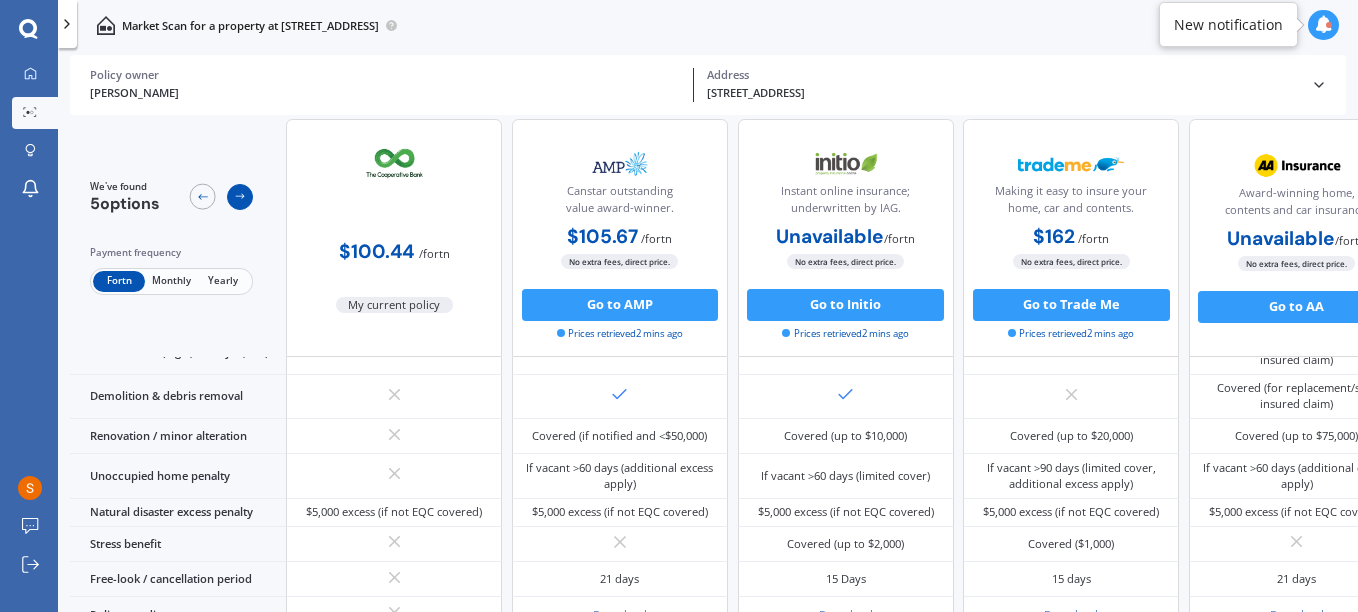click 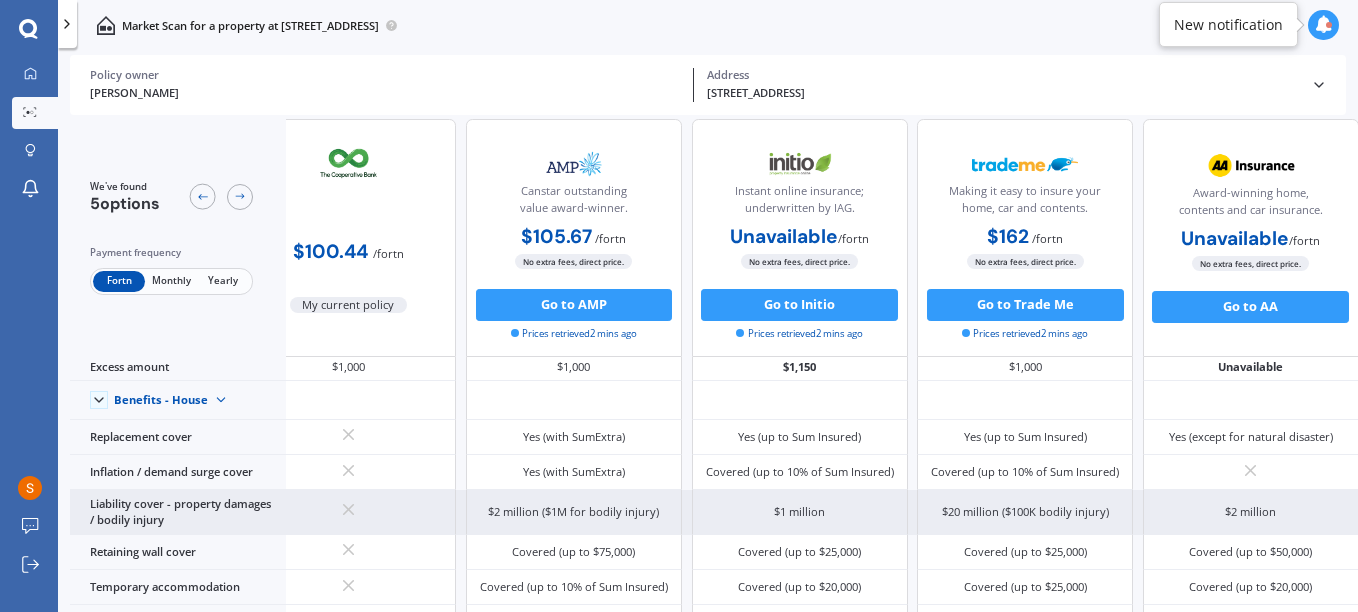 scroll, scrollTop: 12, scrollLeft: 67, axis: both 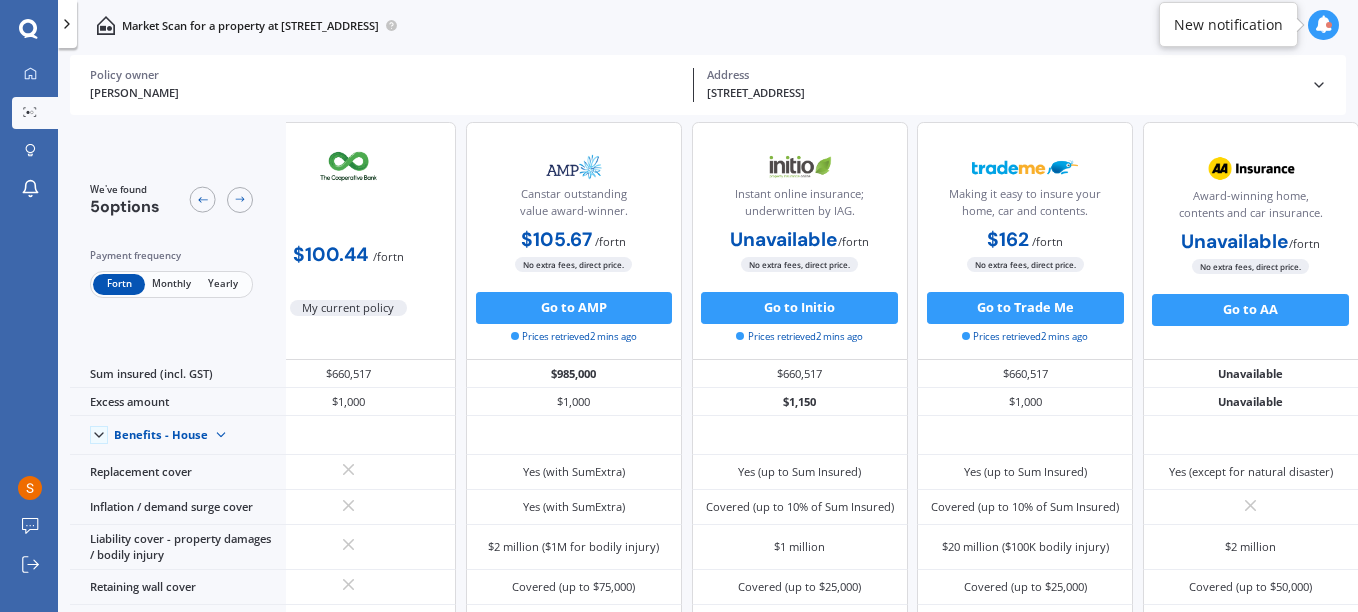 click at bounding box center (1324, 25) 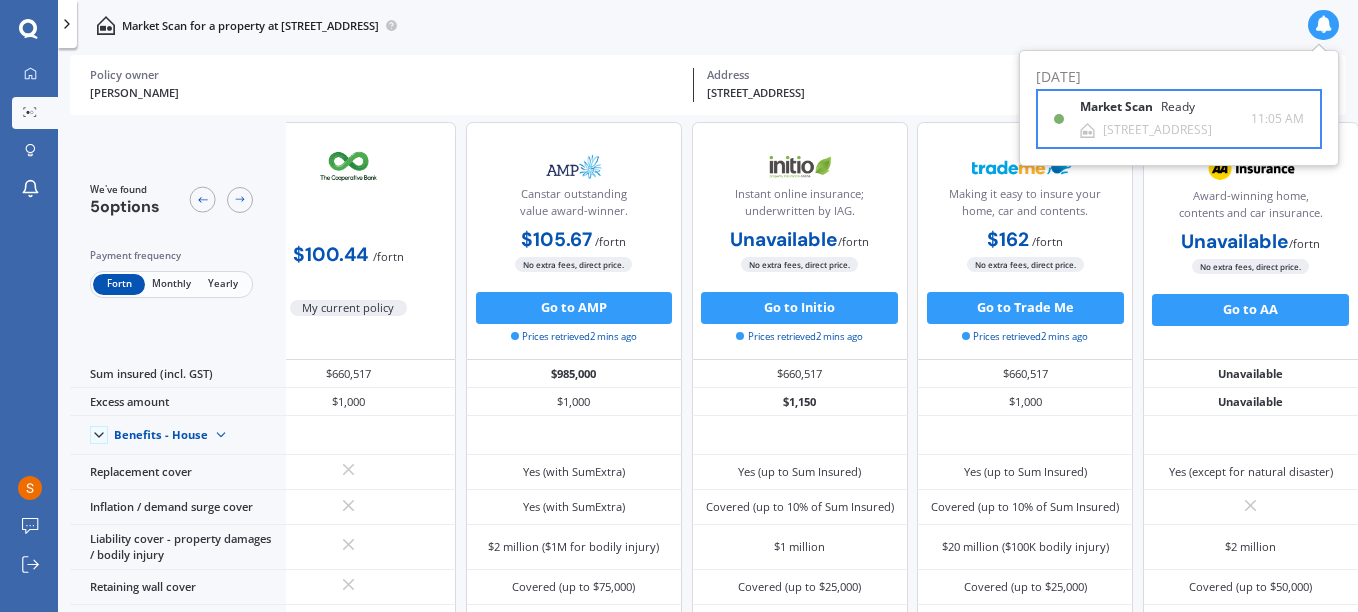 click on "Market Scan" at bounding box center [1120, 107] 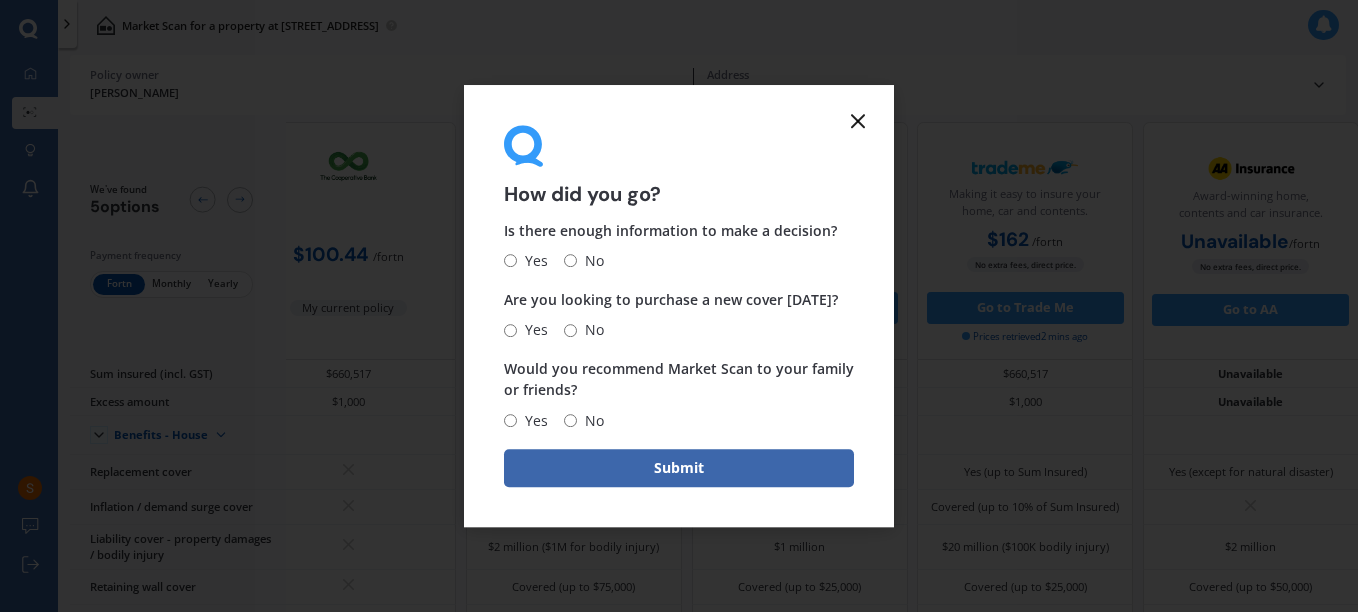 click on "No" at bounding box center [570, 261] 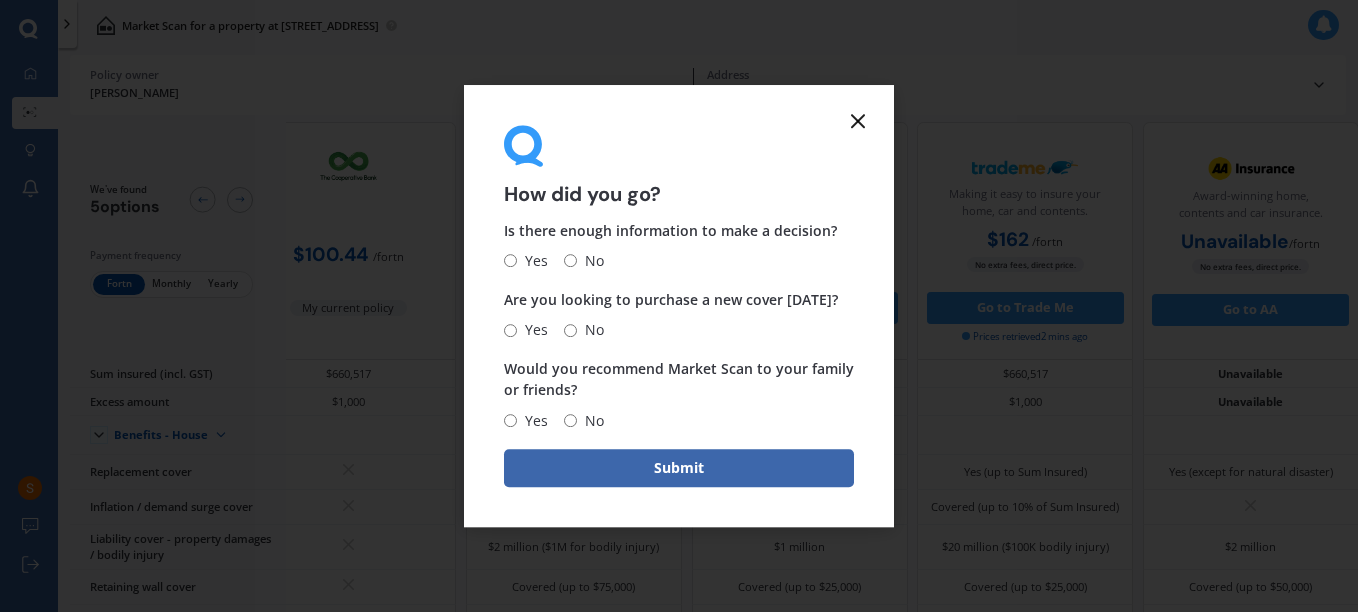 radio on "true" 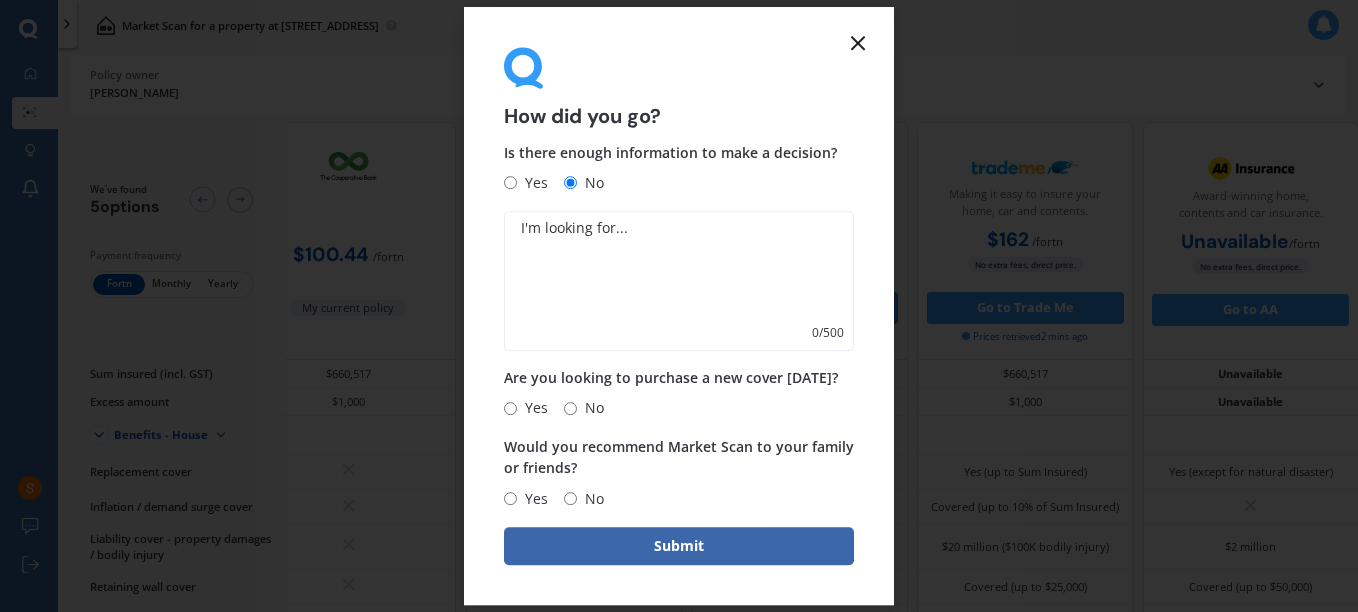 click 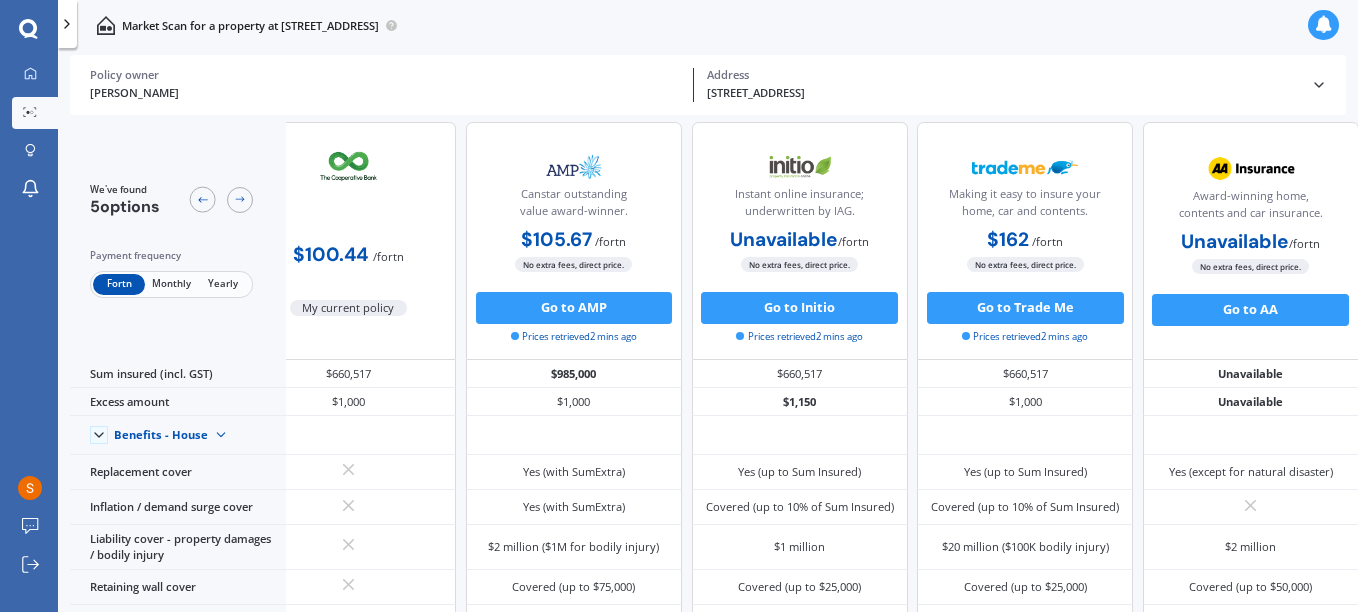 click at bounding box center [1324, 25] 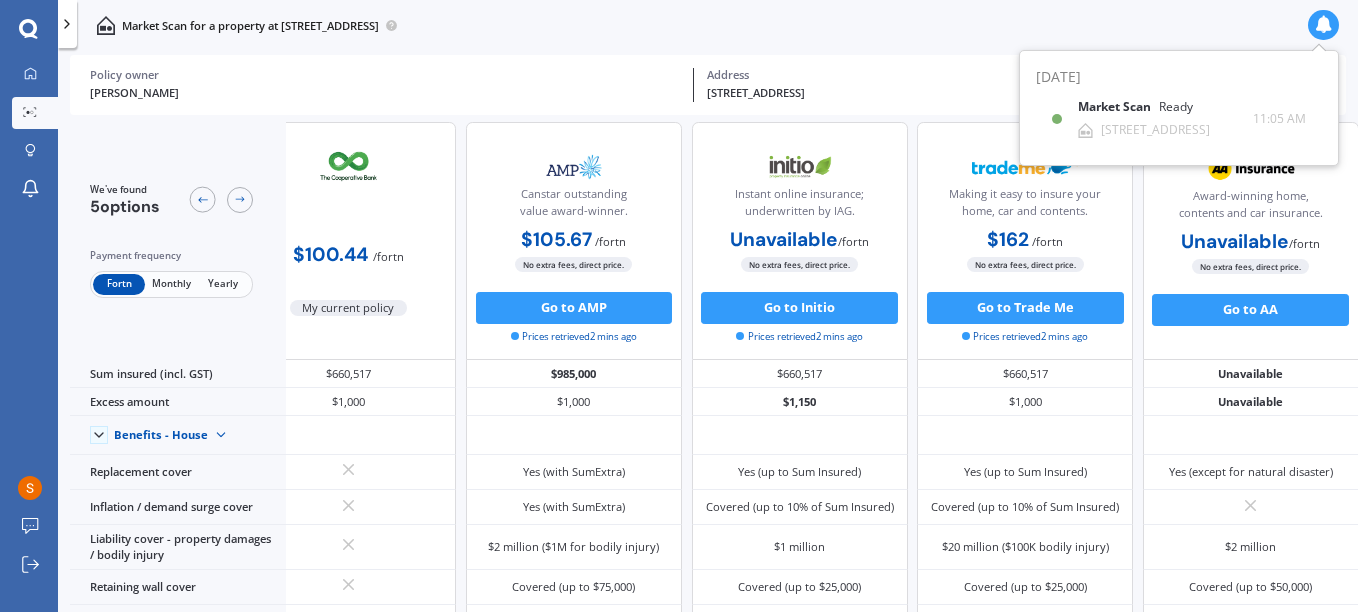 click on "Market Scan for a property at [STREET_ADDRESS]" at bounding box center (708, 25) 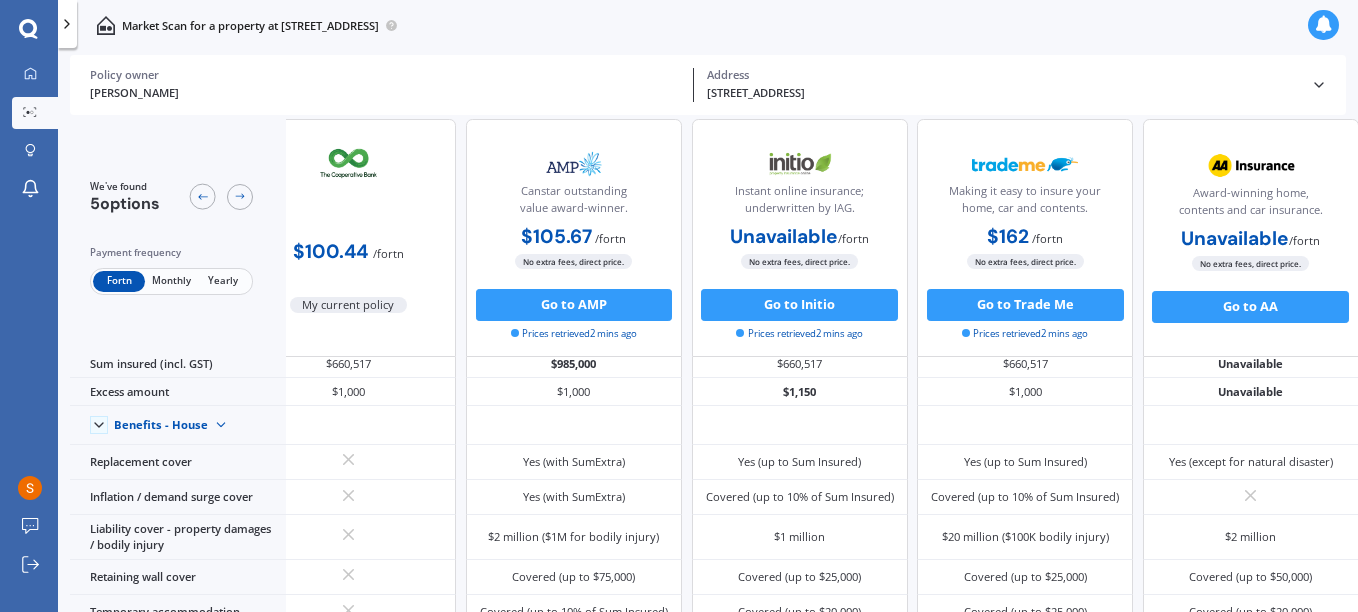 scroll, scrollTop: 0, scrollLeft: 67, axis: horizontal 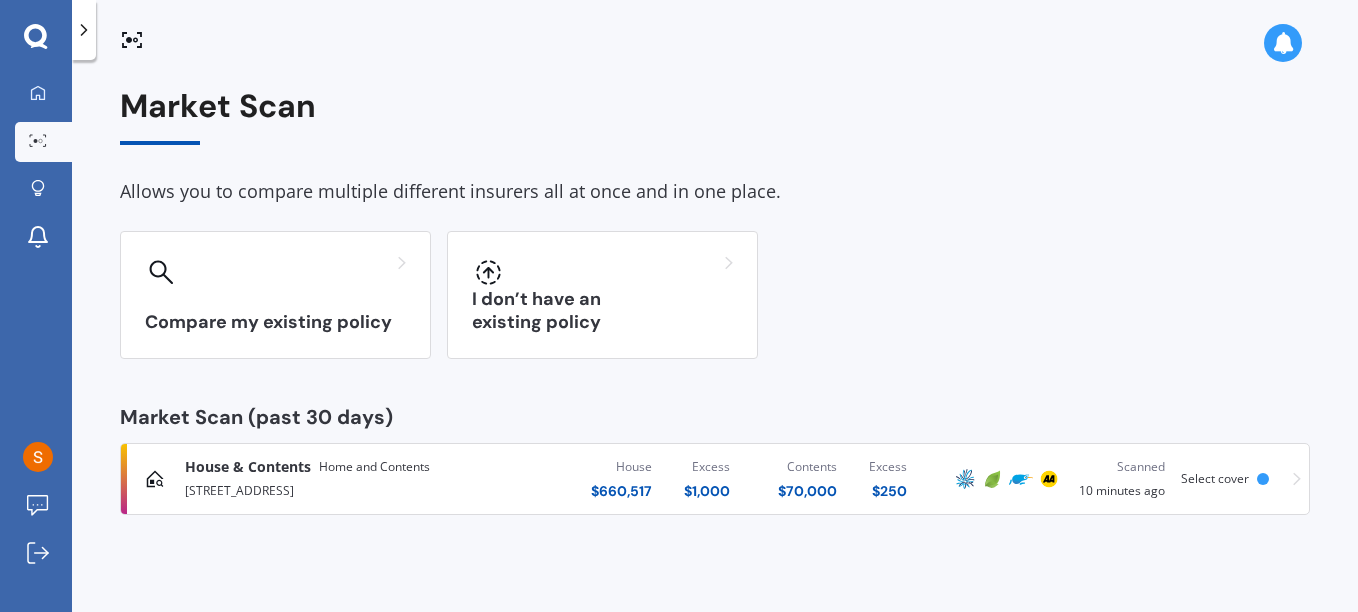 click on "Select cover" at bounding box center (1215, 478) 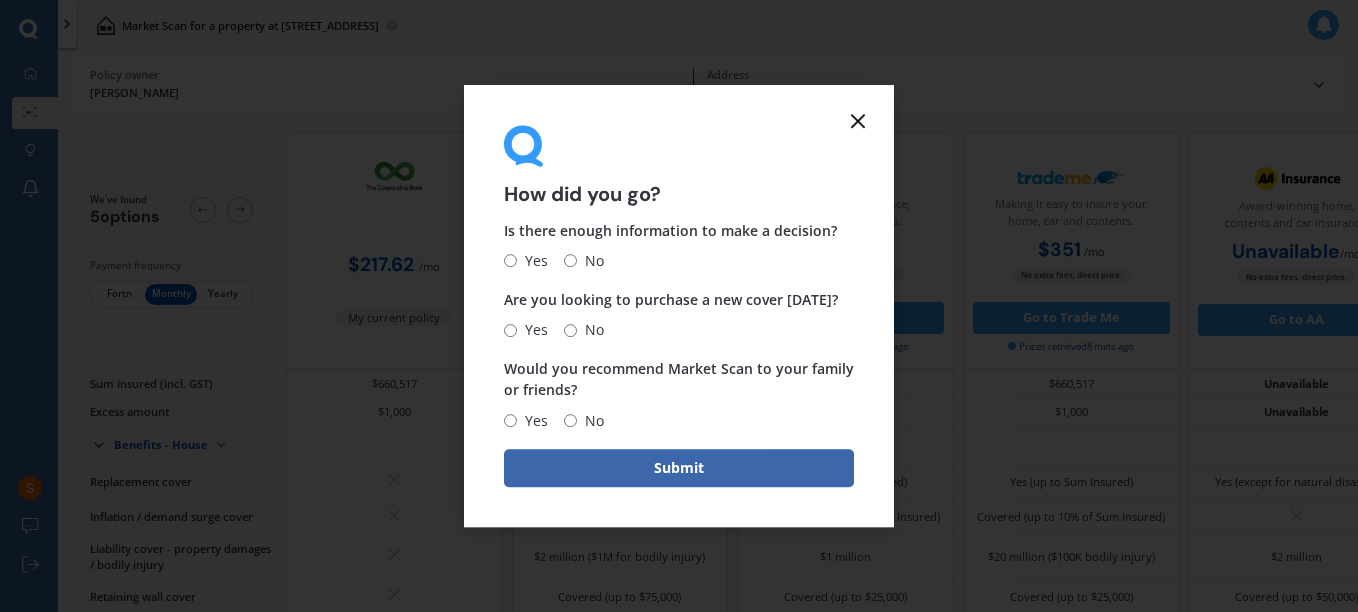 click 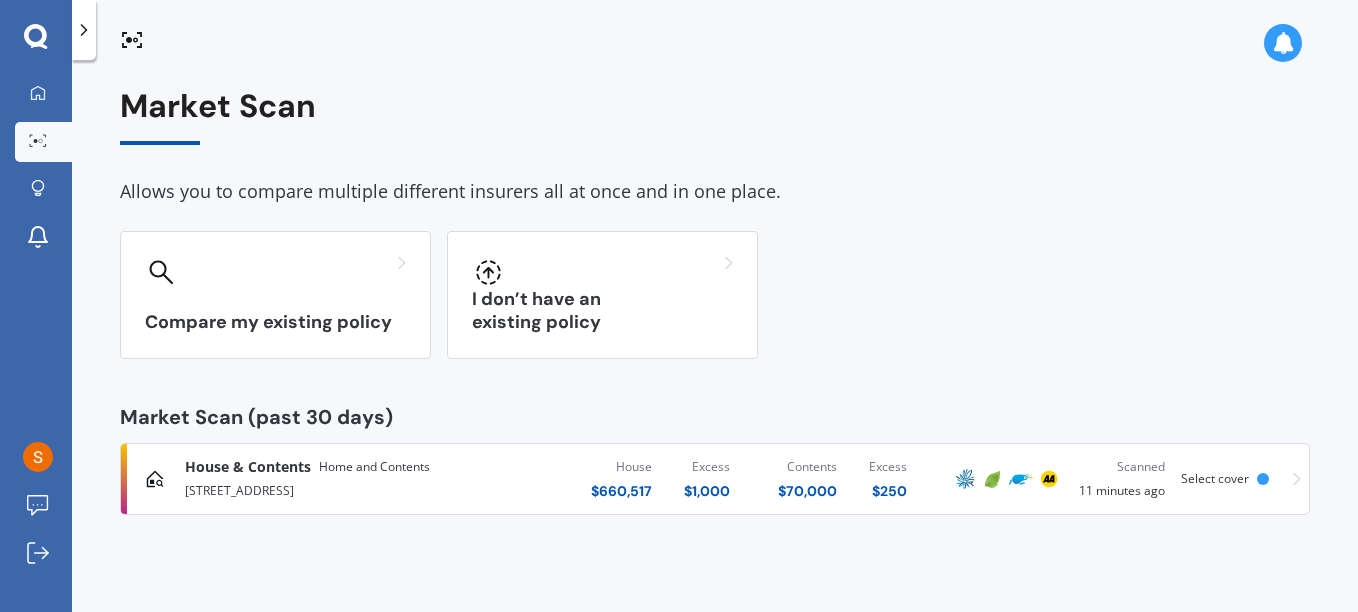 click 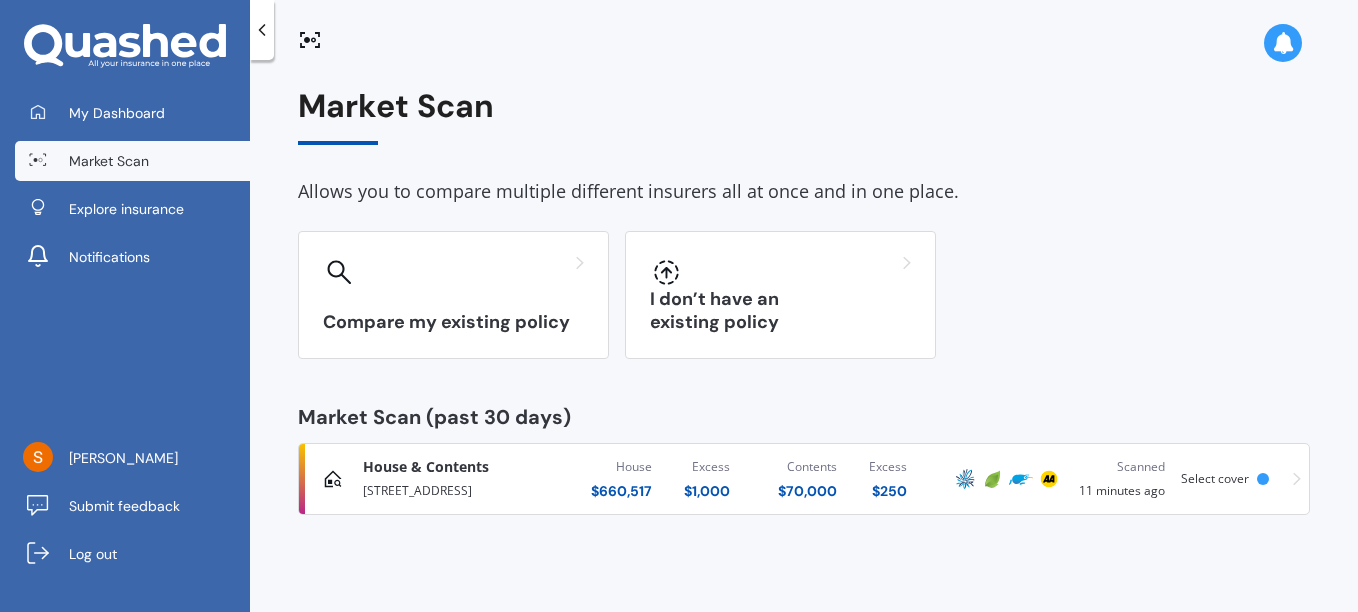 click 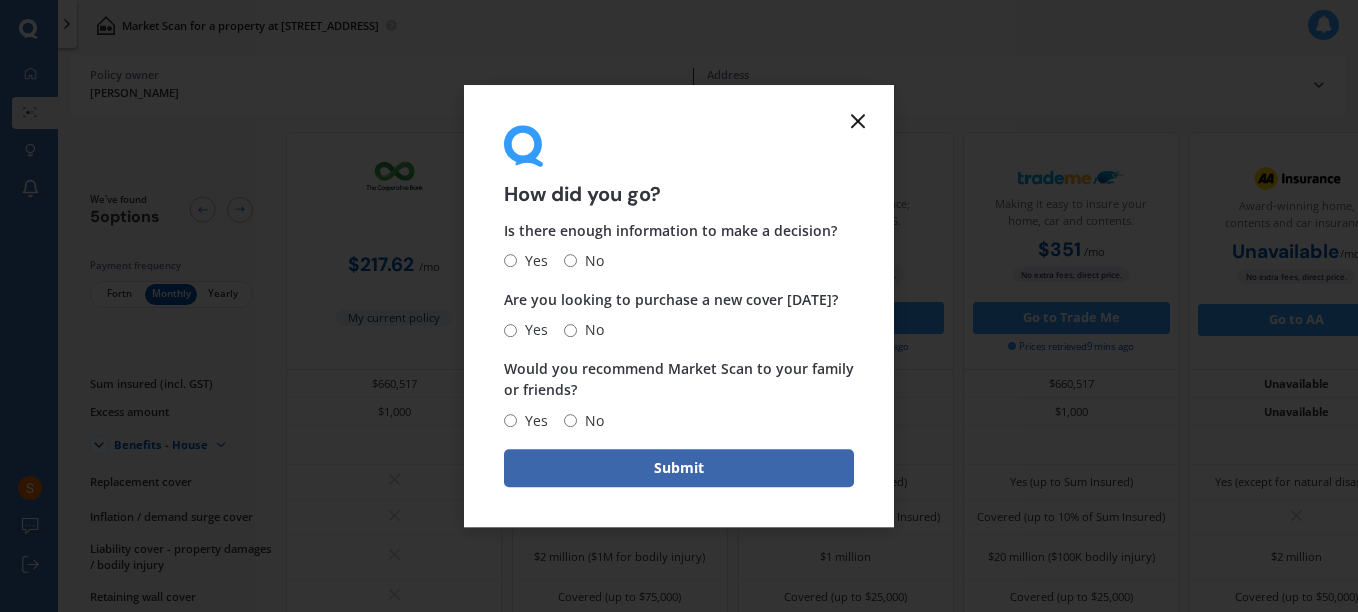 click 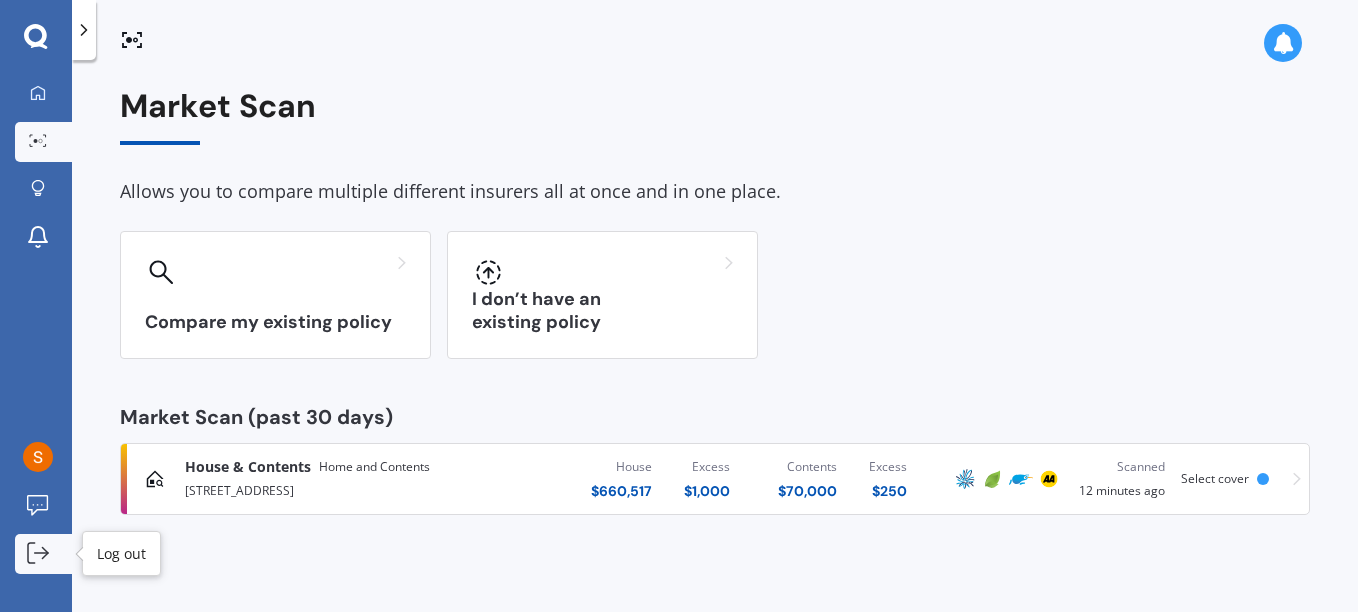 click 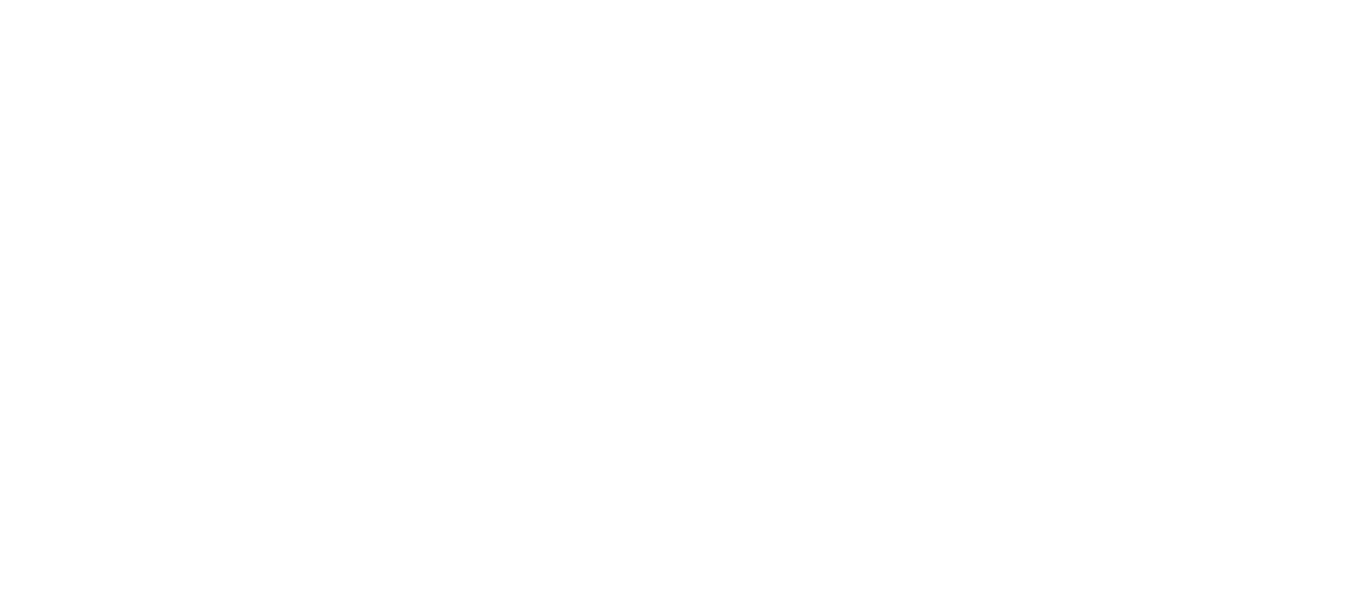 scroll, scrollTop: 0, scrollLeft: 0, axis: both 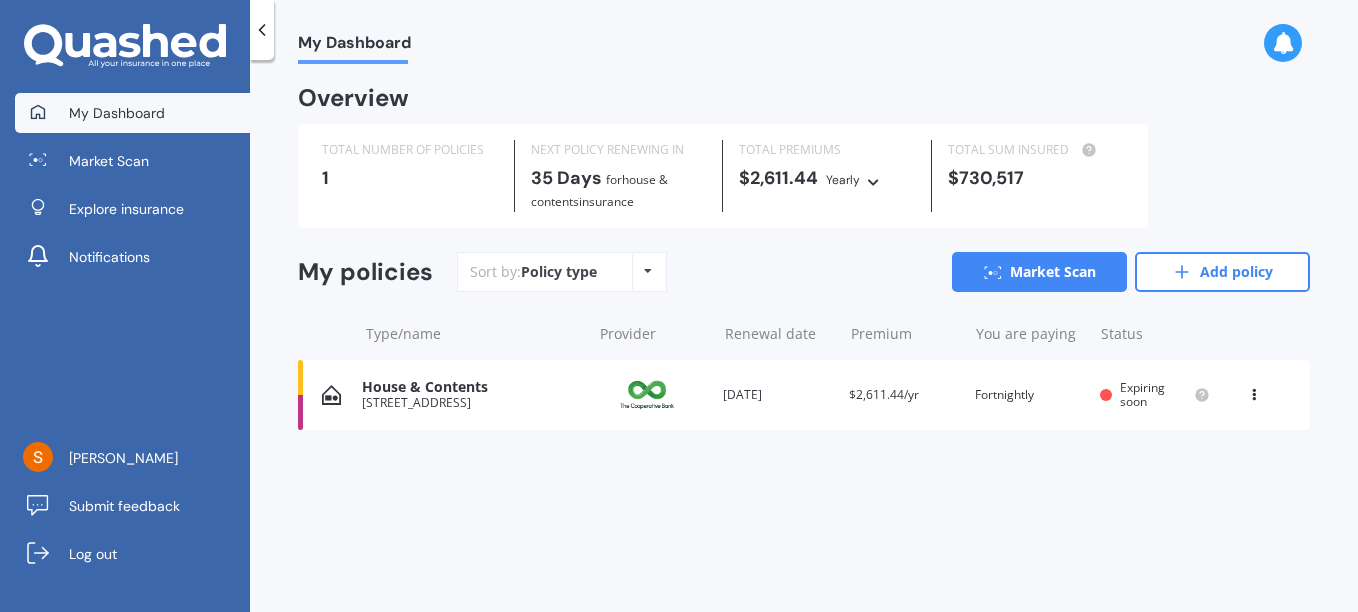 click at bounding box center [648, 271] 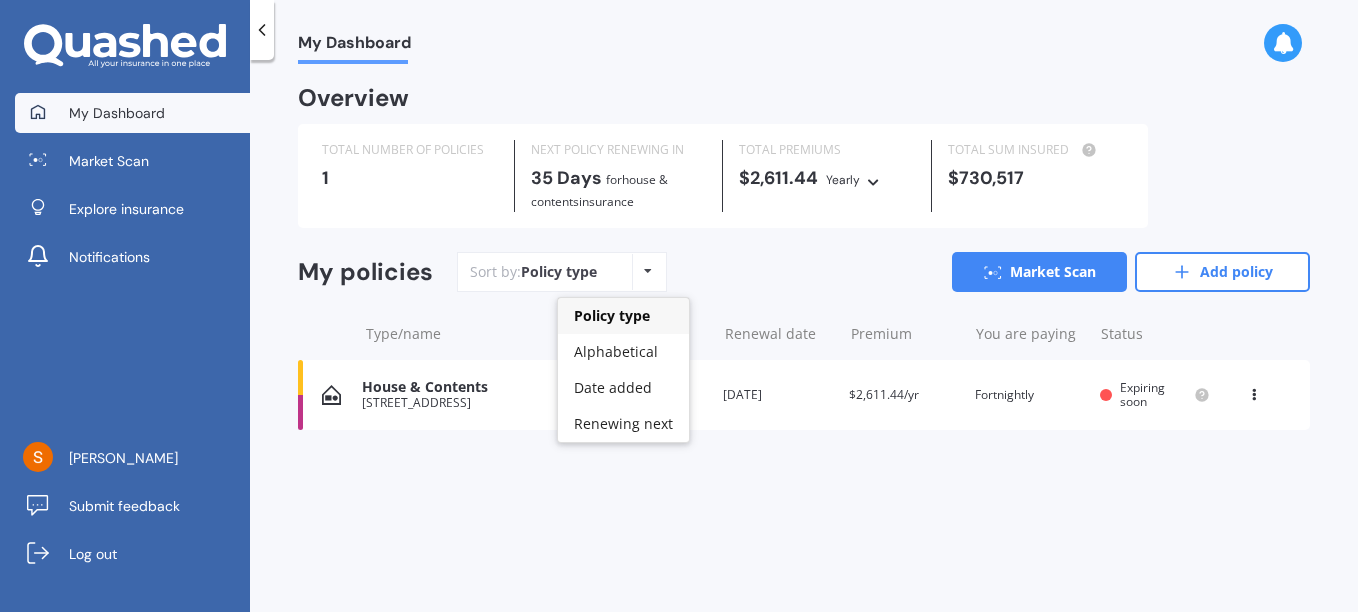 click on "Sort by:  Policy type Policy type Alphabetical Date added Renewing next Market Scan Add policy" at bounding box center (883, 272) 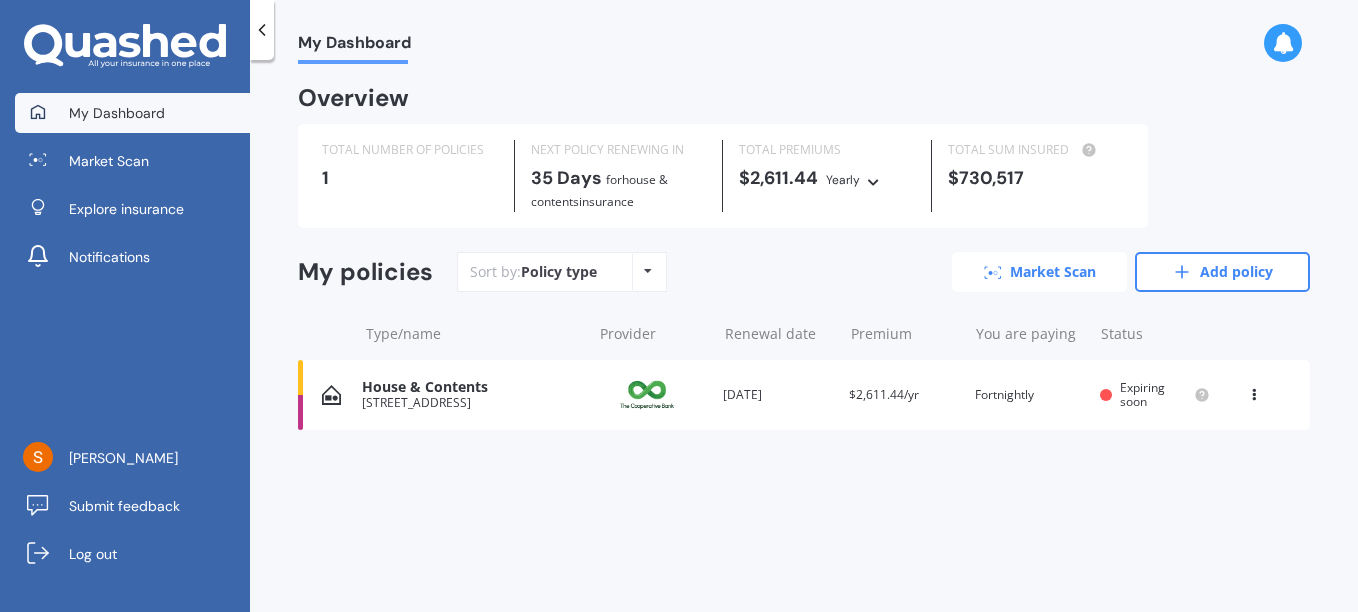 click on "Market Scan" at bounding box center (1039, 272) 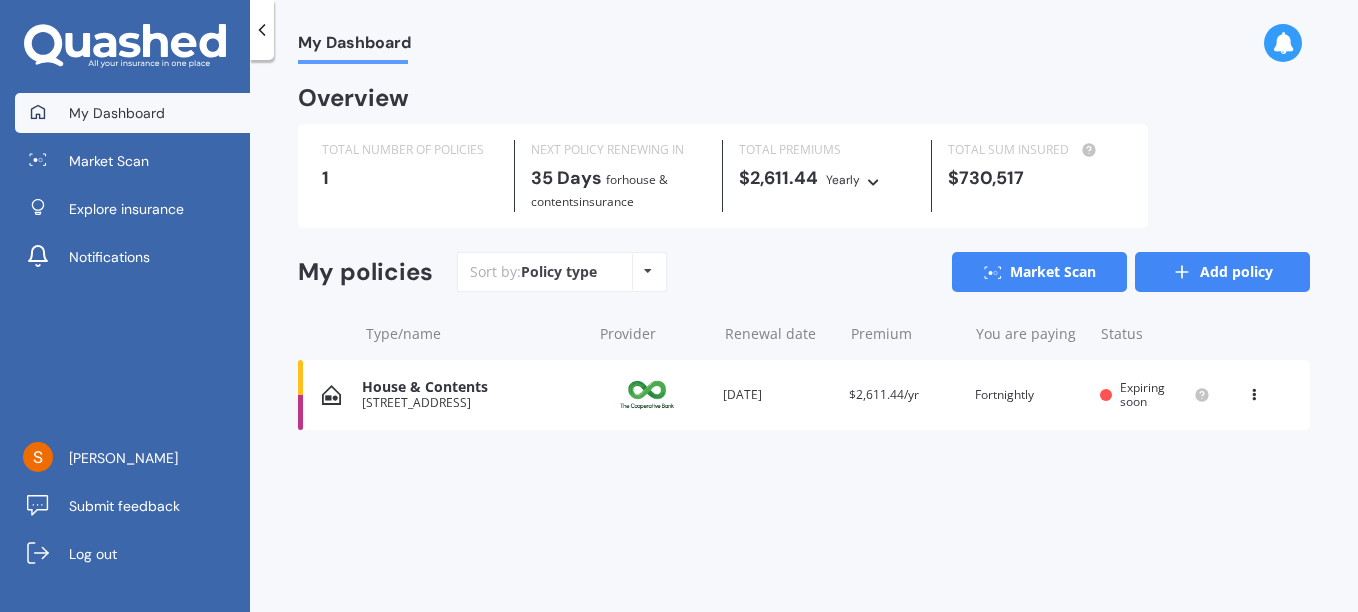click on "Add policy" at bounding box center (1222, 272) 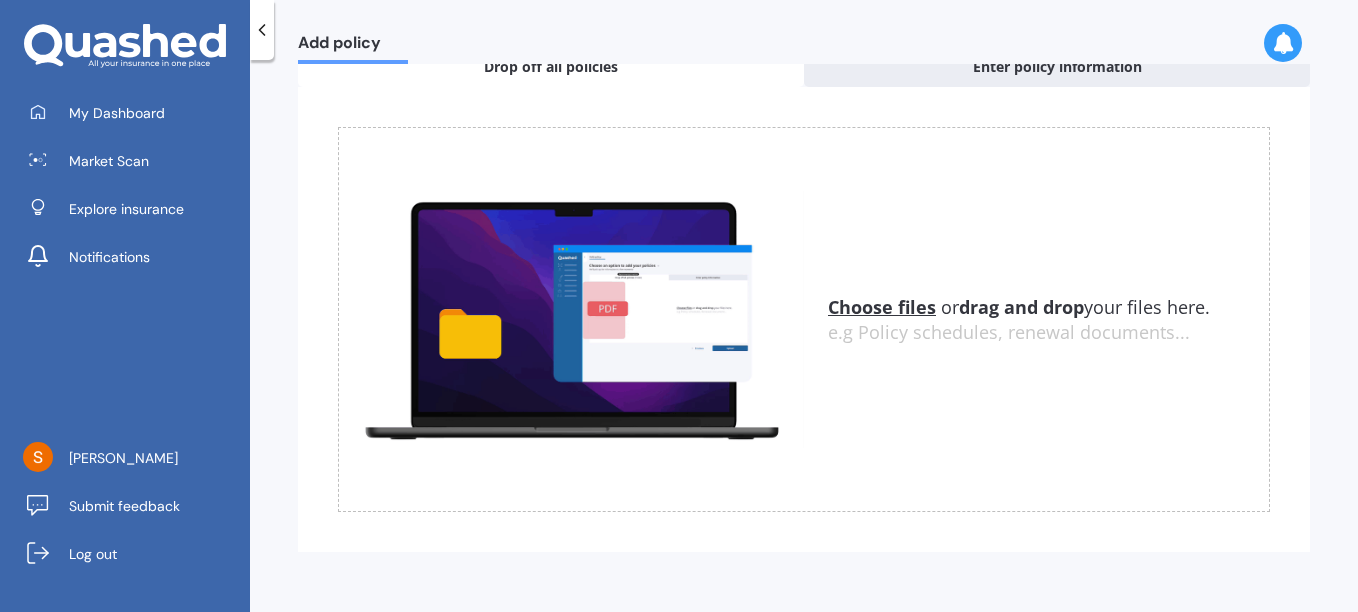 scroll, scrollTop: 0, scrollLeft: 0, axis: both 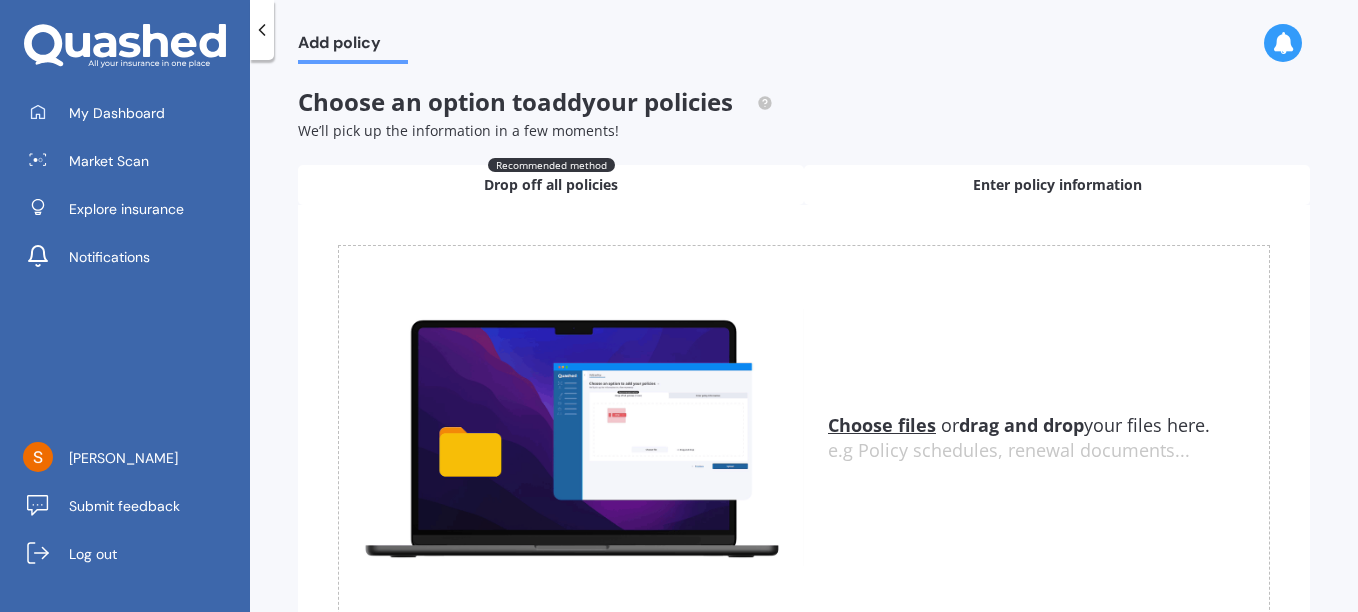 click on "Enter policy information" at bounding box center (1057, 185) 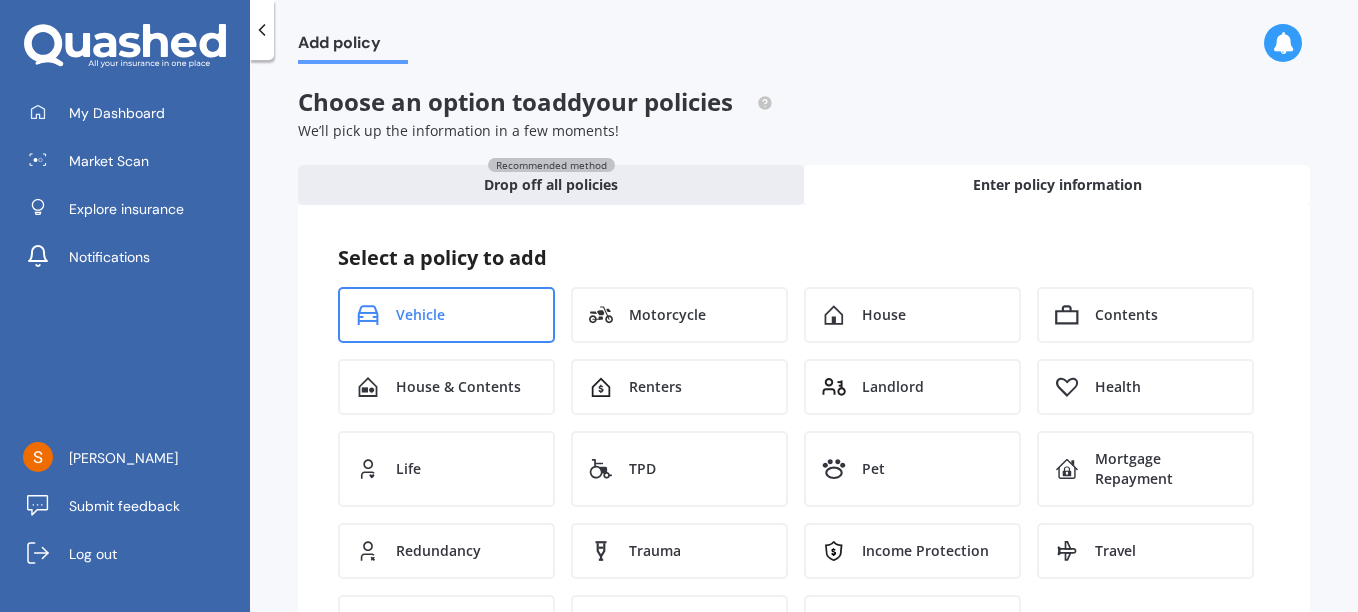click on "Vehicle" at bounding box center (420, 315) 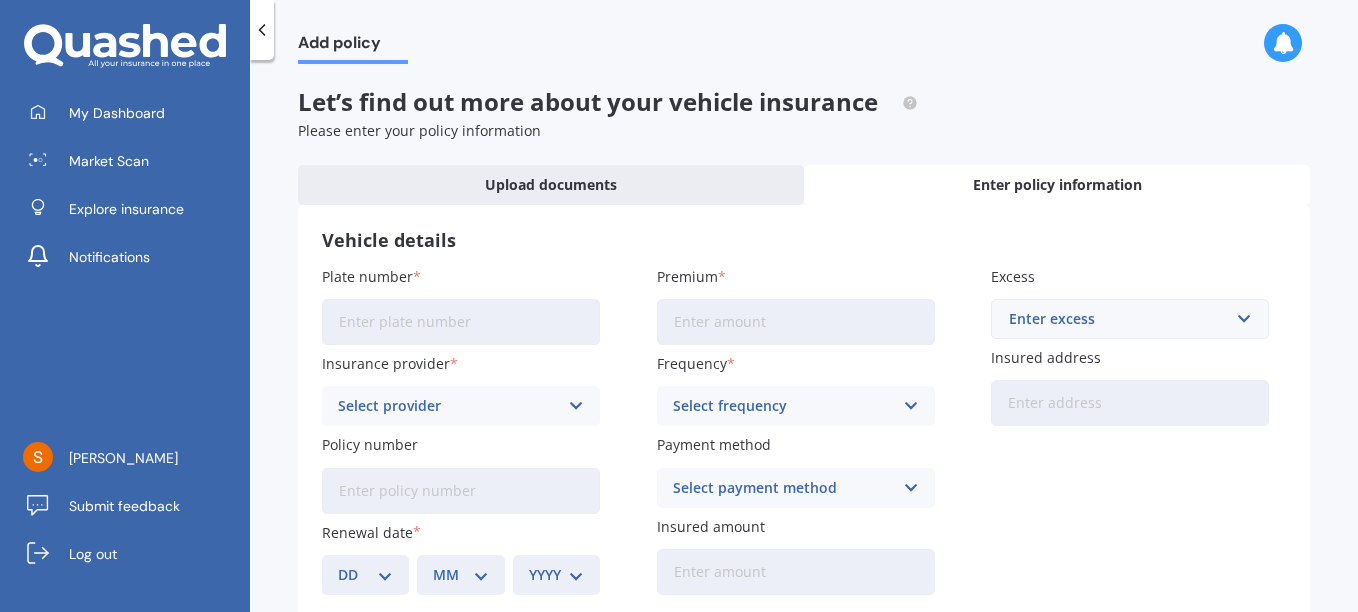 click on "Plate number" at bounding box center (461, 322) 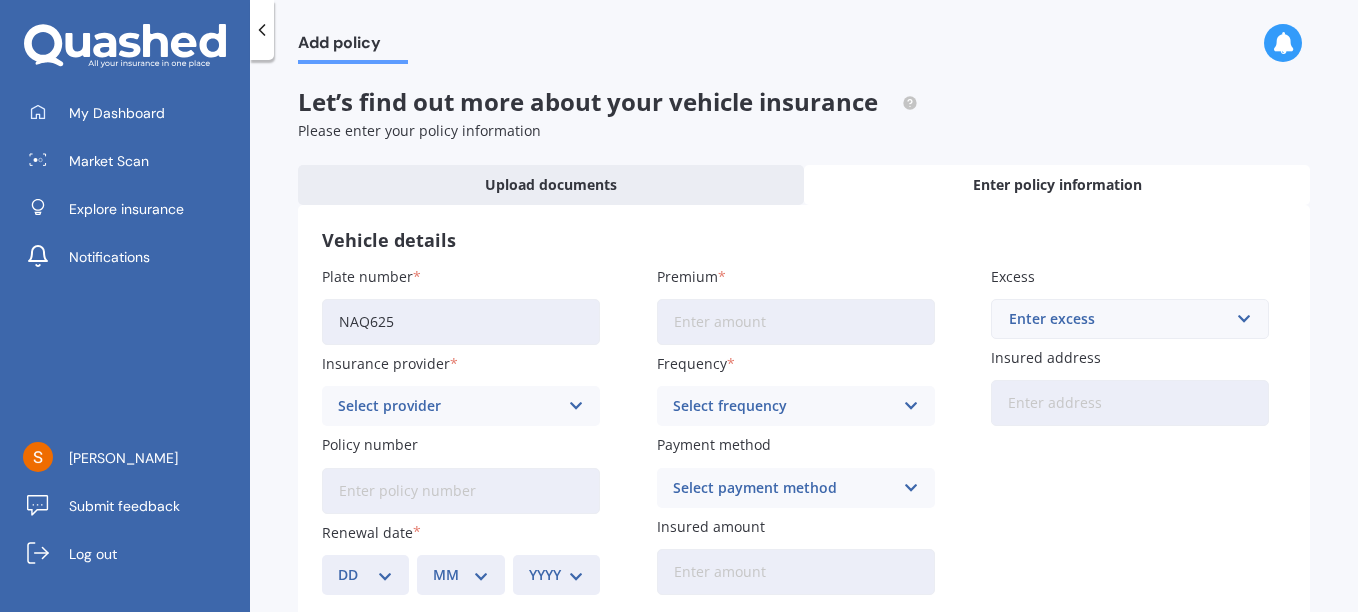 type on "NAQ625" 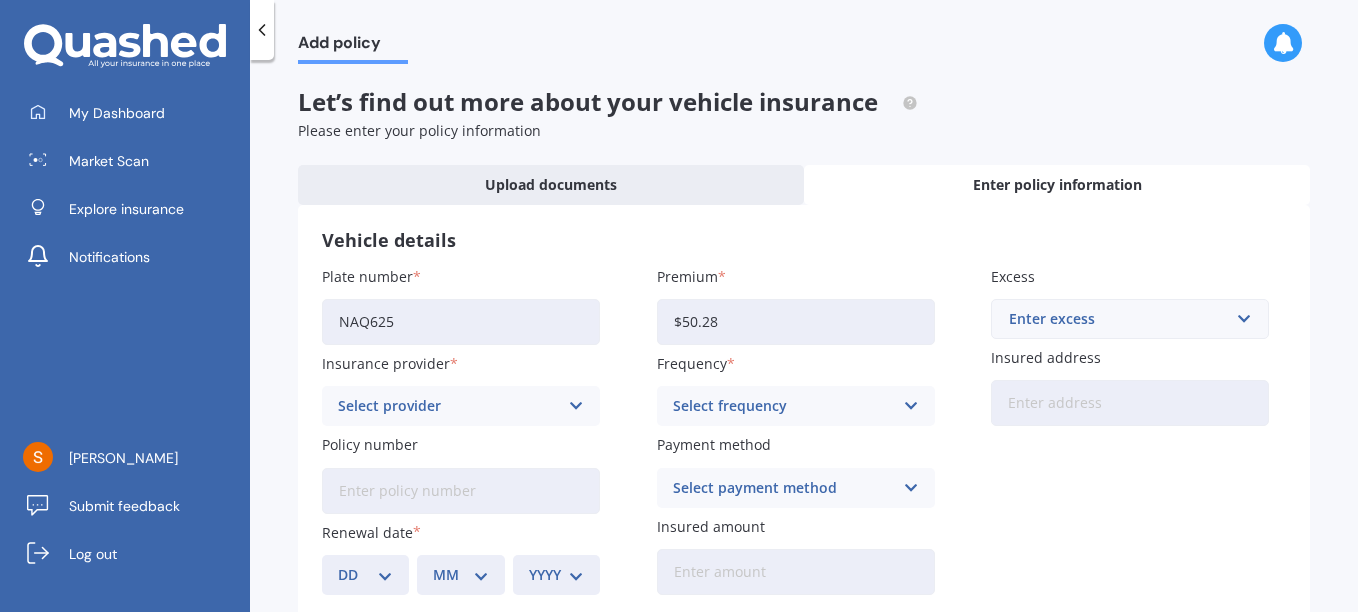 type on "$50.28" 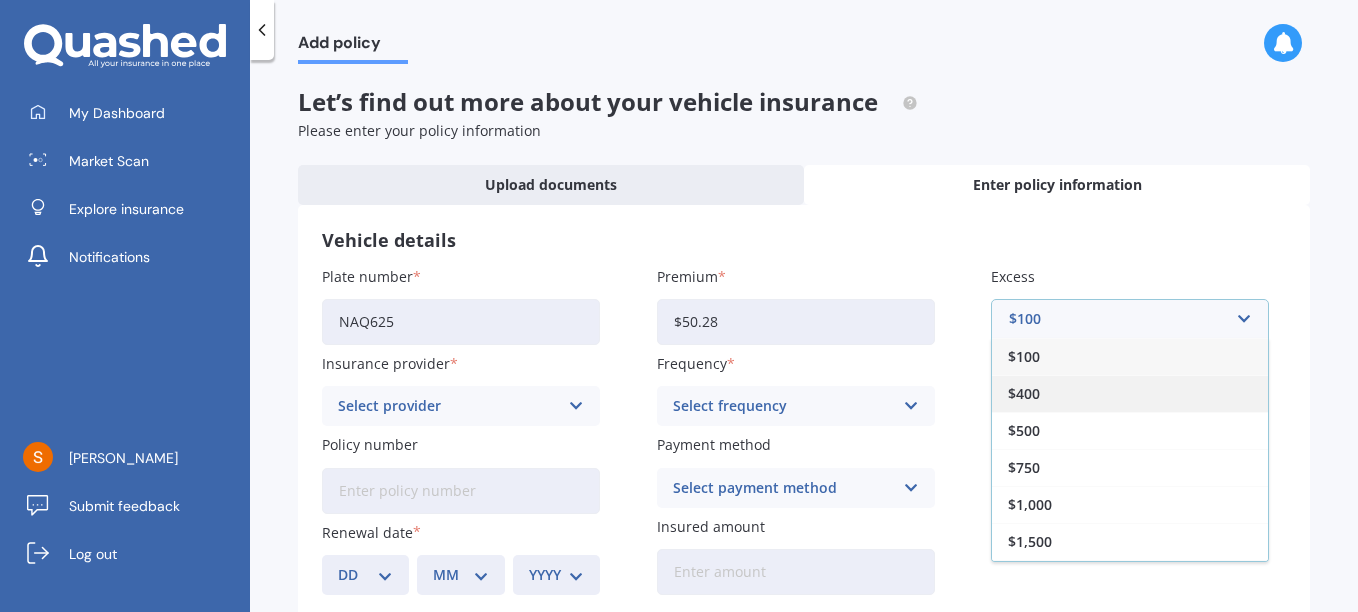 click on "$400" at bounding box center (1024, 394) 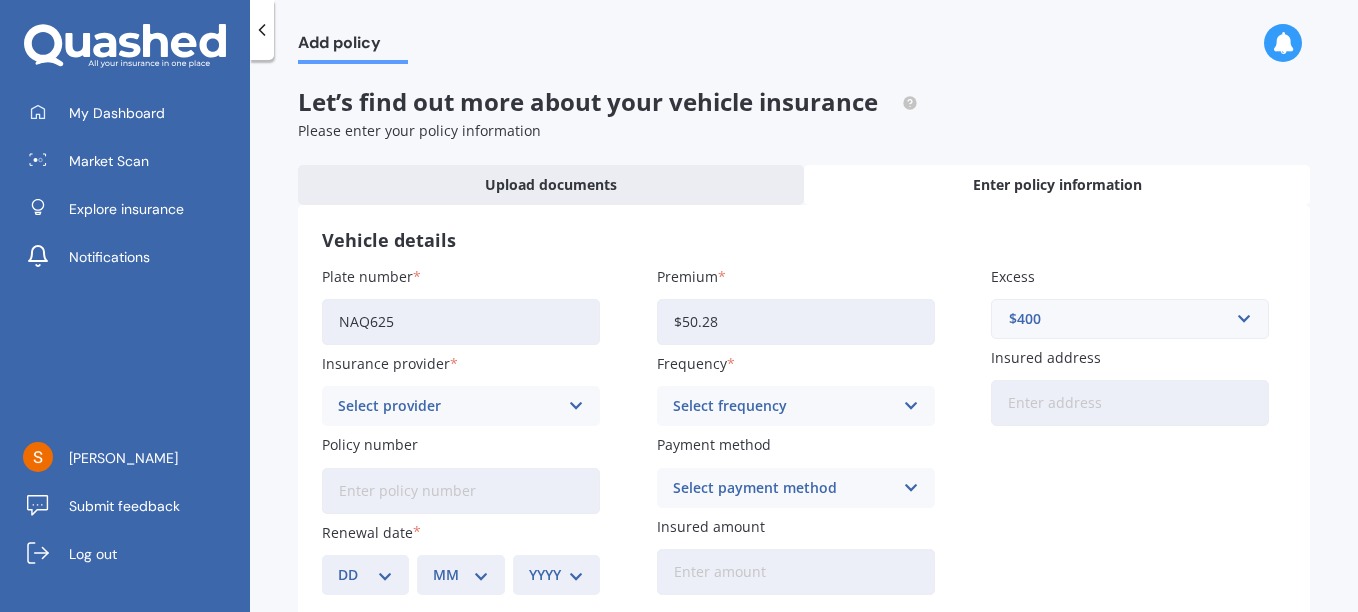 click at bounding box center [576, 406] 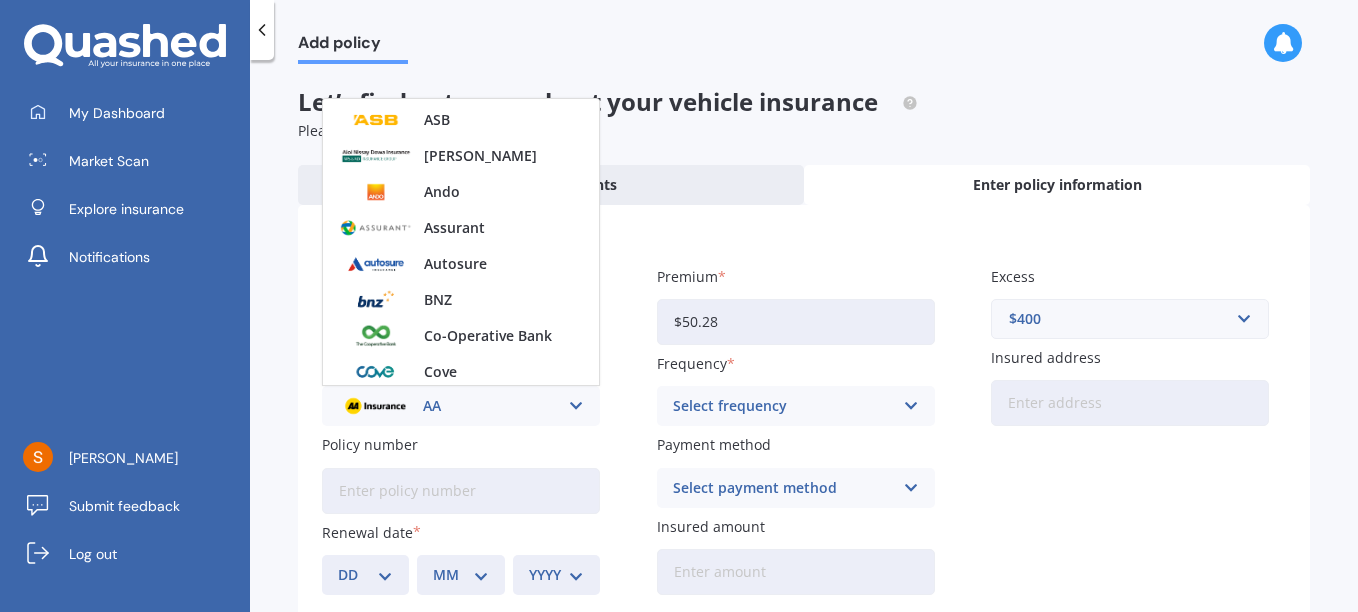 scroll, scrollTop: 162, scrollLeft: 0, axis: vertical 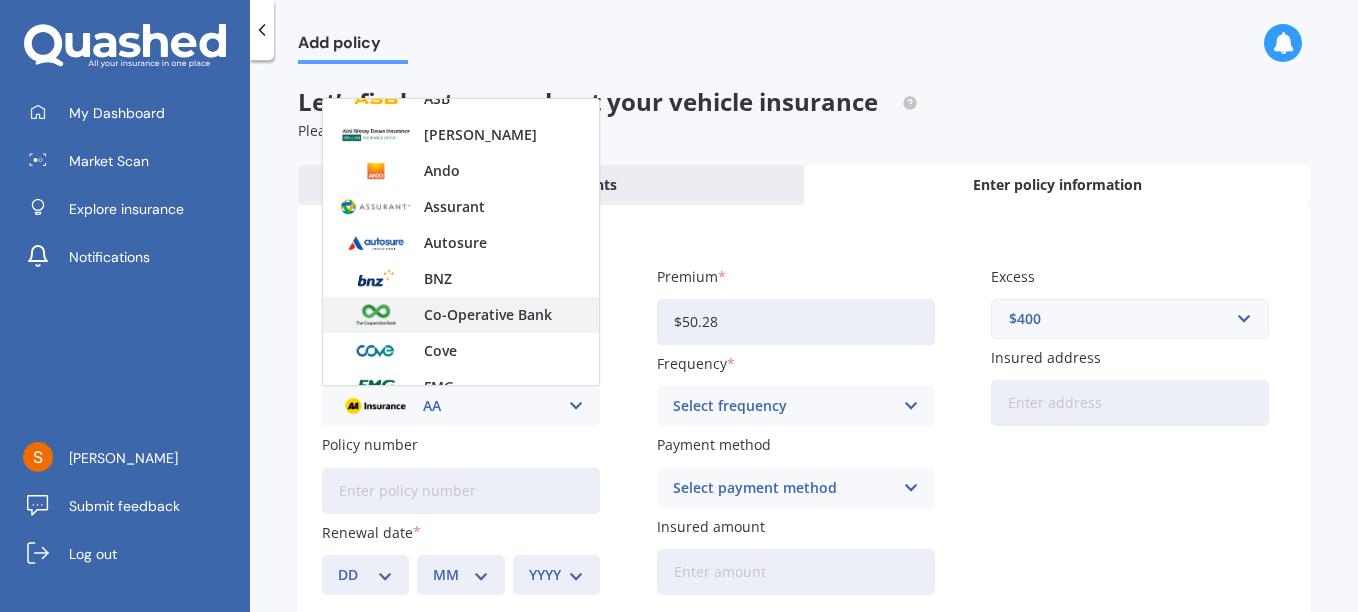 click on "Co-Operative Bank" at bounding box center [488, 315] 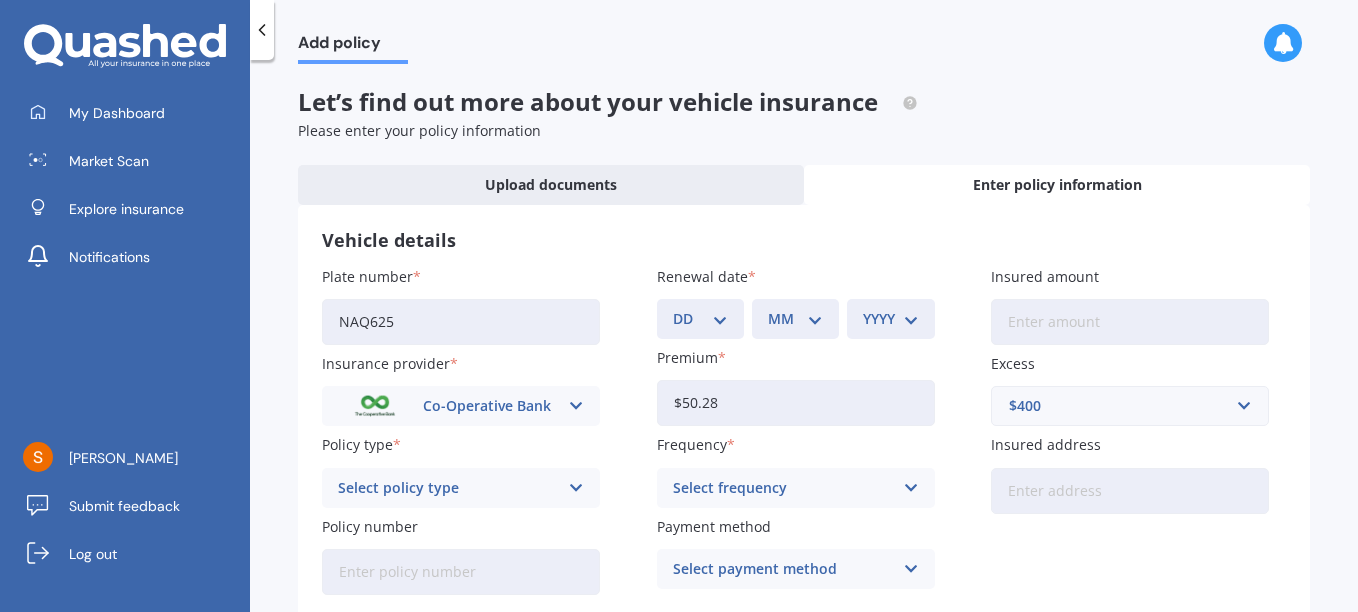 click on "DD 01 02 03 04 05 06 07 08 09 10 11 12 13 14 15 16 17 18 19 20 21 22 23 24 25 26 27 28 29 30 31" at bounding box center (700, 319) 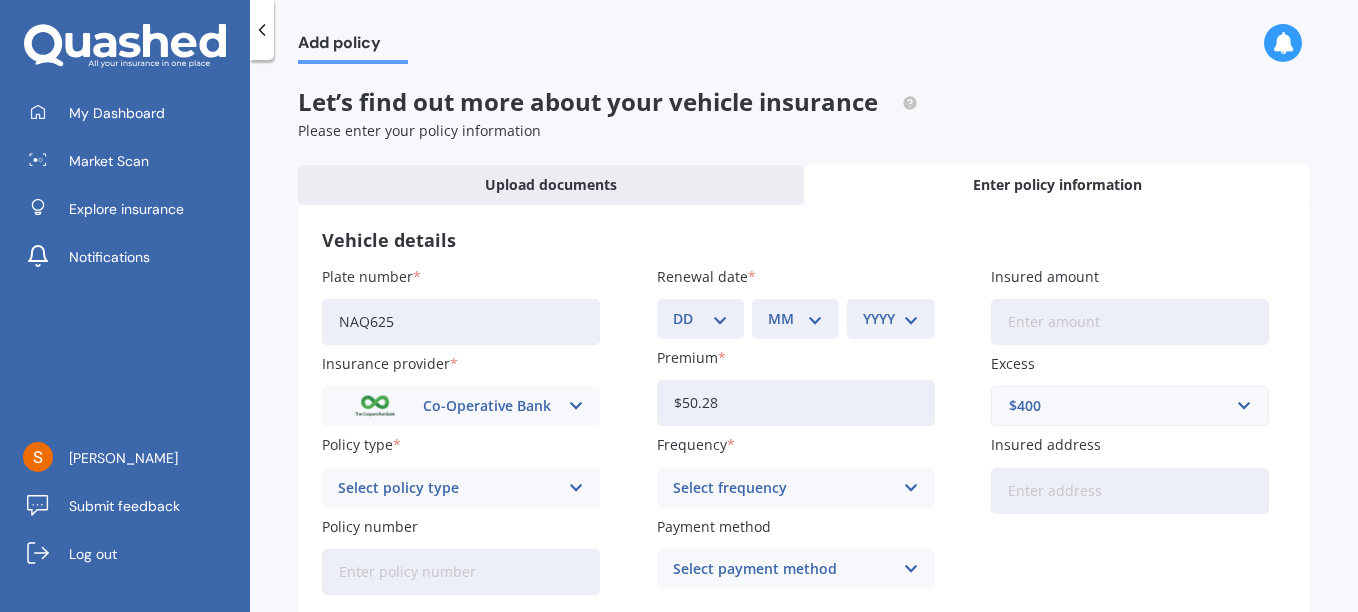 select on "13" 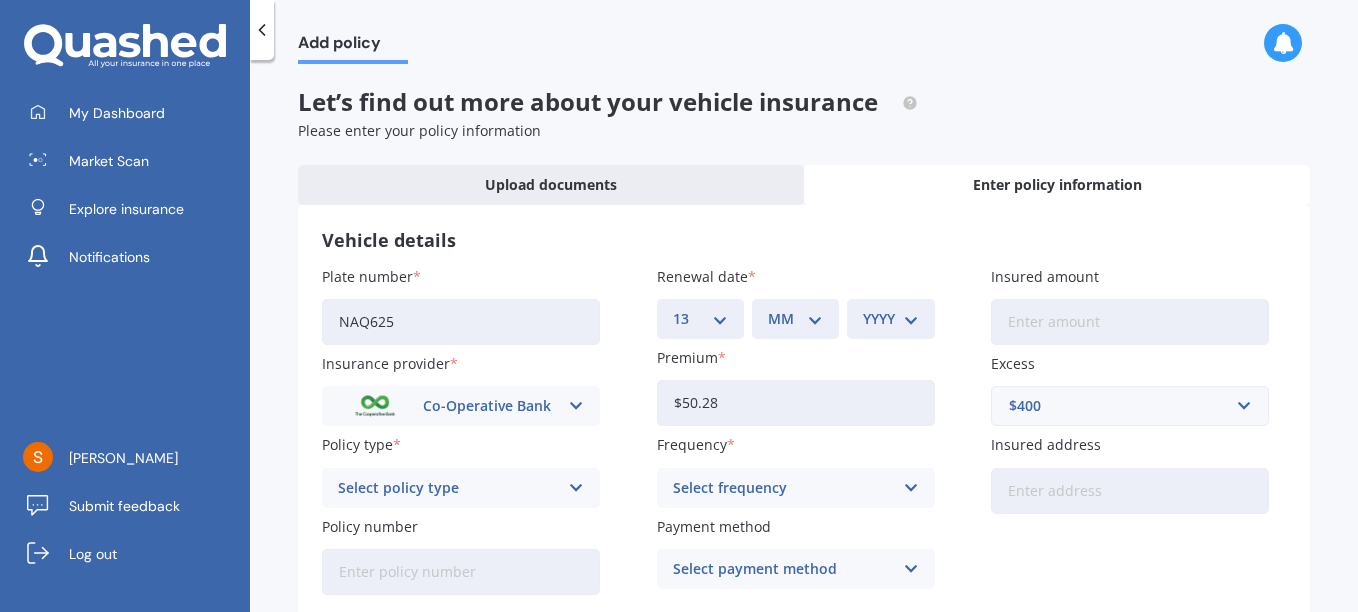 click on "DD 01 02 03 04 05 06 07 08 09 10 11 12 13 14 15 16 17 18 19 20 21 22 23 24 25 26 27 28 29 30 31" at bounding box center (700, 319) 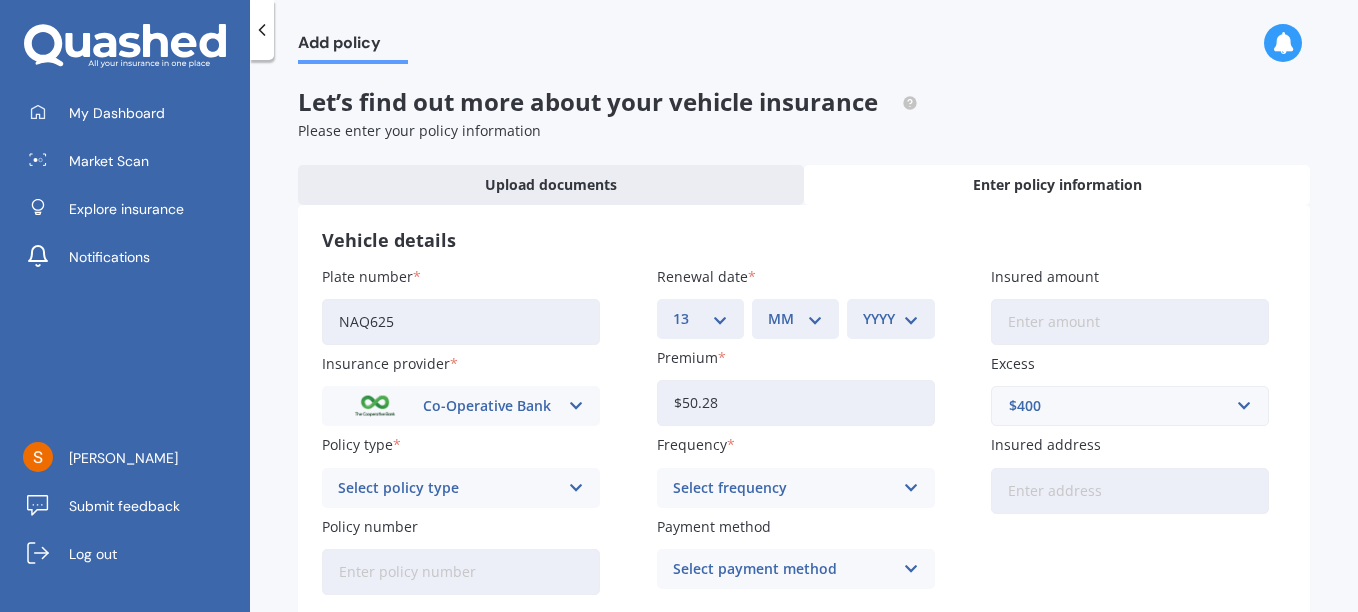 select on "08" 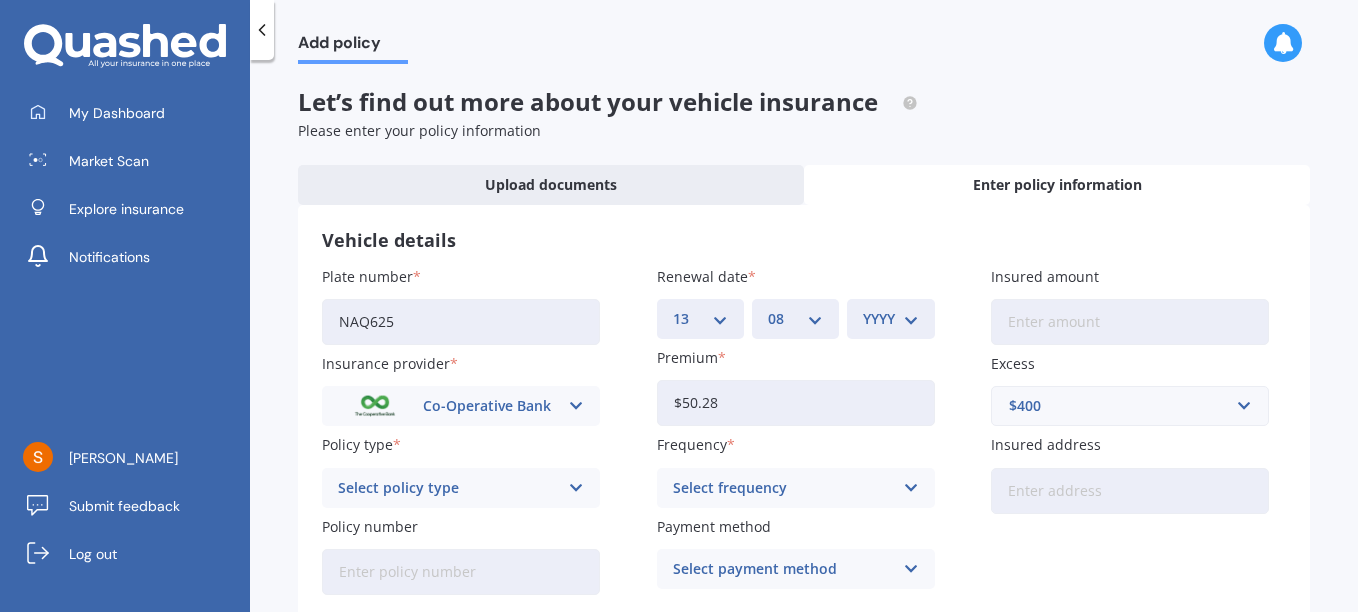 click on "MM 01 02 03 04 05 06 07 08 09 10 11 12" at bounding box center [795, 319] 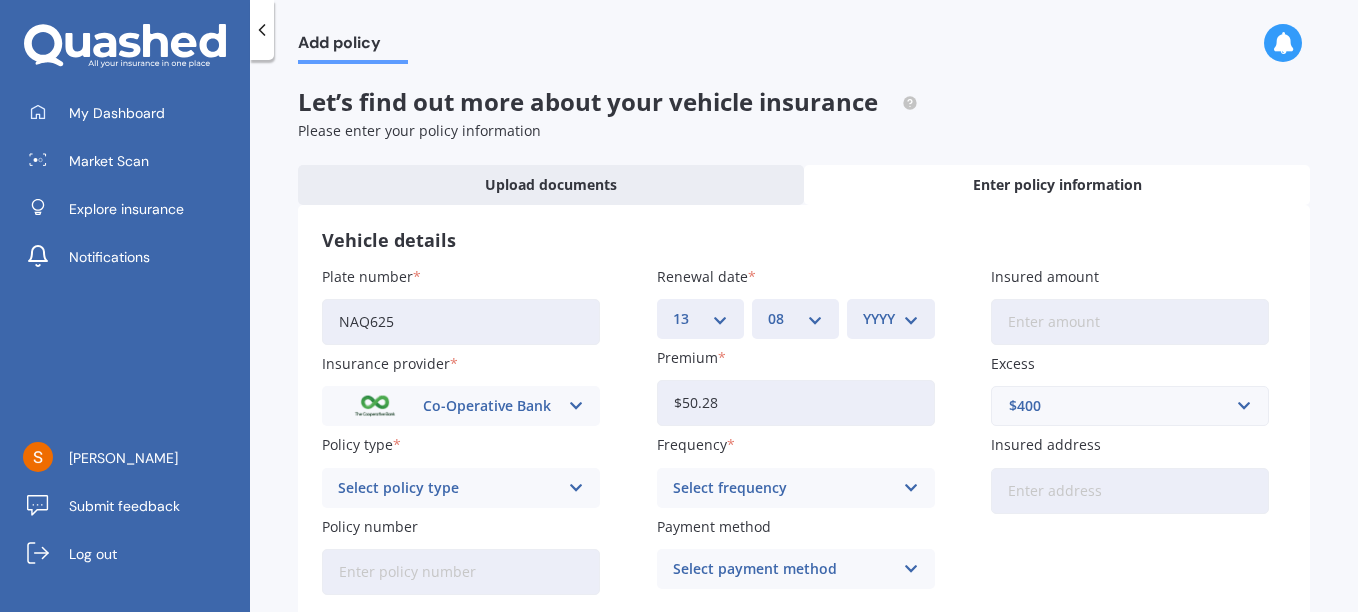 select on "2025" 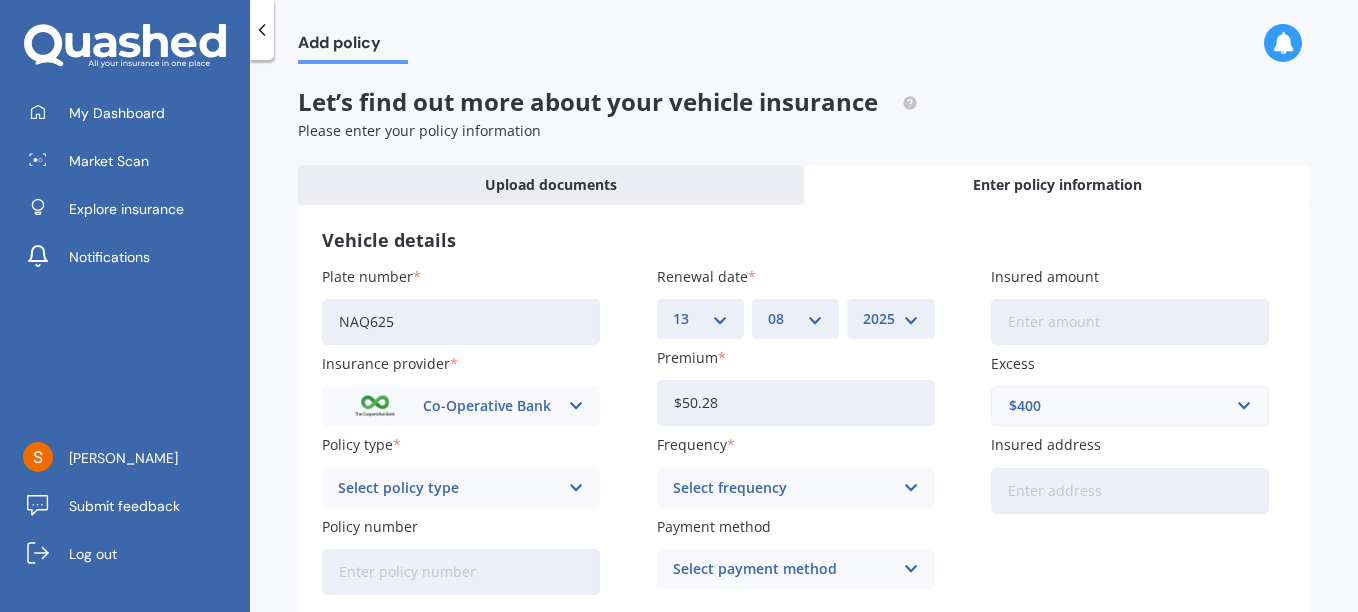 click on "YYYY 2027 2026 2025 2024 2023 2022 2021 2020 2019 2018 2017 2016 2015 2014 2013 2012 2011 2010 2009 2008 2007 2006 2005 2004 2003 2002 2001 2000 1999 1998 1997 1996 1995 1994 1993 1992 1991 1990 1989 1988 1987 1986 1985 1984 1983 1982 1981 1980 1979 1978 1977 1976 1975 1974 1973 1972 1971 1970 1969 1968 1967 1966 1965 1964 1963 1962 1961 1960 1959 1958 1957 1956 1955 1954 1953 1952 1951 1950 1949 1948 1947 1946 1945 1944 1943 1942 1941 1940 1939 1938 1937 1936 1935 1934 1933 1932 1931 1930 1929 1928" at bounding box center [890, 319] 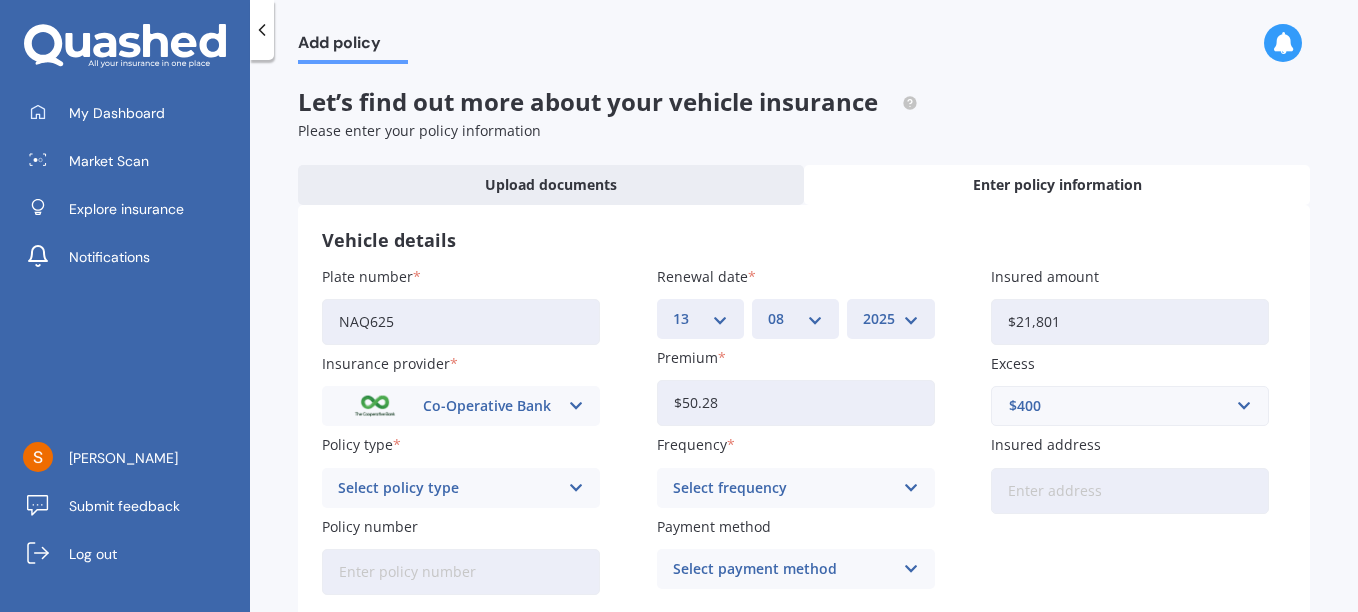 type on "$21,801" 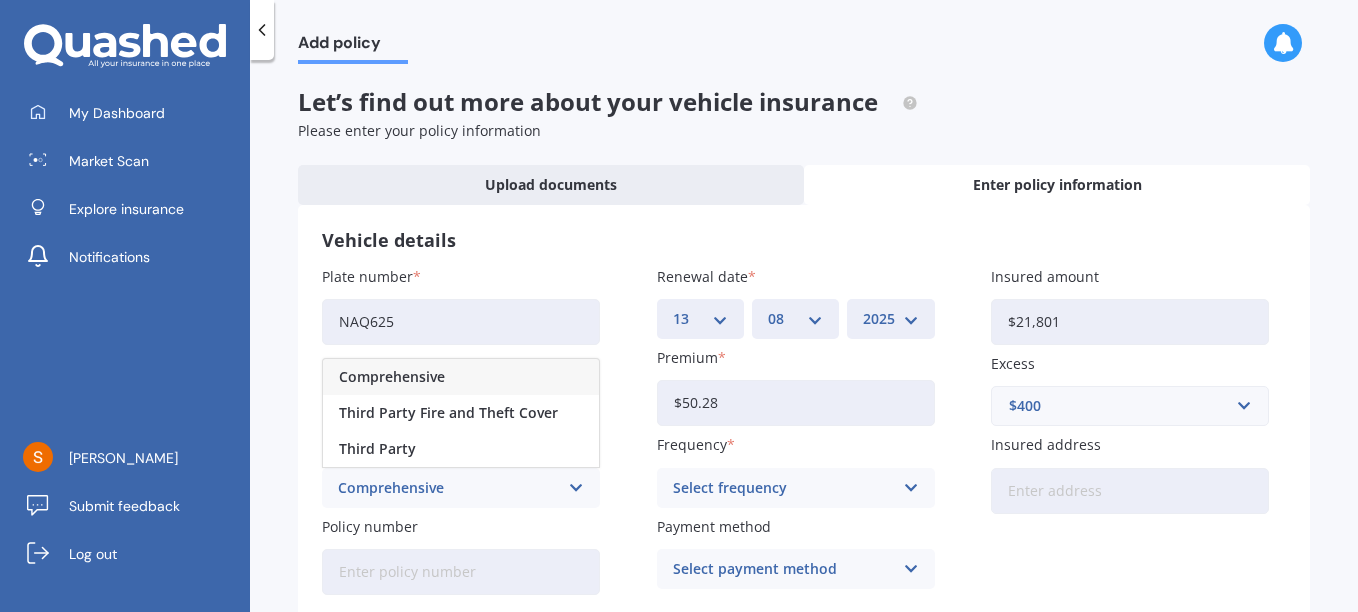 click on "Comprehensive" at bounding box center [448, 488] 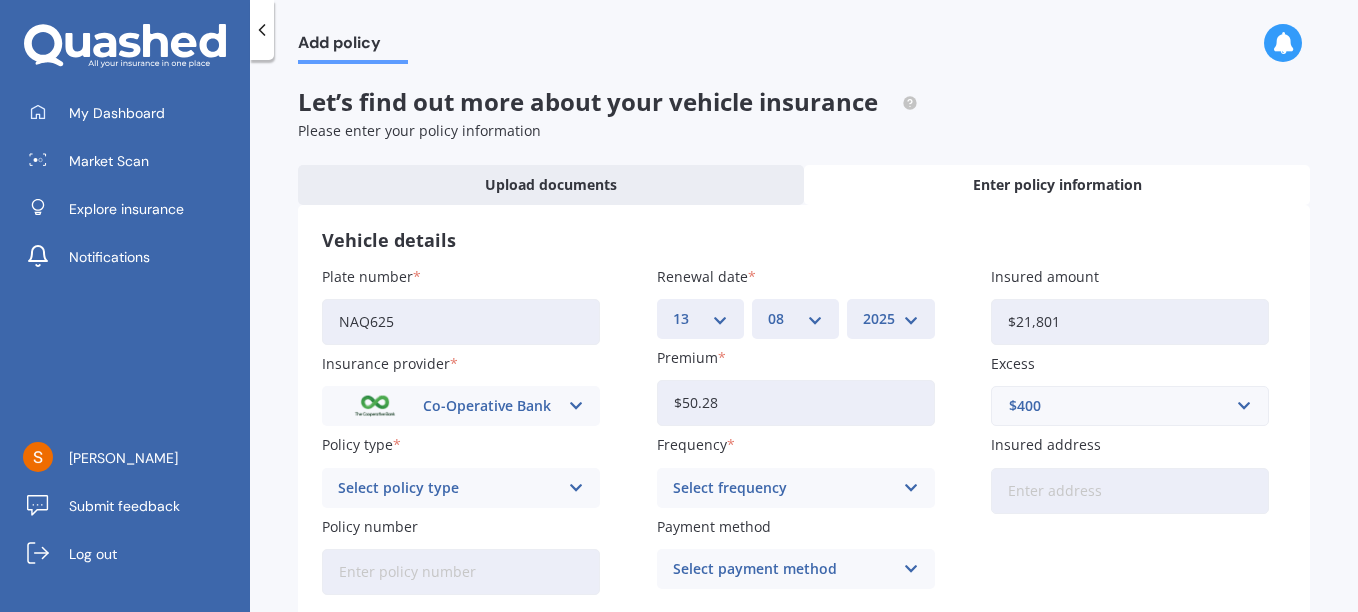 click on "Select policy type" at bounding box center (448, 488) 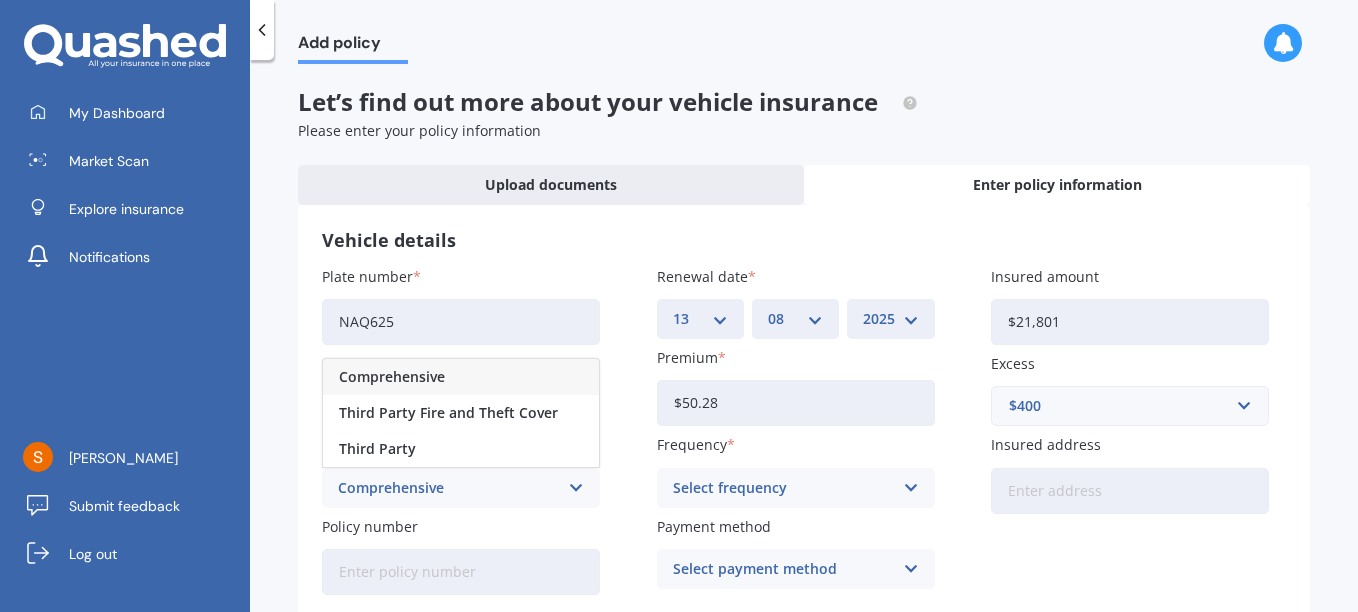 click on "Comprehensive" at bounding box center [448, 488] 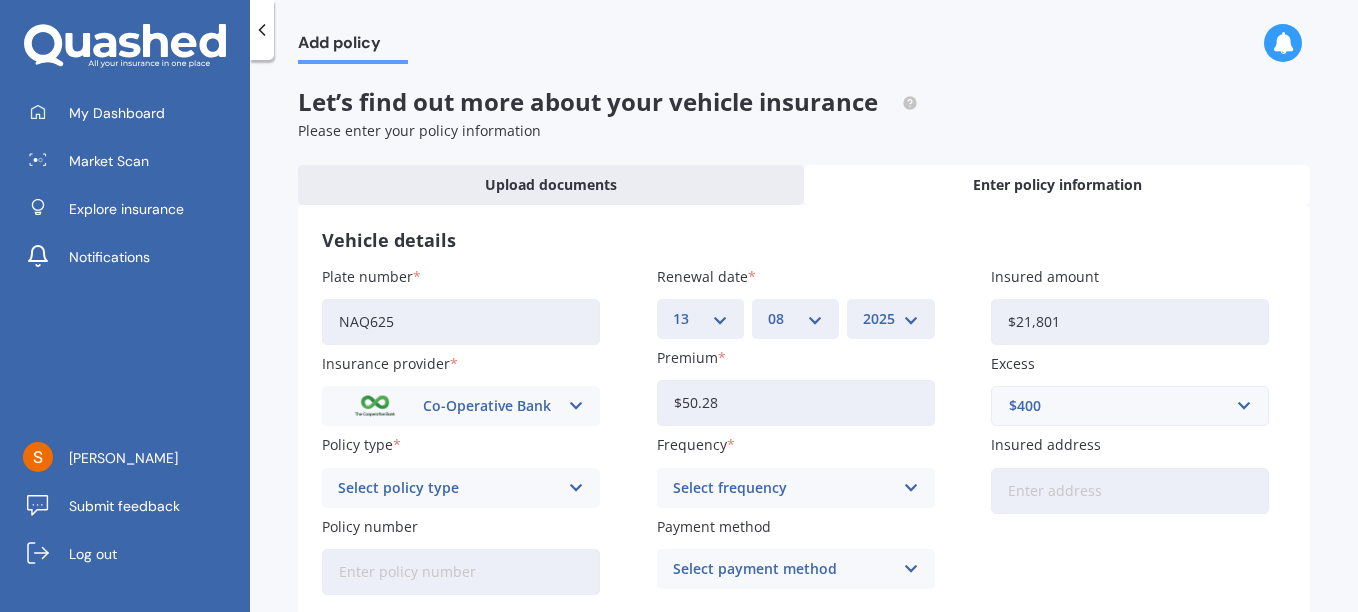 click at bounding box center [576, 488] 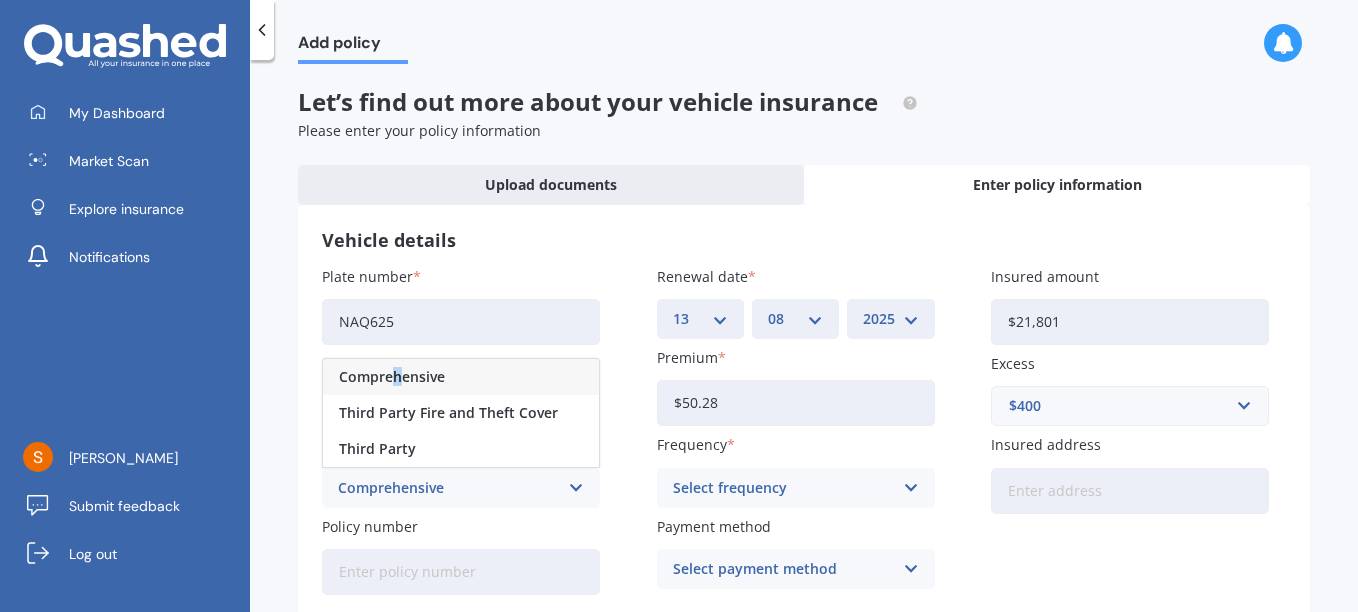 click on "Comprehensive" at bounding box center (392, 377) 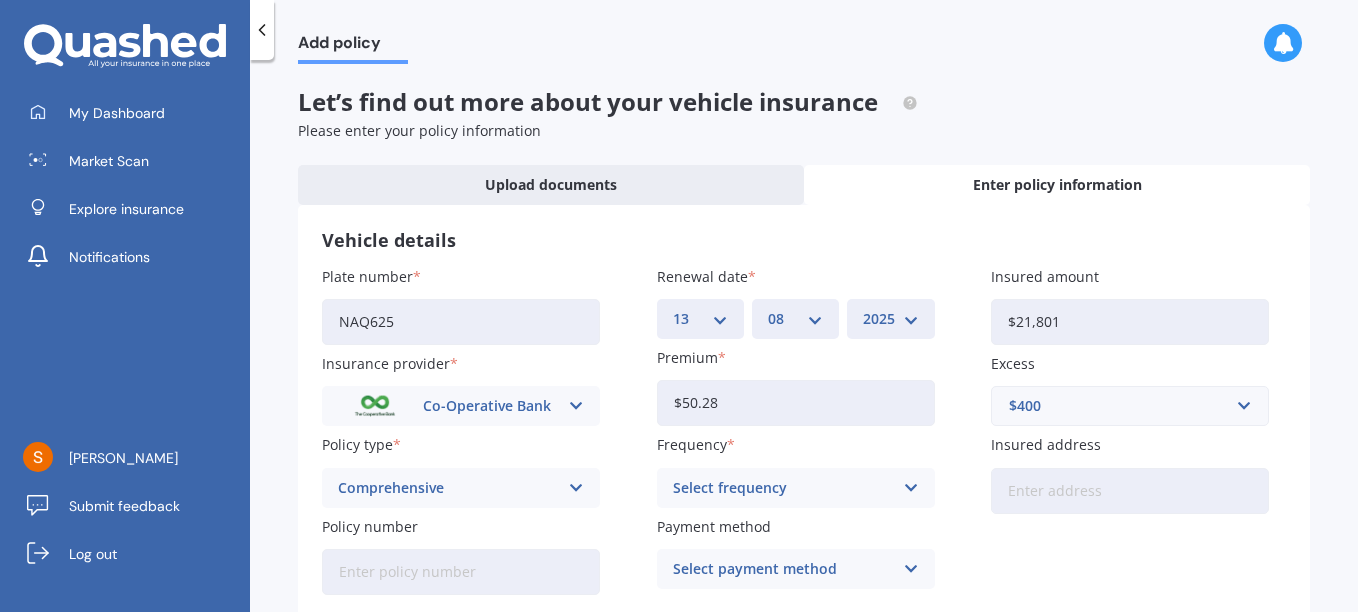 click at bounding box center [910, 488] 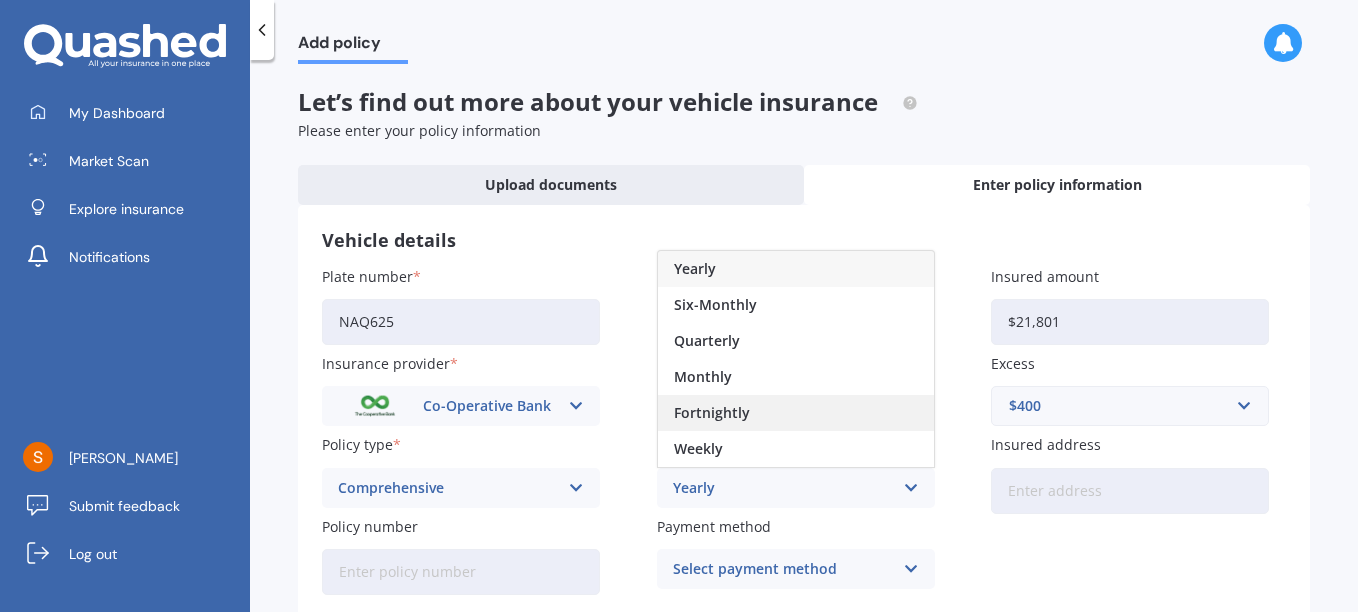 click on "Fortnightly" at bounding box center (712, 413) 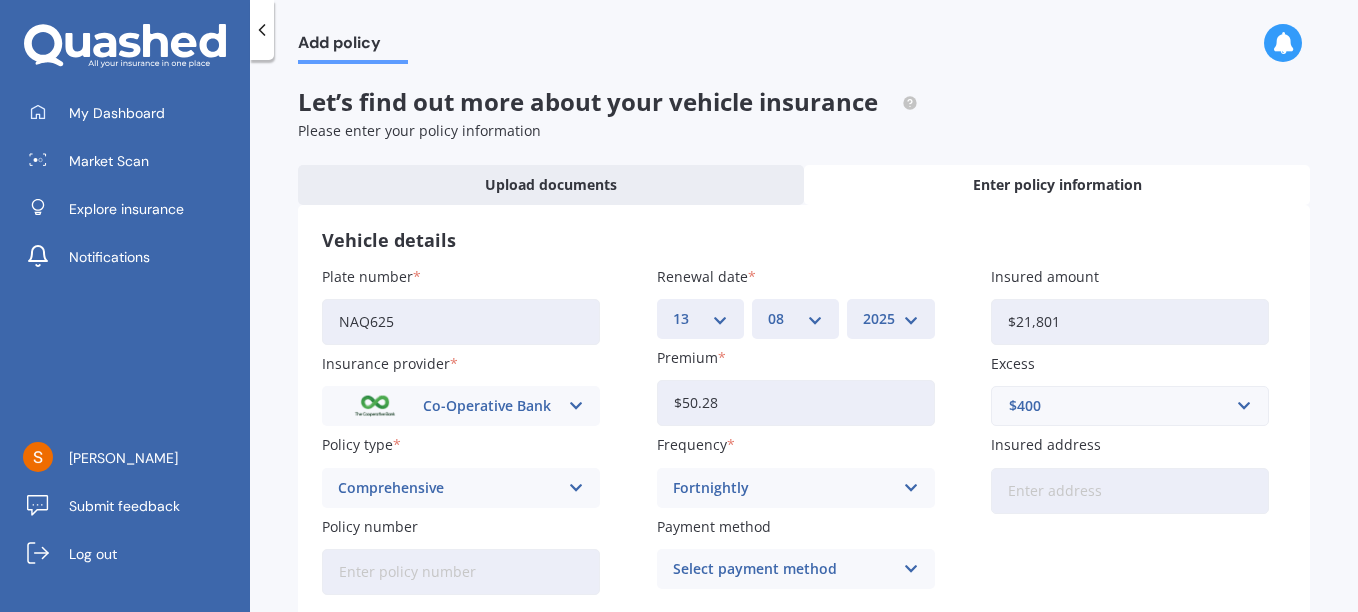 click on "Insured address" at bounding box center (1130, 491) 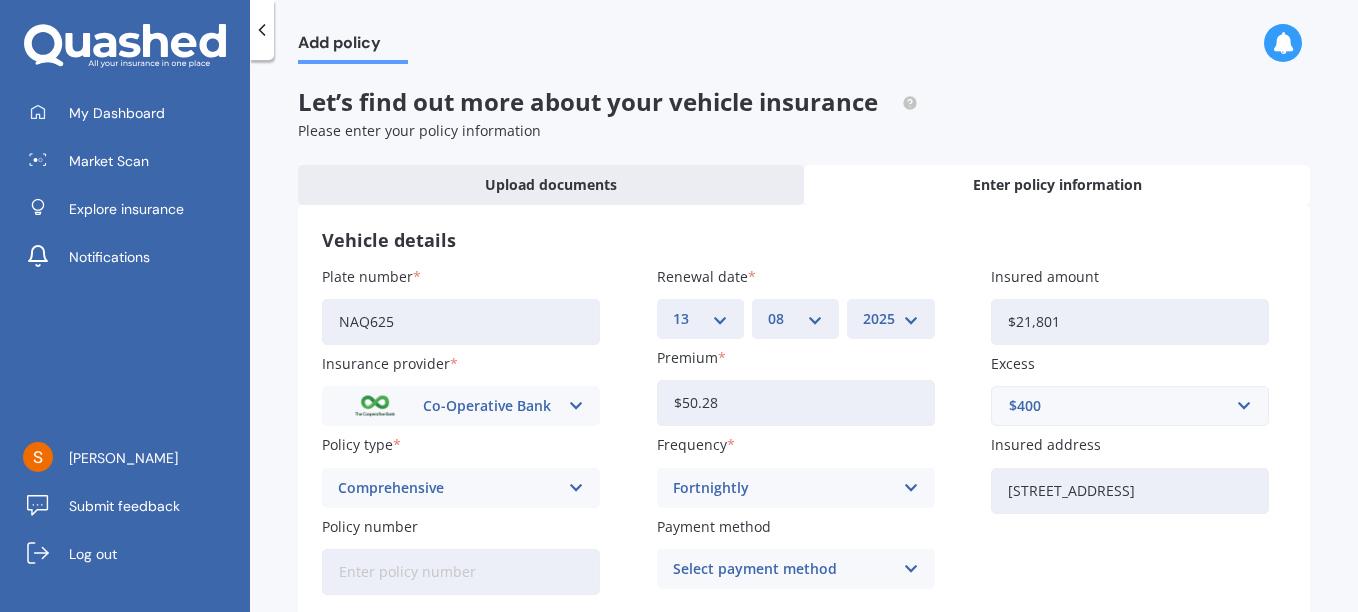 type on "[STREET_ADDRESS]" 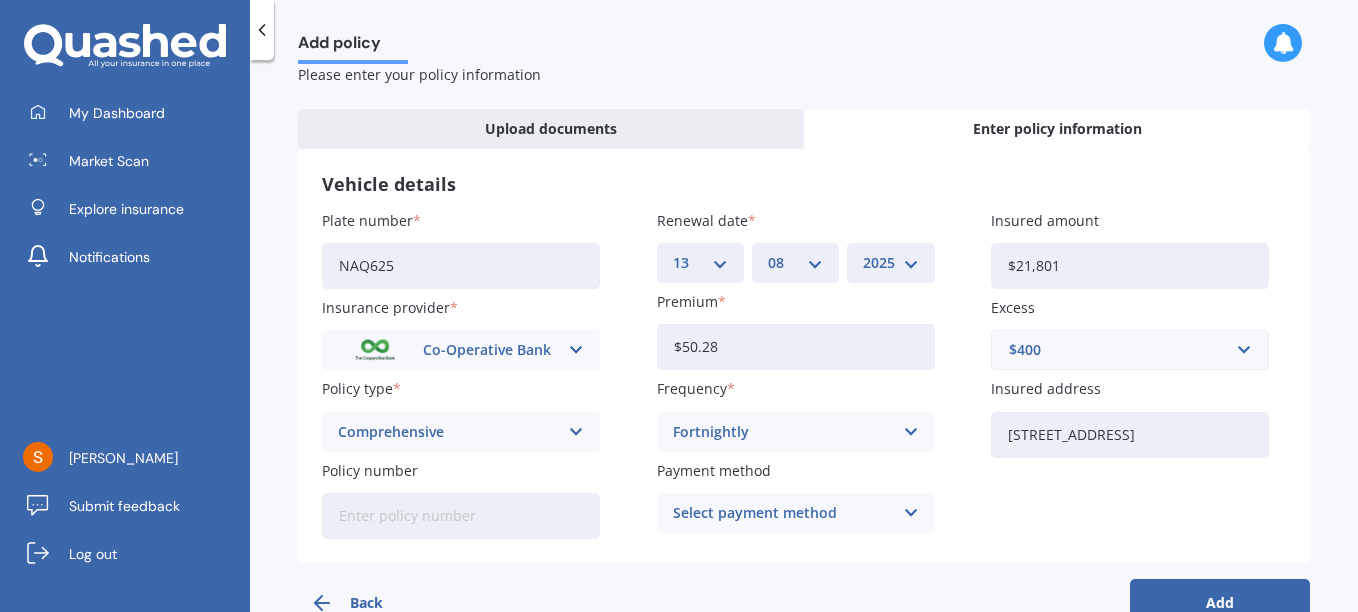 scroll, scrollTop: 107, scrollLeft: 0, axis: vertical 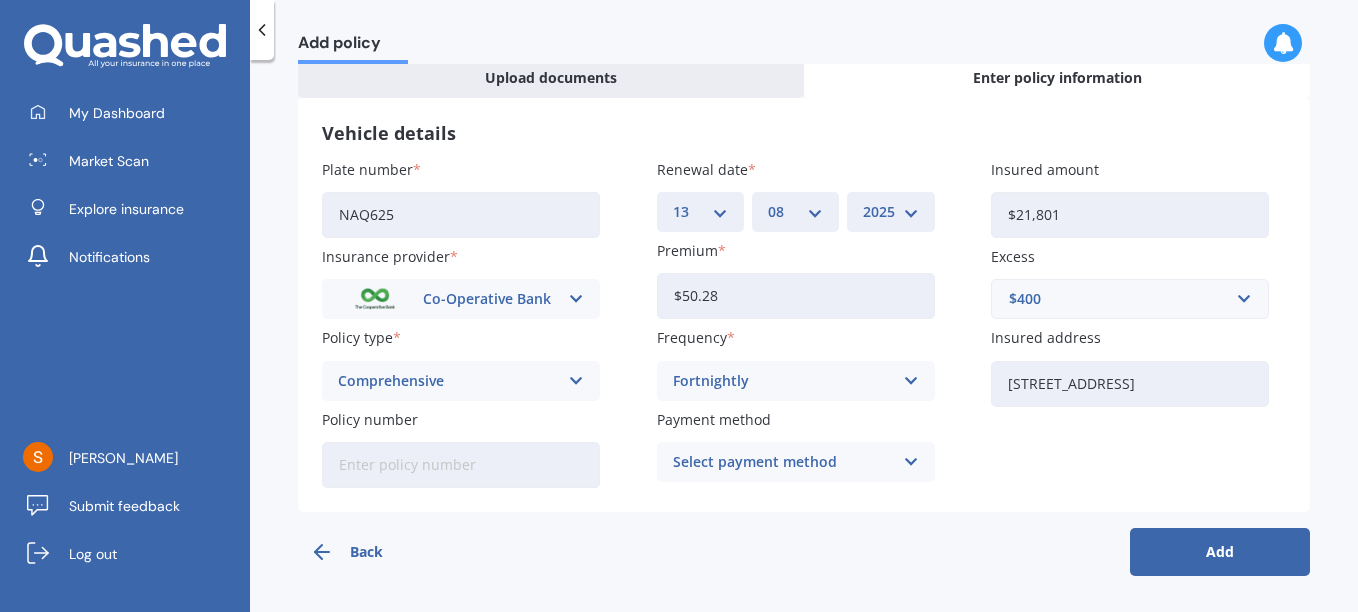 click on "Policy number" at bounding box center [461, 465] 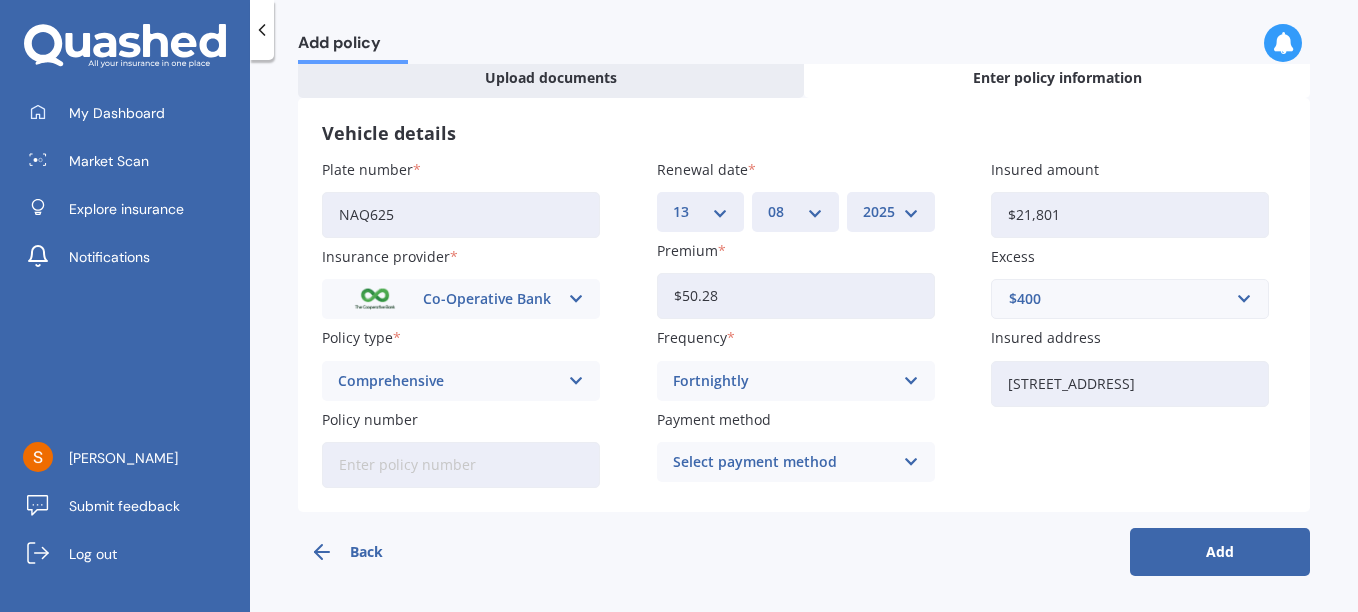 type on "901074" 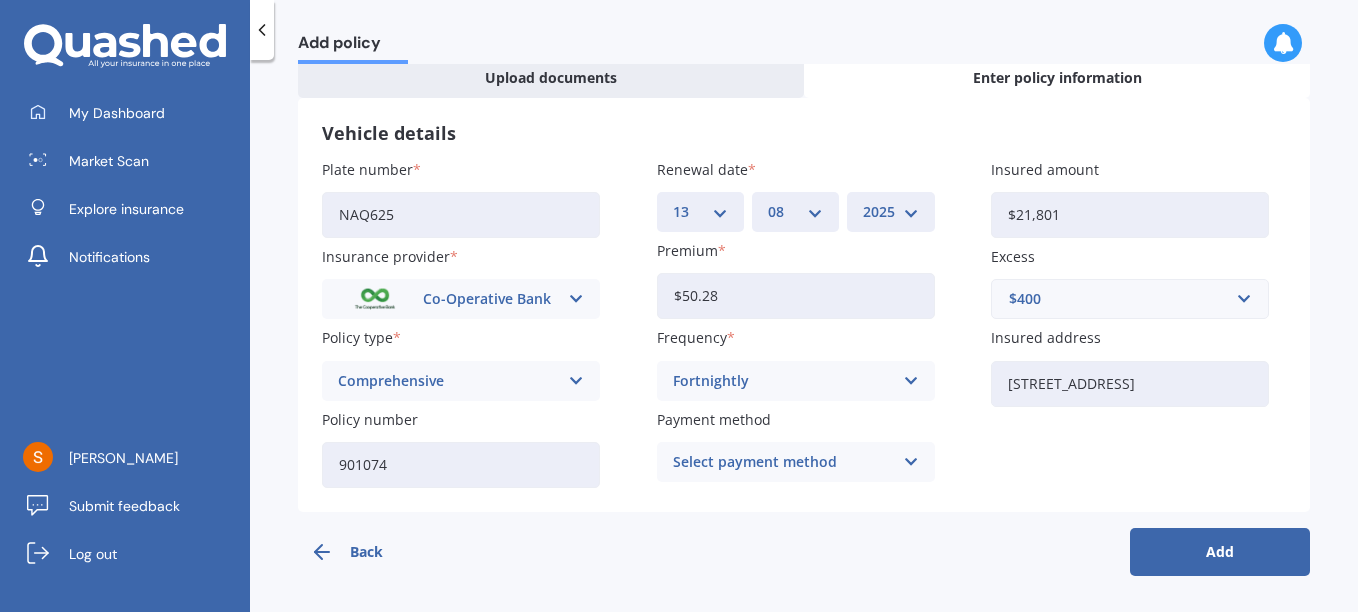 click at bounding box center [910, 462] 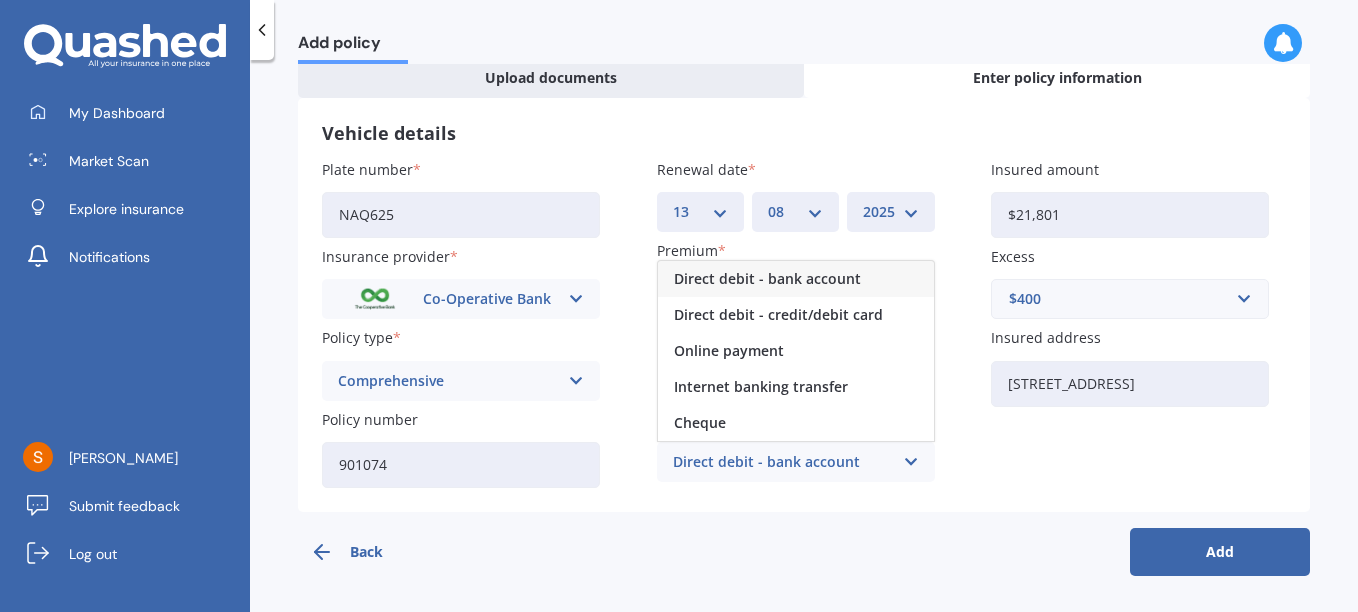 click on "Direct debit - bank account" at bounding box center [767, 279] 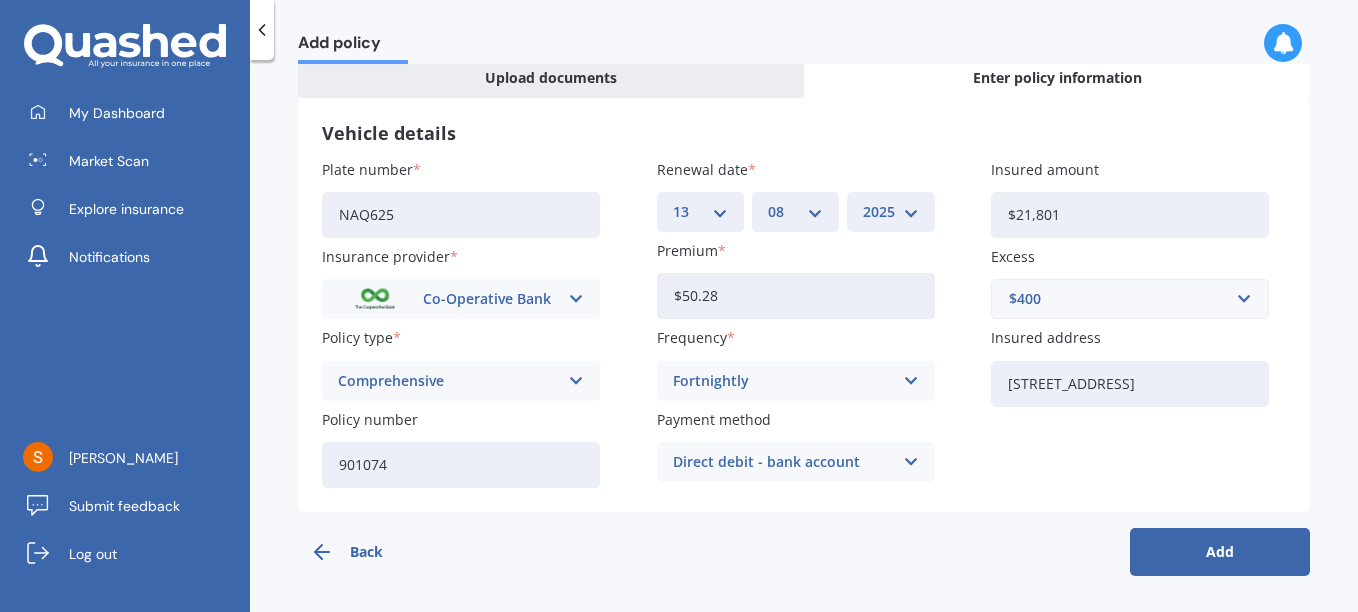 click on "Add" at bounding box center [1220, 552] 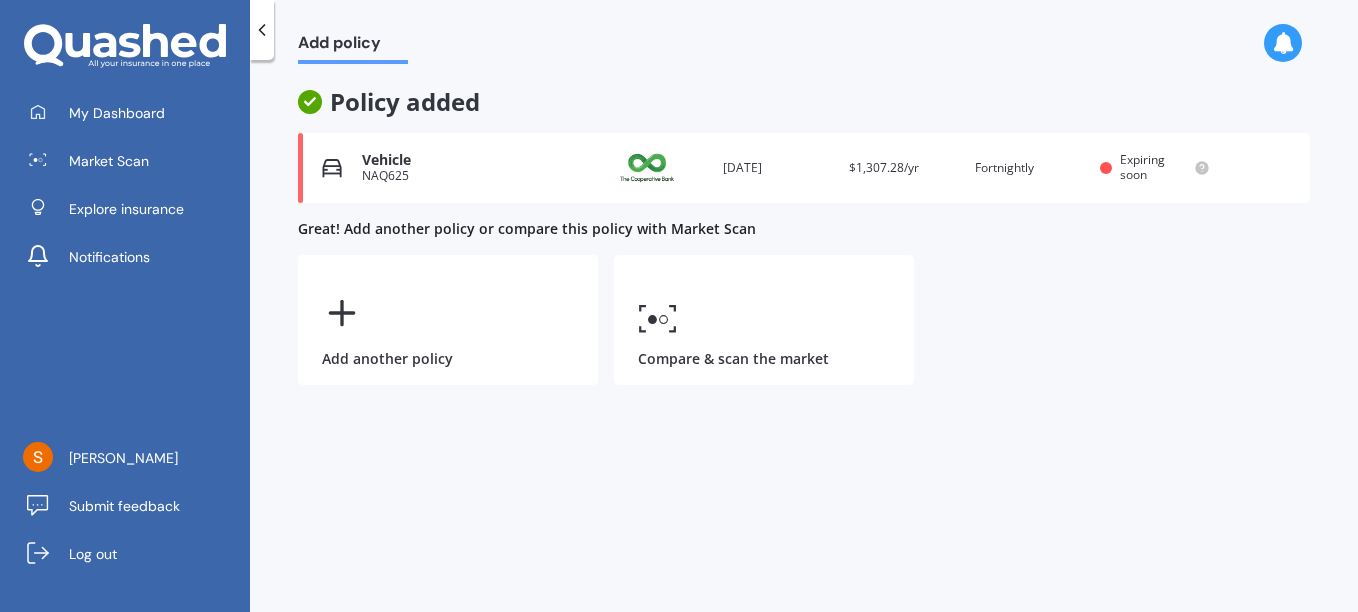 scroll, scrollTop: 0, scrollLeft: 0, axis: both 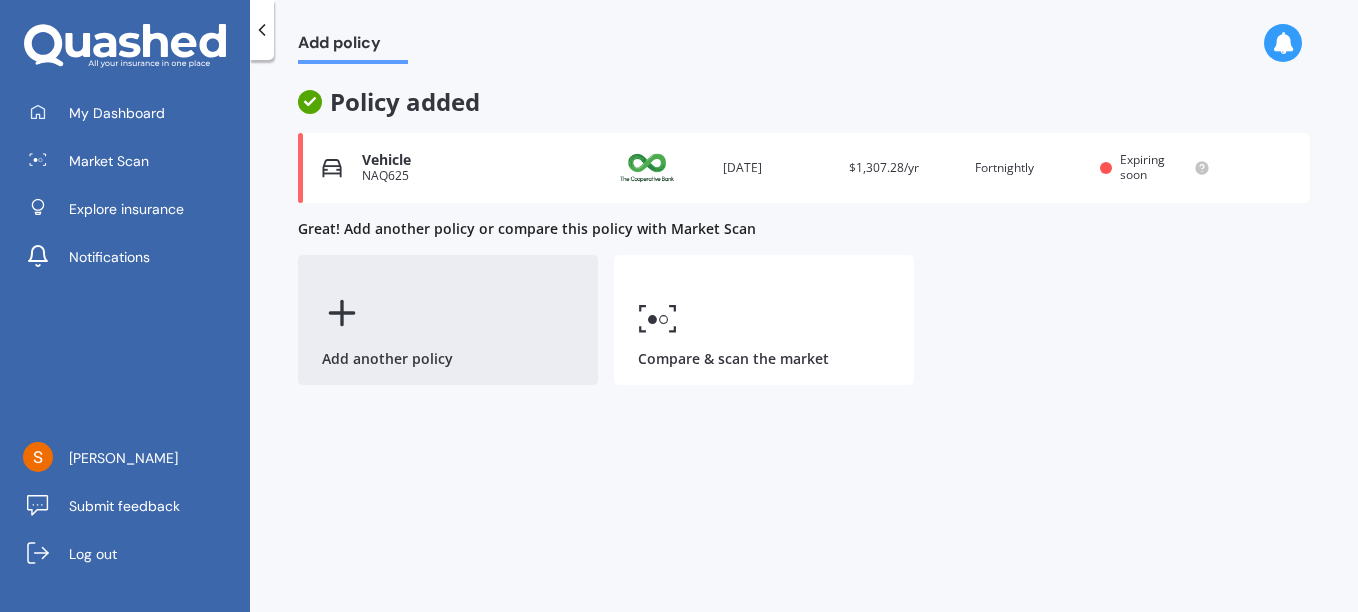 click 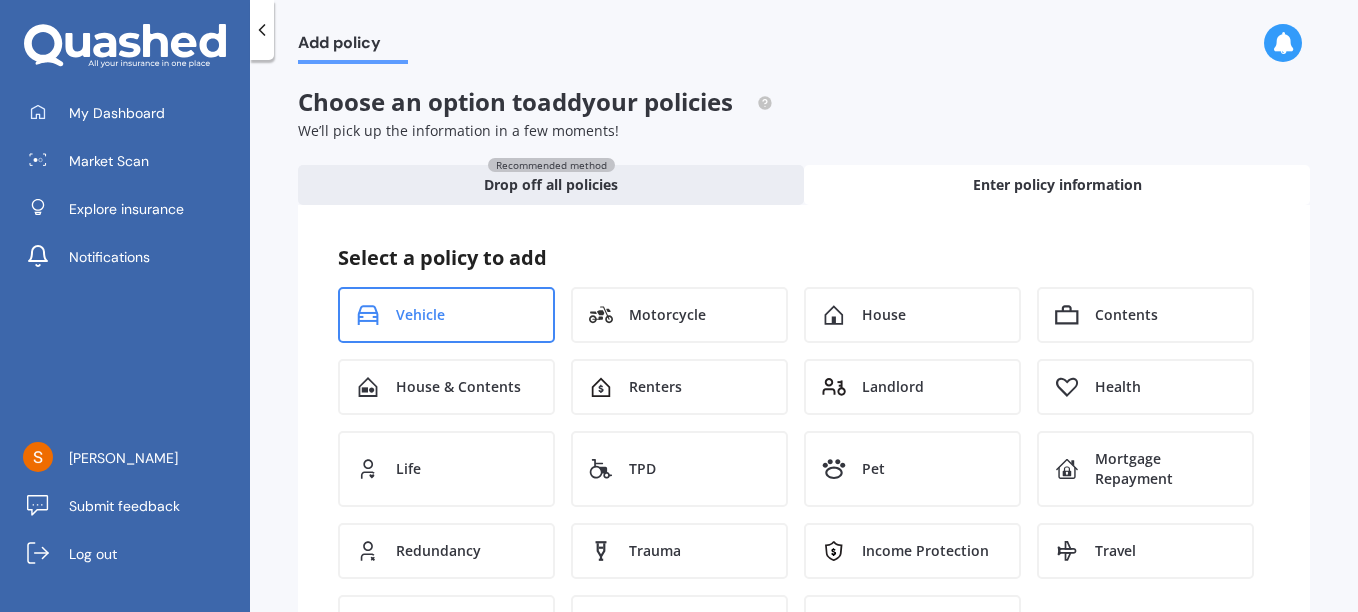 click on "Vehicle" at bounding box center [420, 315] 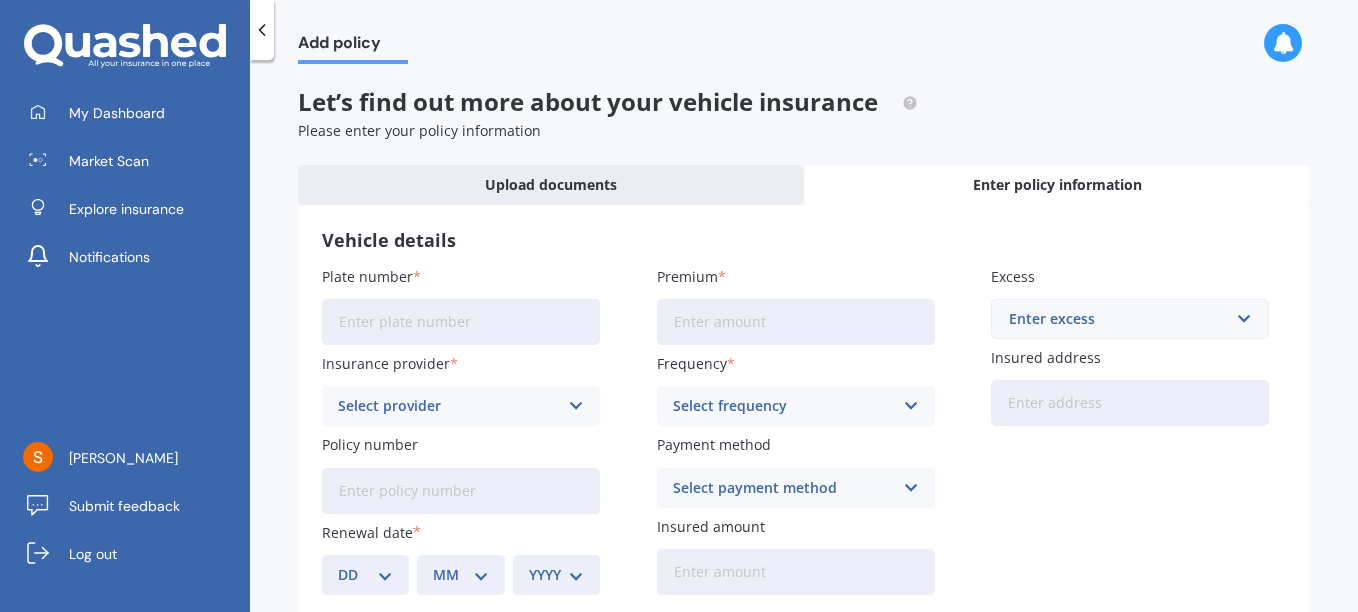 click on "Plate number" at bounding box center (461, 322) 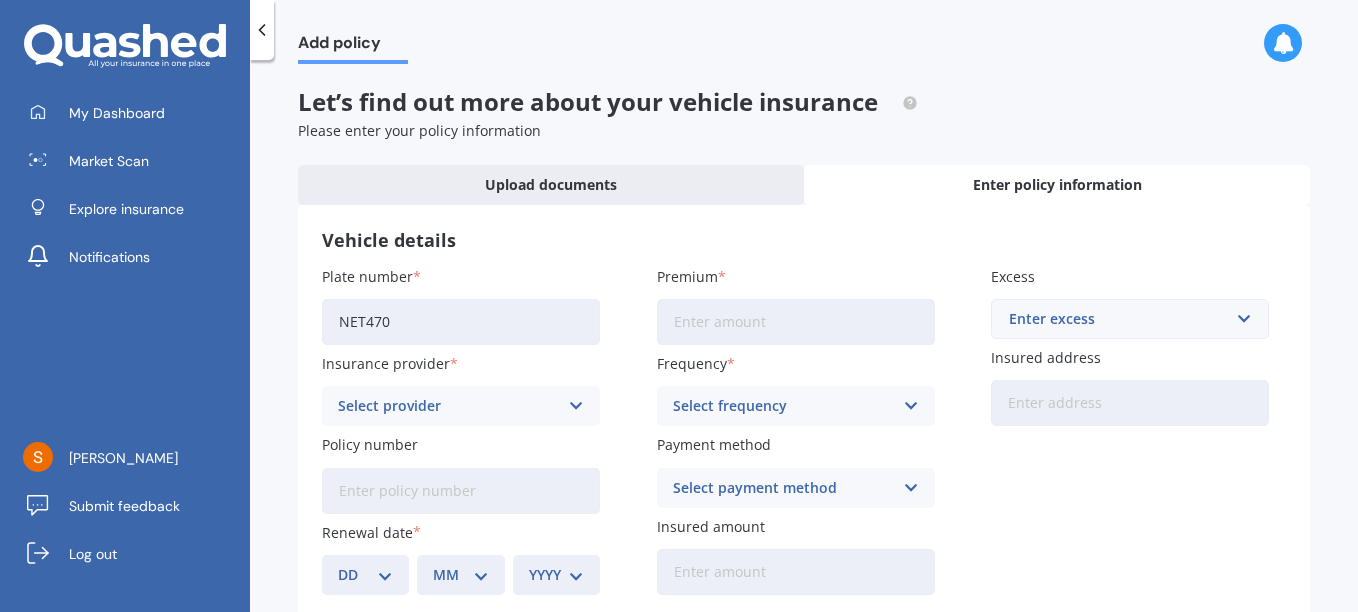type on "NET470" 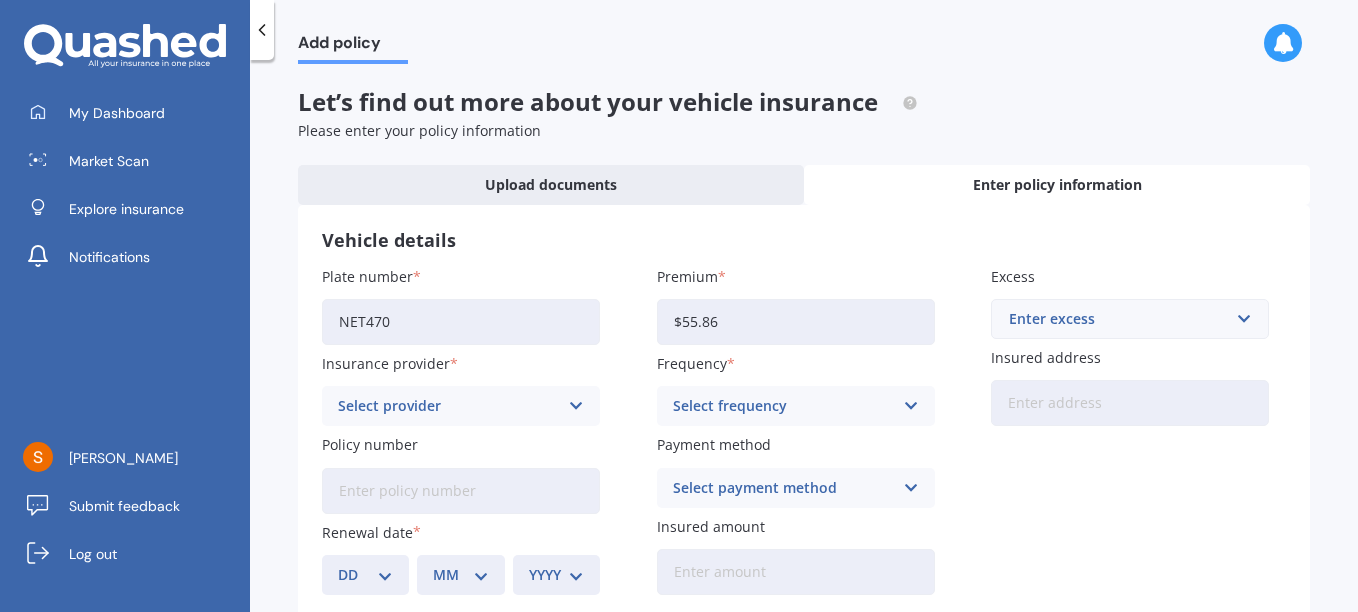 type on "$55.86" 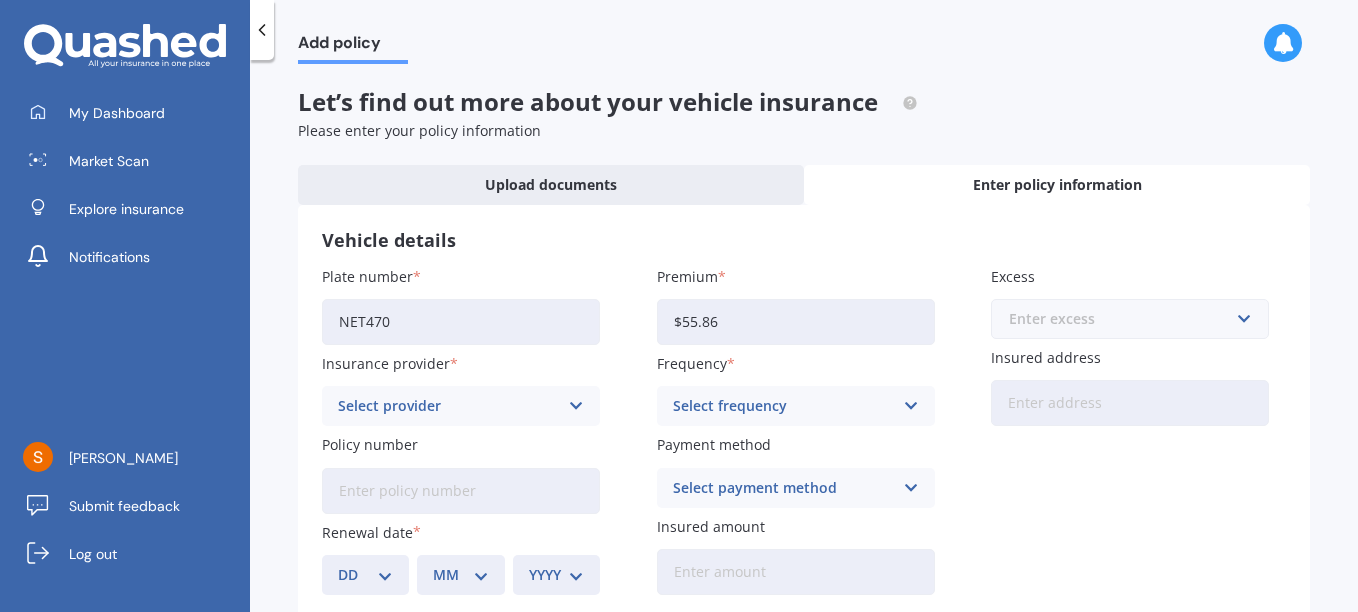 click at bounding box center (1123, 319) 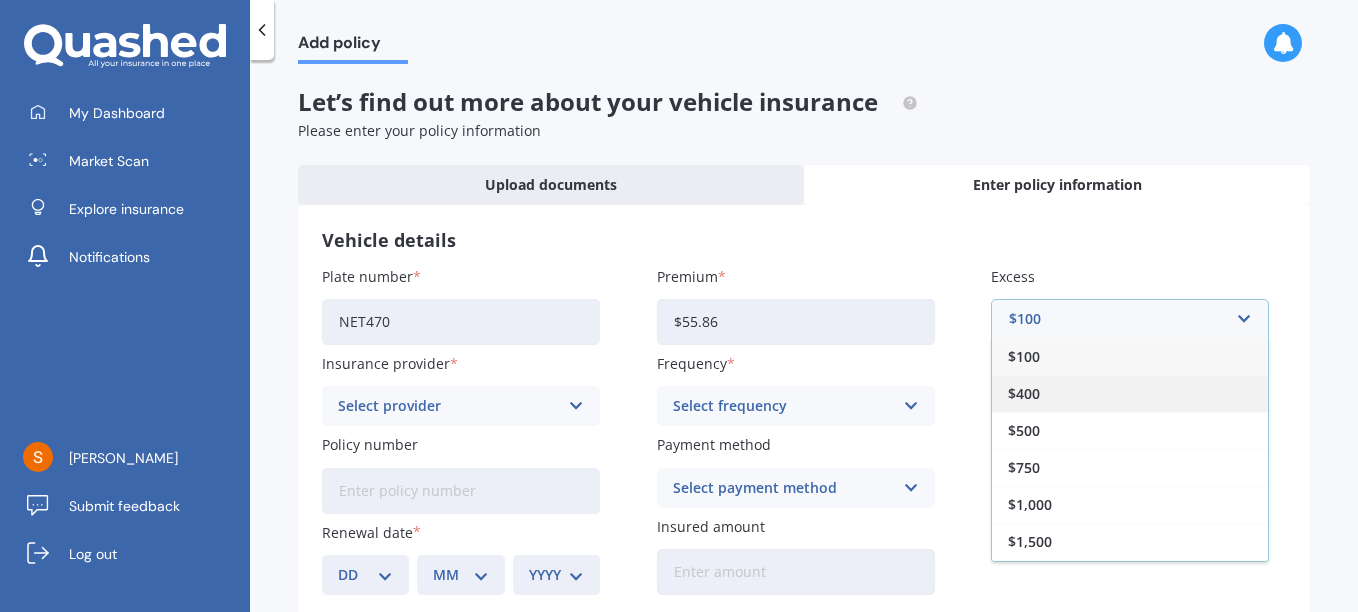 click on "$400" at bounding box center (1024, 394) 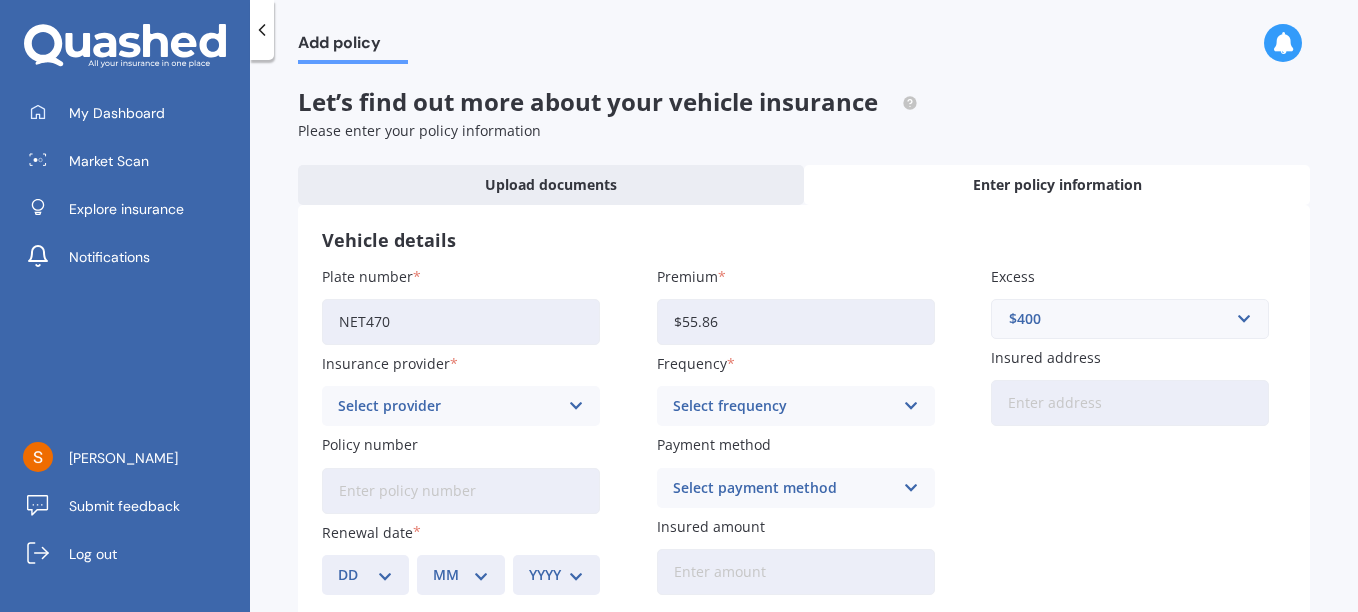 click at bounding box center [576, 406] 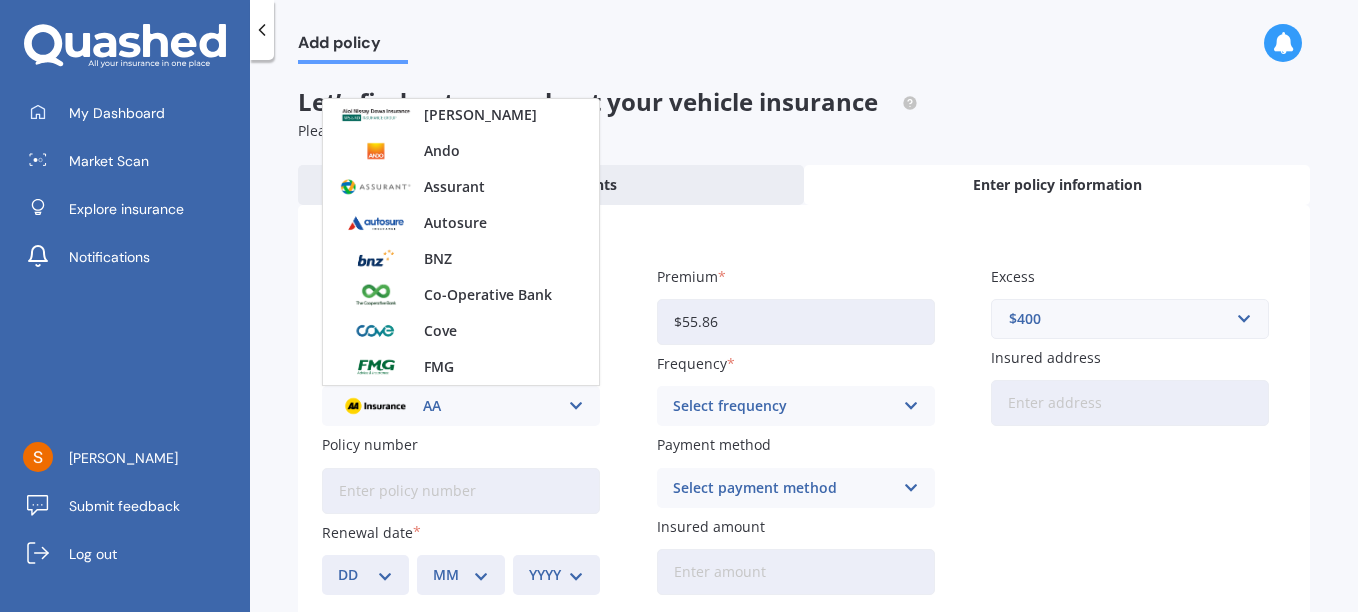 scroll, scrollTop: 193, scrollLeft: 0, axis: vertical 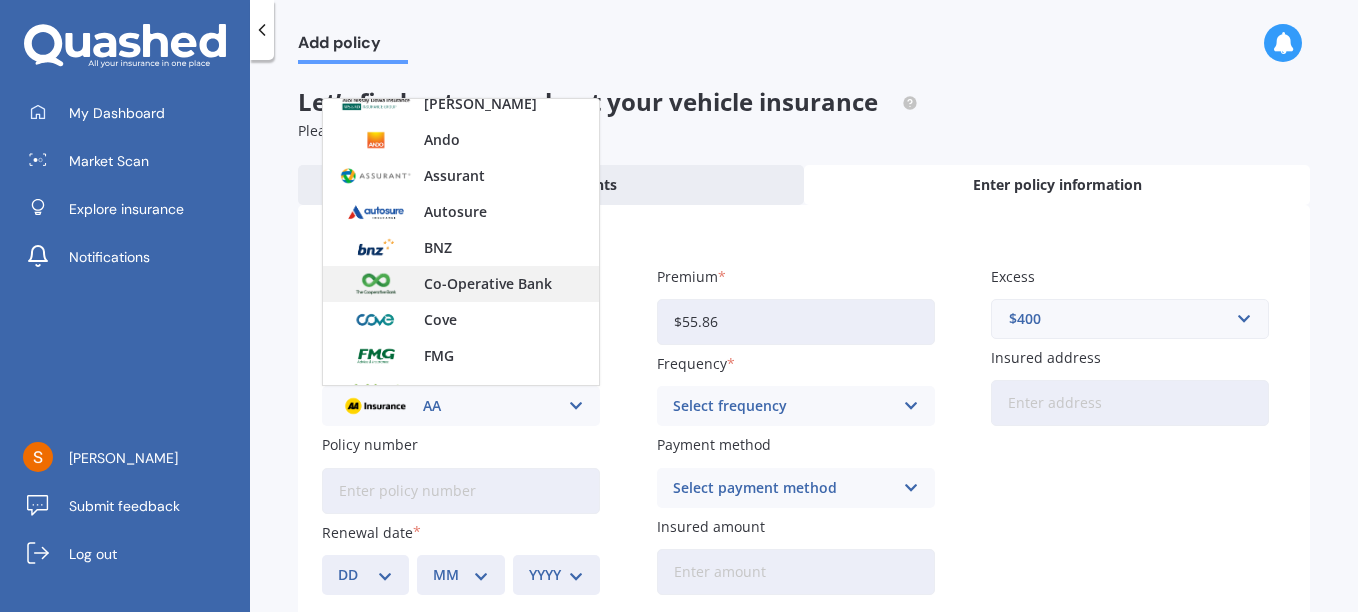 click on "Co-Operative Bank" at bounding box center (488, 284) 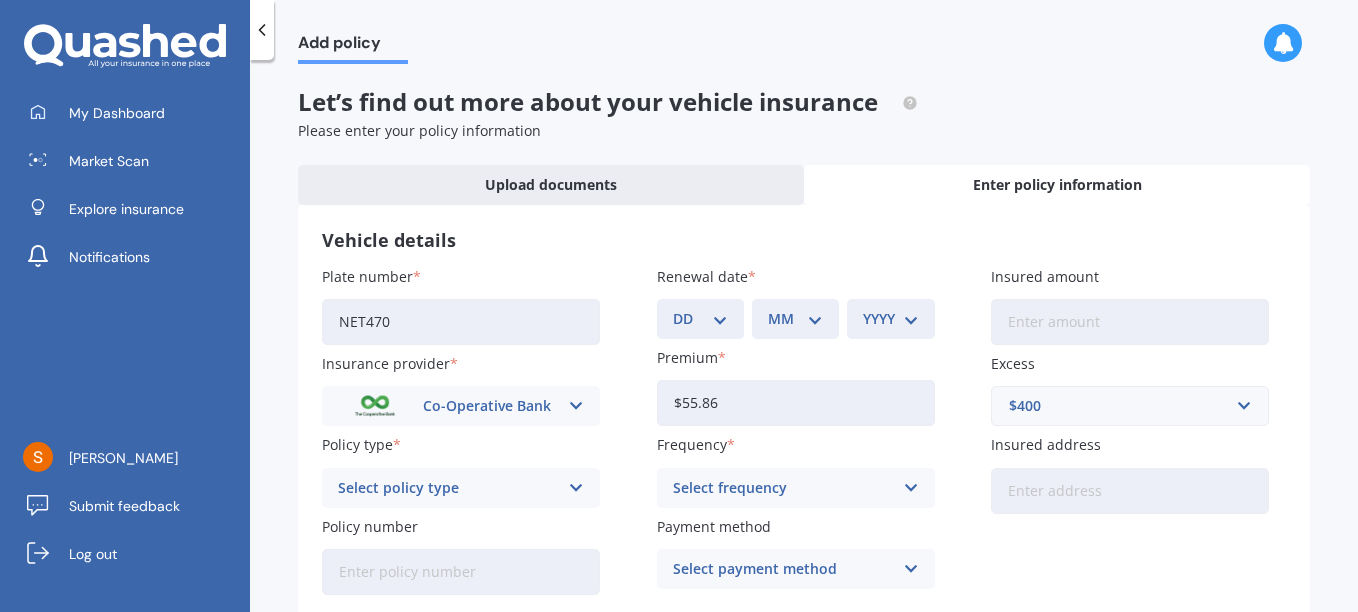 click on "DD 01 02 03 04 05 06 07 08 09 10 11 12 13 14 15 16 17 18 19 20 21 22 23 24 25 26 27 28 29 30 31" at bounding box center (700, 319) 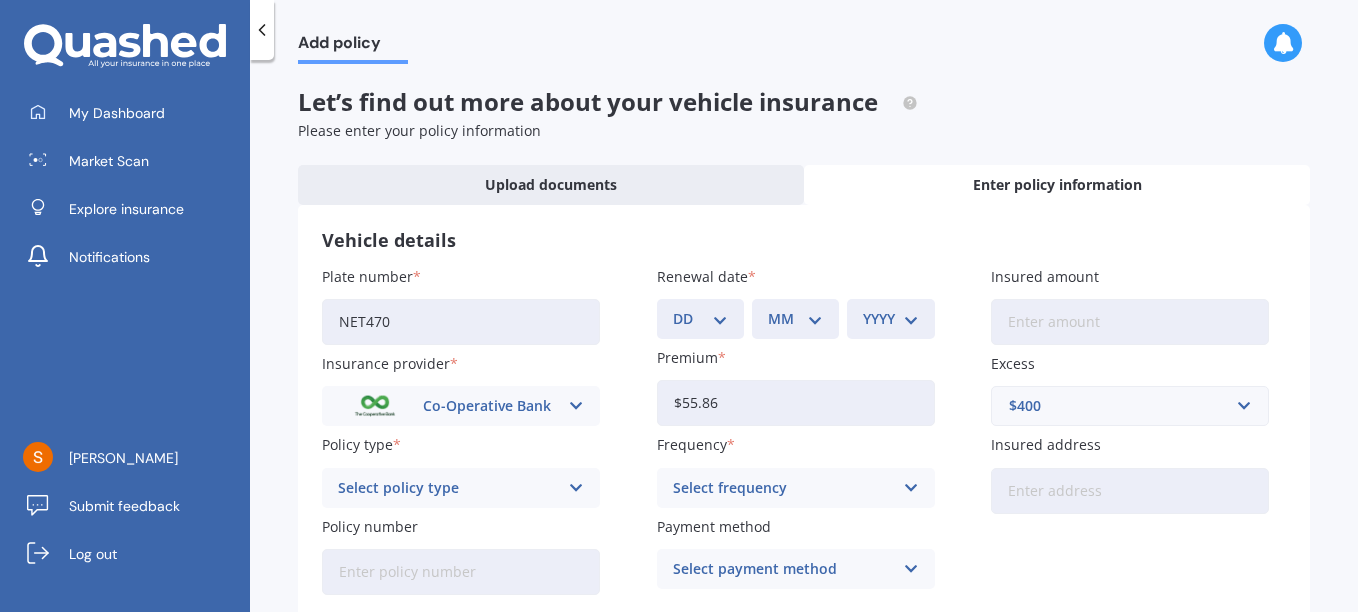 select on "13" 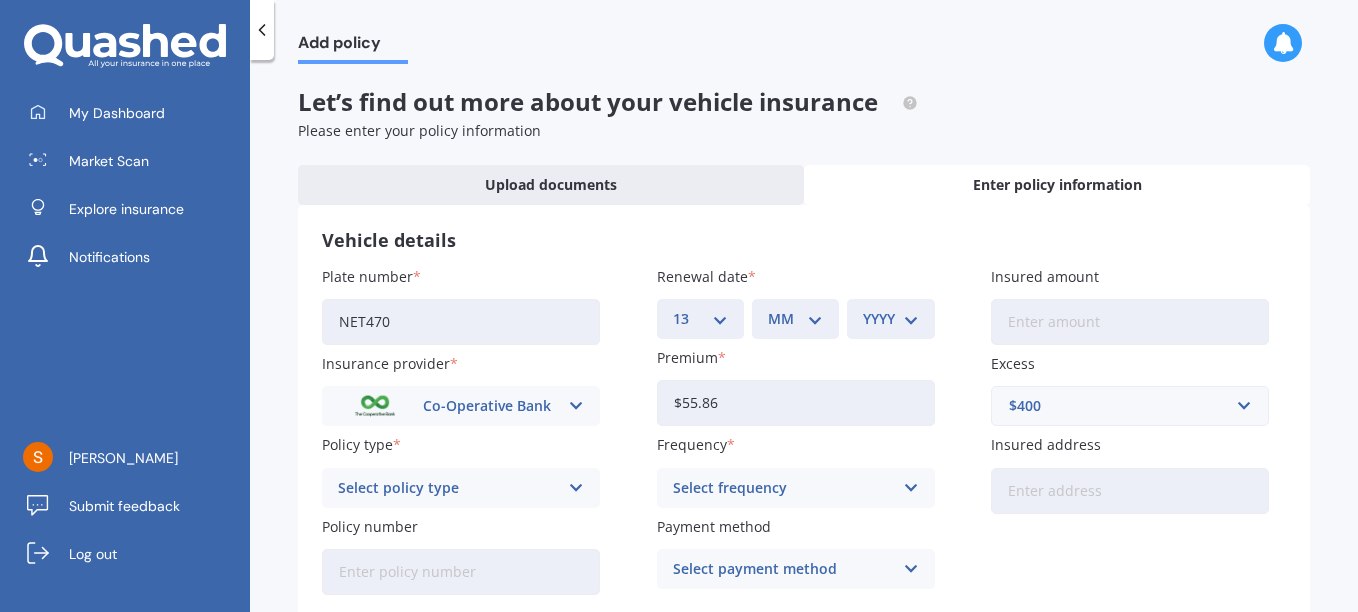 click on "DD 01 02 03 04 05 06 07 08 09 10 11 12 13 14 15 16 17 18 19 20 21 22 23 24 25 26 27 28 29 30 31" at bounding box center [700, 319] 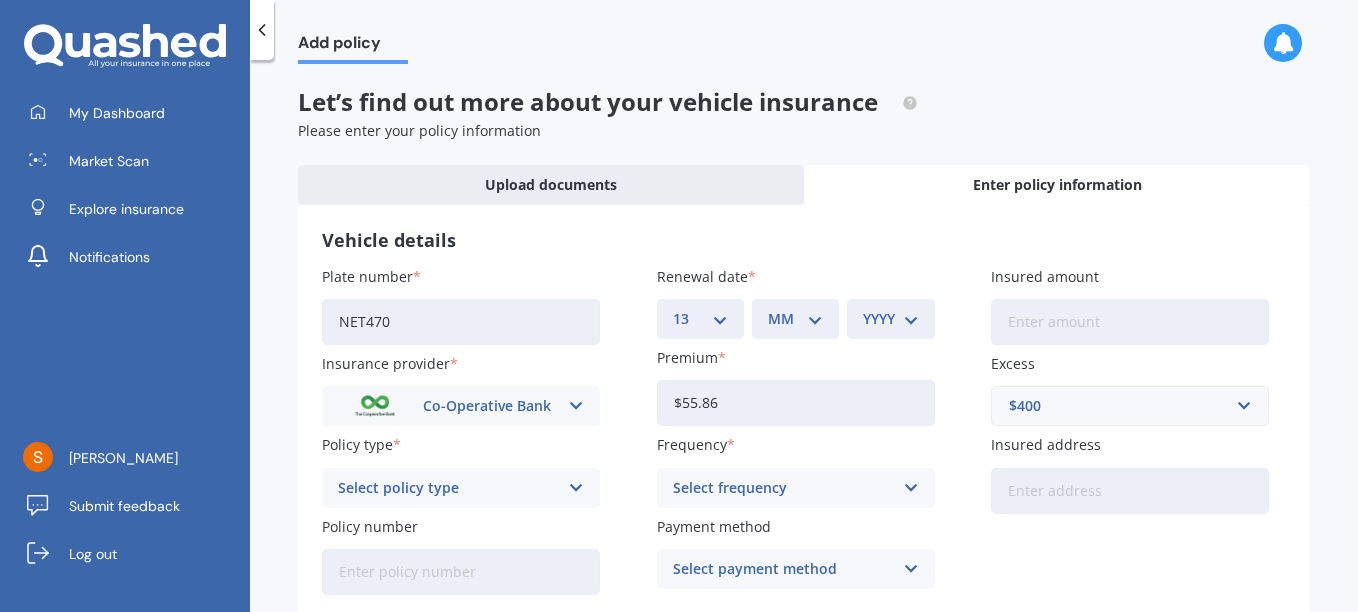 select on "08" 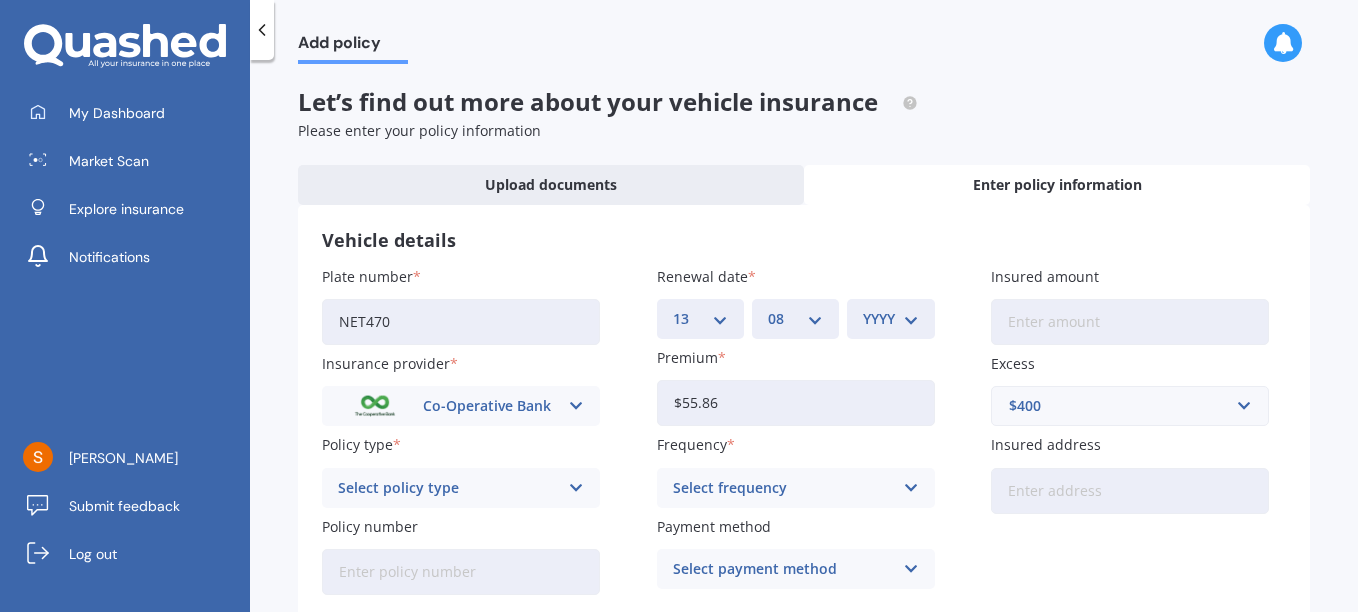 click on "MM 01 02 03 04 05 06 07 08 09 10 11 12" at bounding box center [795, 319] 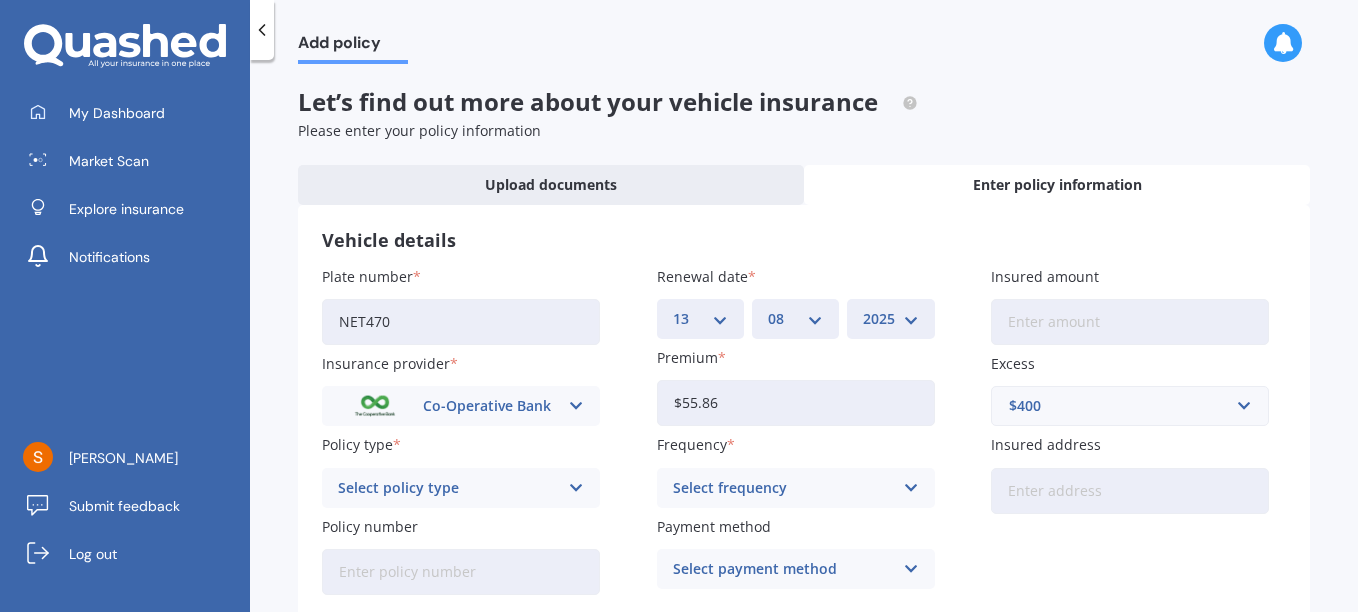 click on "YYYY 2027 2026 2025 2024 2023 2022 2021 2020 2019 2018 2017 2016 2015 2014 2013 2012 2011 2010 2009 2008 2007 2006 2005 2004 2003 2002 2001 2000 1999 1998 1997 1996 1995 1994 1993 1992 1991 1990 1989 1988 1987 1986 1985 1984 1983 1982 1981 1980 1979 1978 1977 1976 1975 1974 1973 1972 1971 1970 1969 1968 1967 1966 1965 1964 1963 1962 1961 1960 1959 1958 1957 1956 1955 1954 1953 1952 1951 1950 1949 1948 1947 1946 1945 1944 1943 1942 1941 1940 1939 1938 1937 1936 1935 1934 1933 1932 1931 1930 1929 1928" at bounding box center [890, 319] 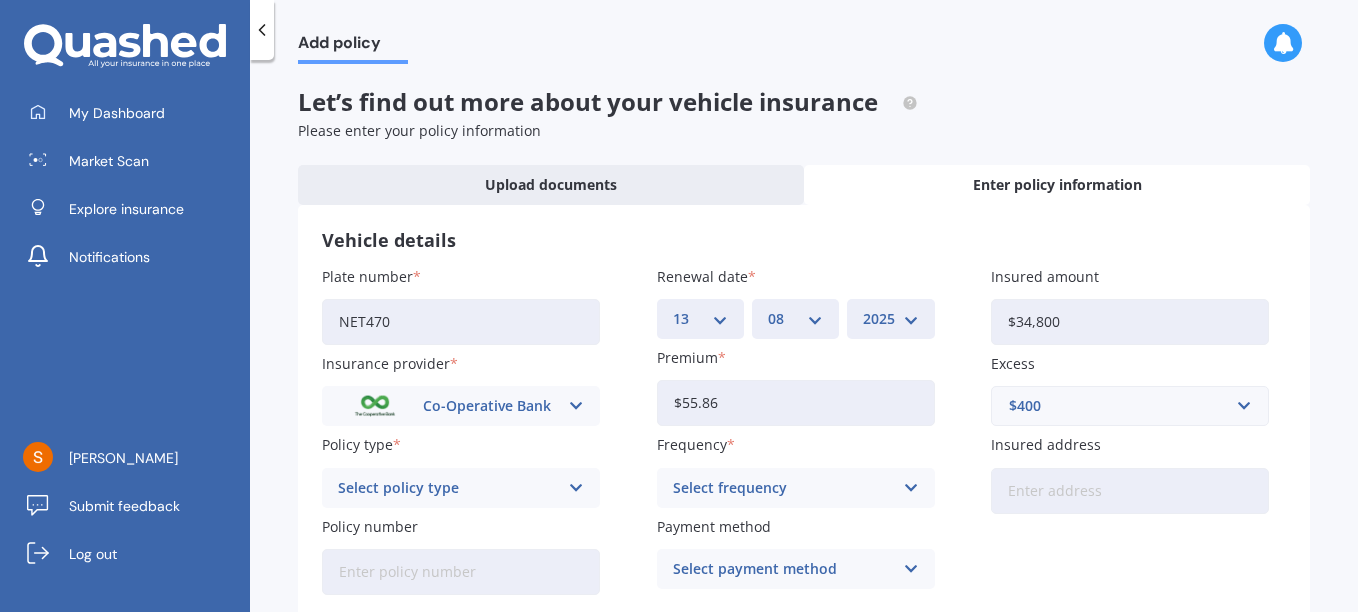 type on "$34,800" 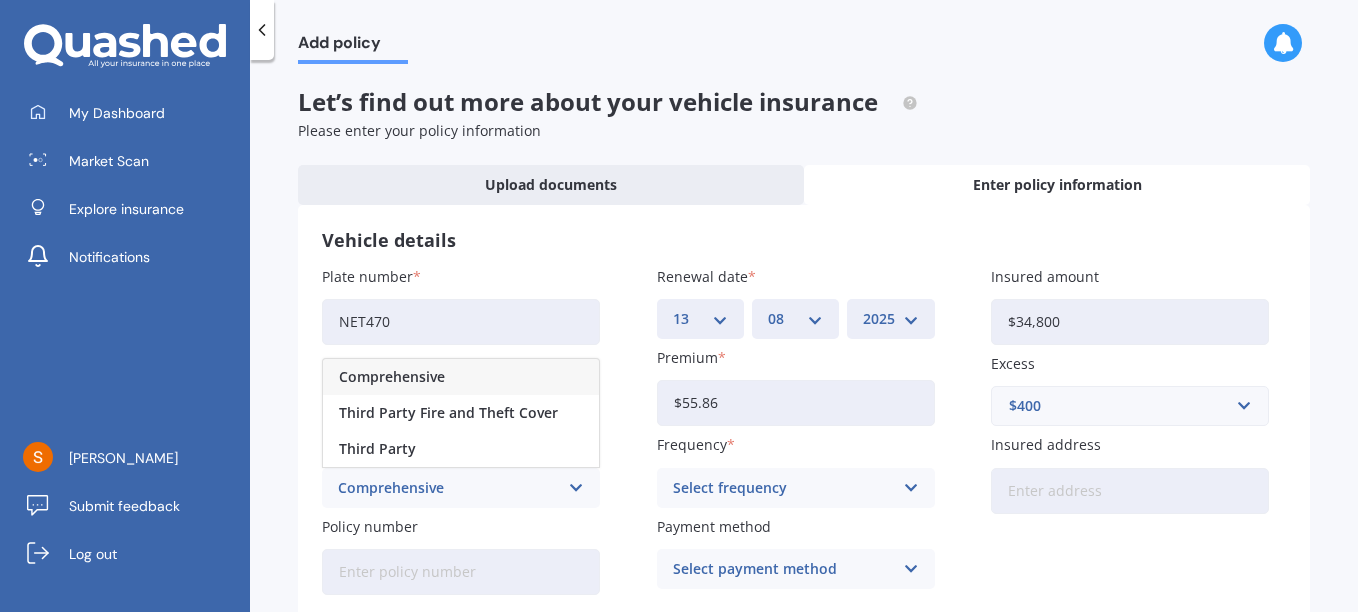 click on "Comprehensive" at bounding box center (392, 377) 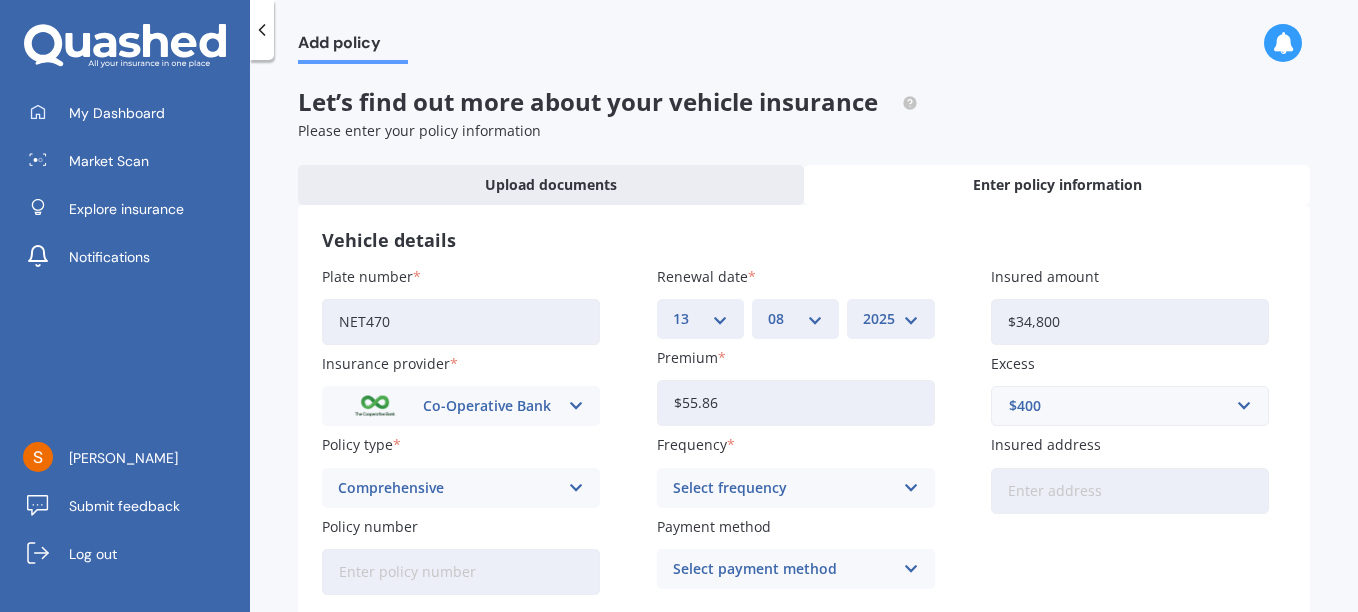 click at bounding box center [910, 488] 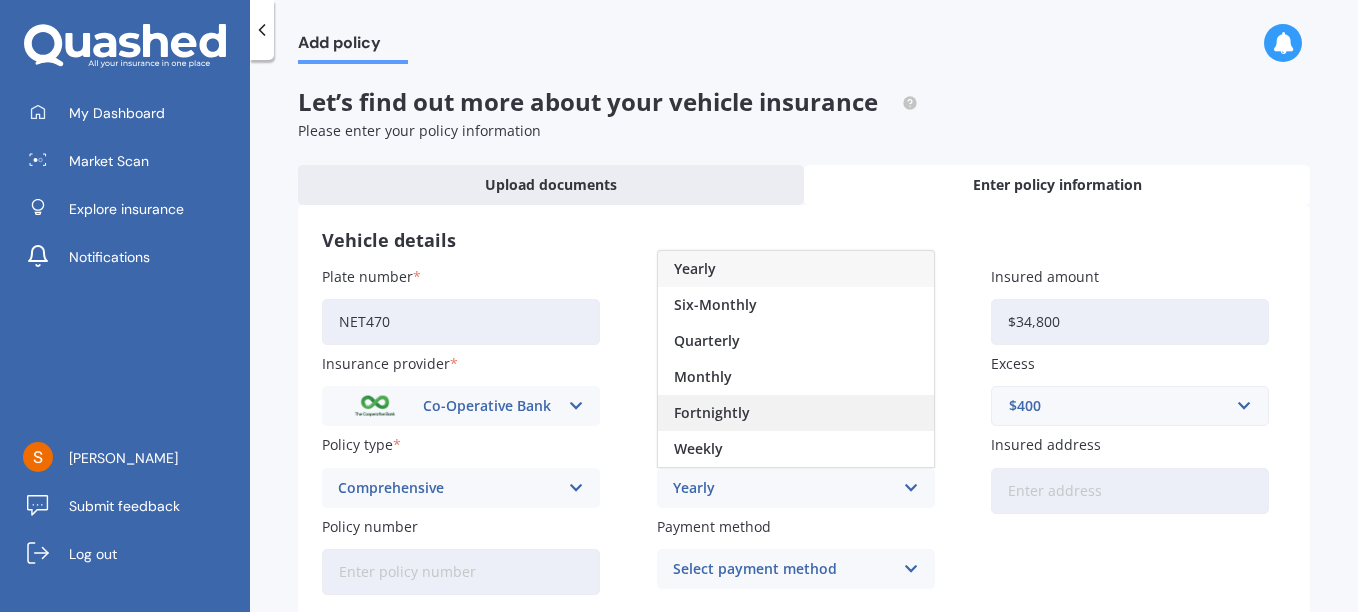 click on "Fortnightly" at bounding box center (712, 413) 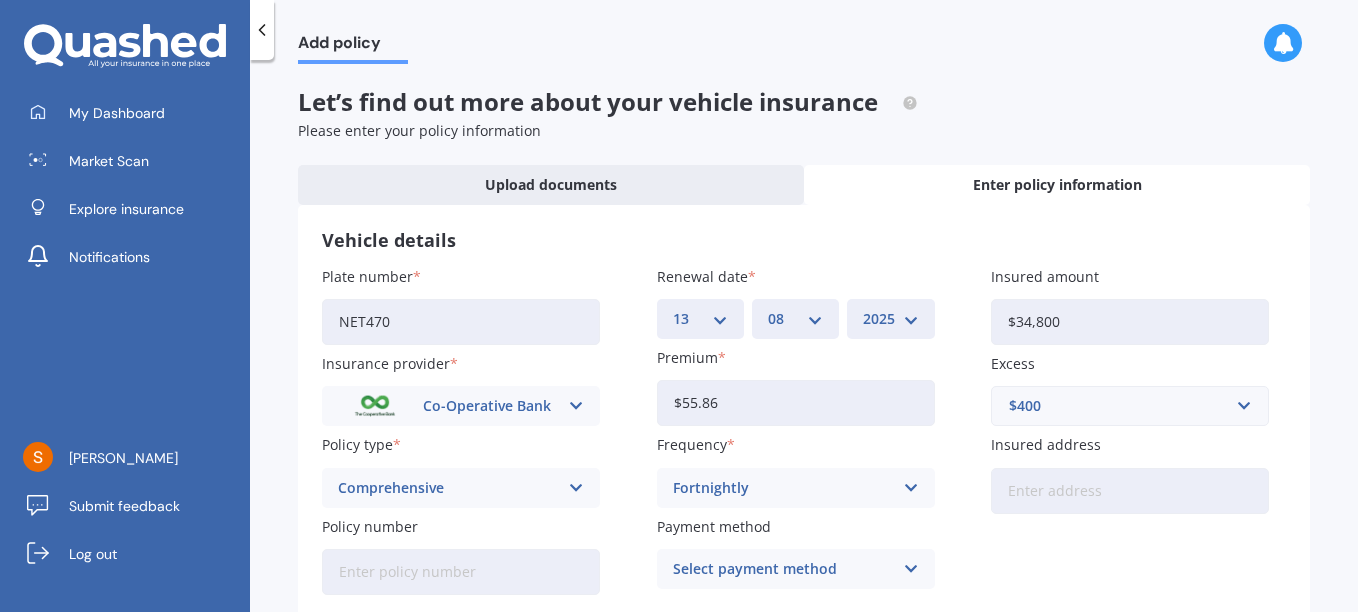 click on "Insured address" at bounding box center (1130, 491) 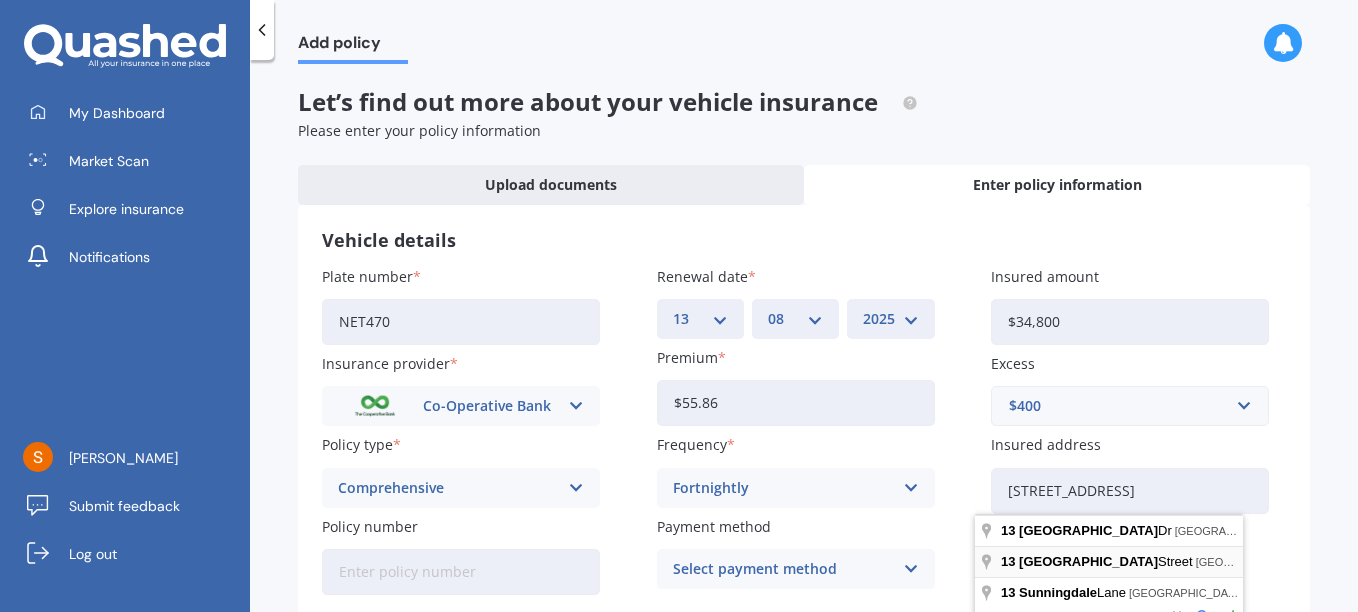 type on "[STREET_ADDRESS]" 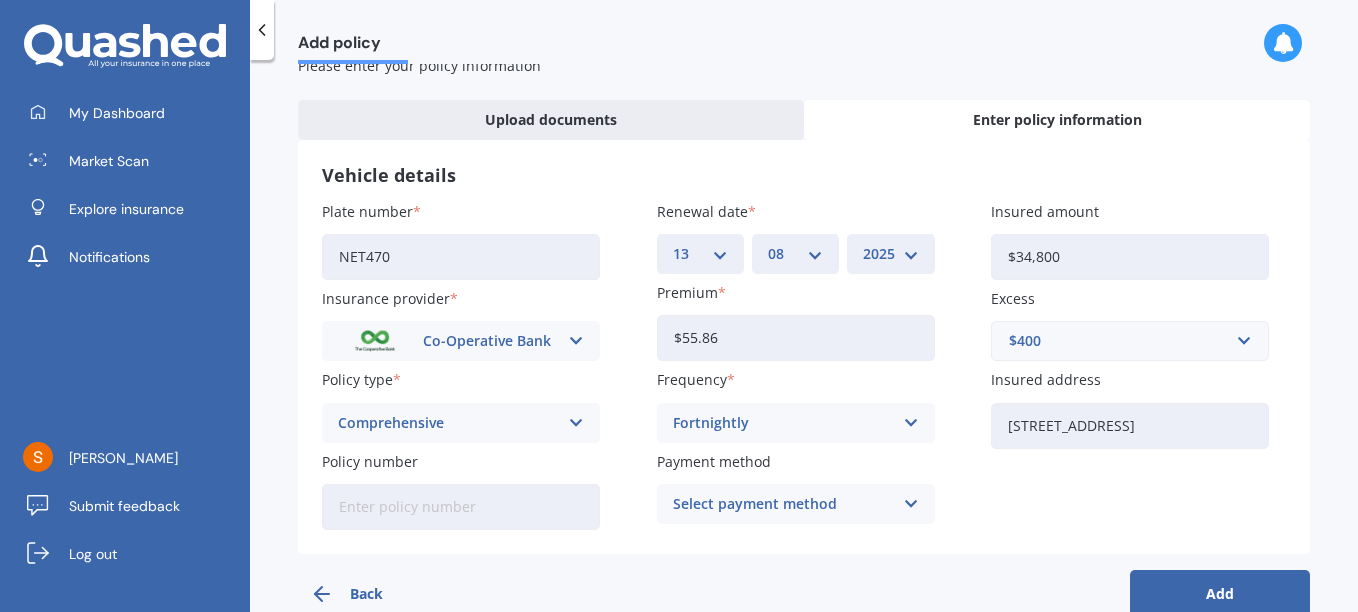 scroll, scrollTop: 107, scrollLeft: 0, axis: vertical 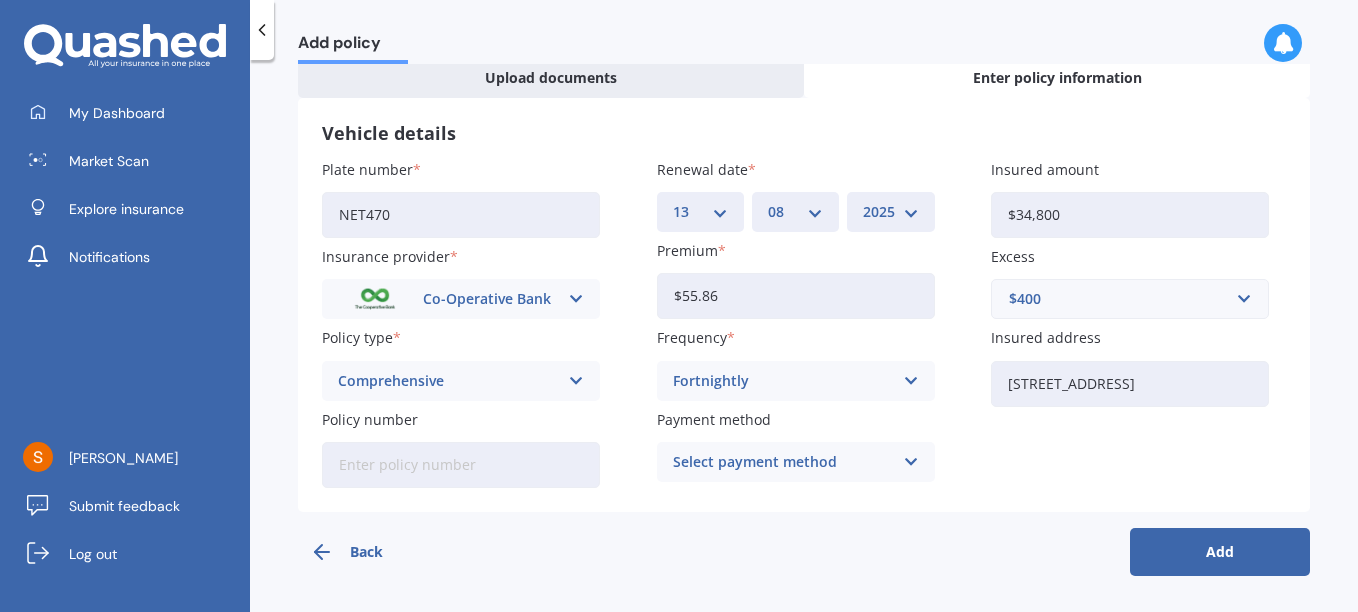 click on "Policy number" at bounding box center (461, 465) 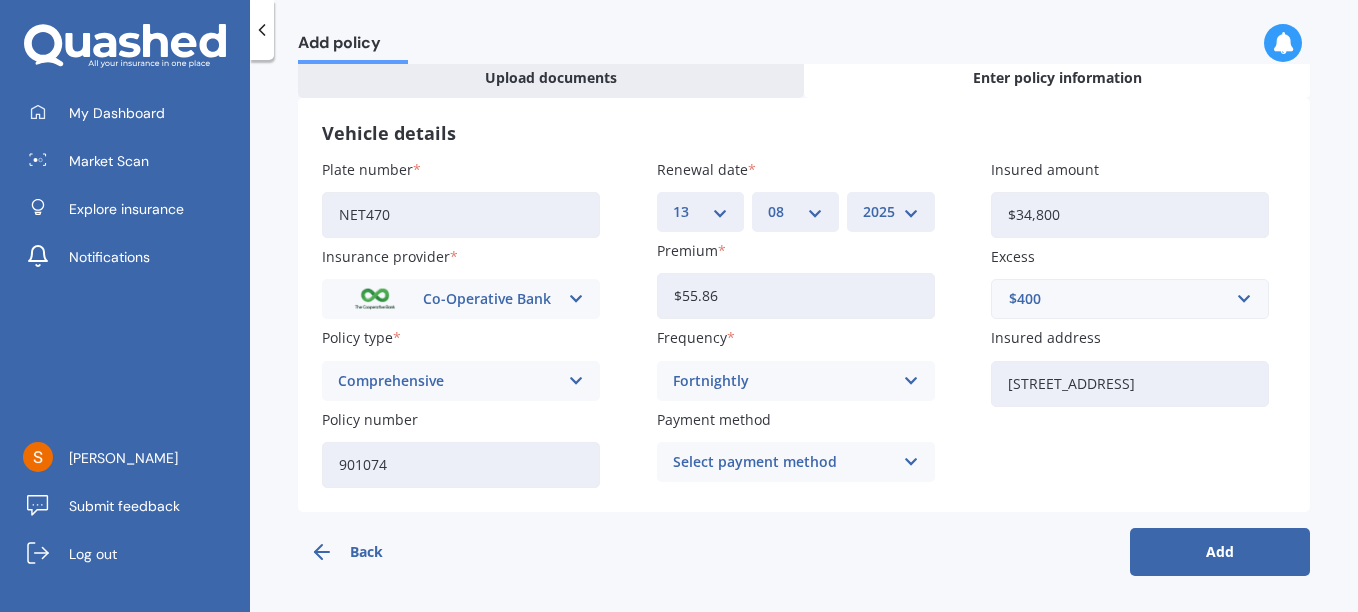 click at bounding box center [910, 462] 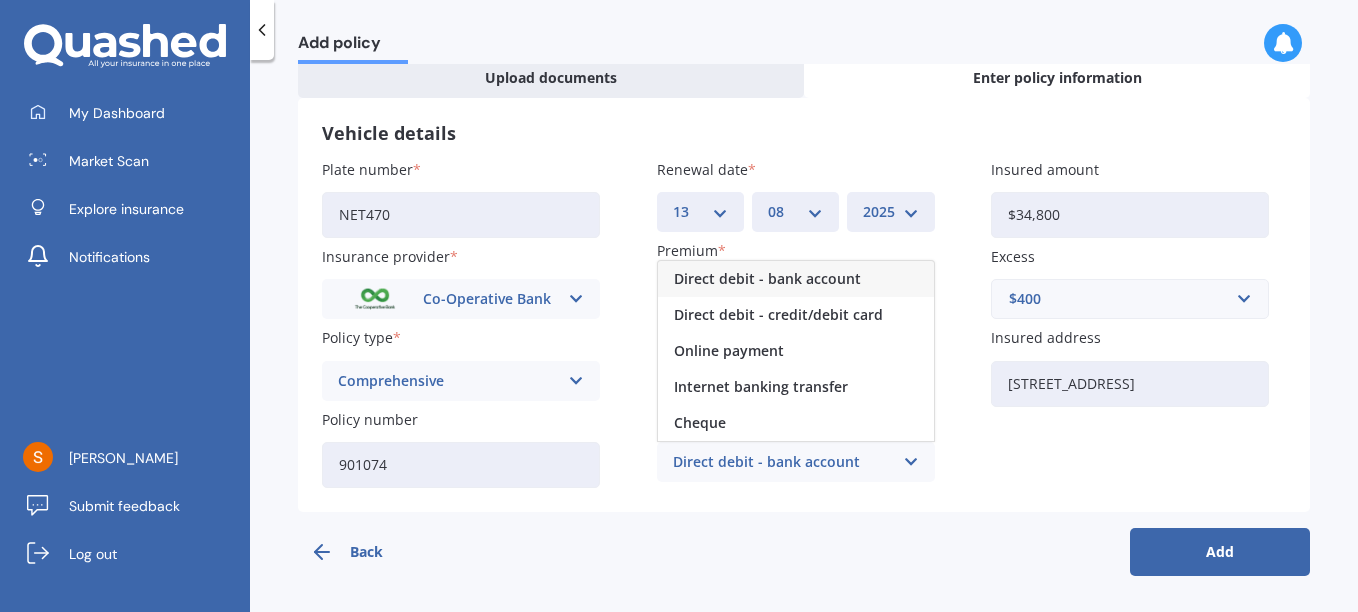 click on "Direct debit - bank account" at bounding box center [767, 279] 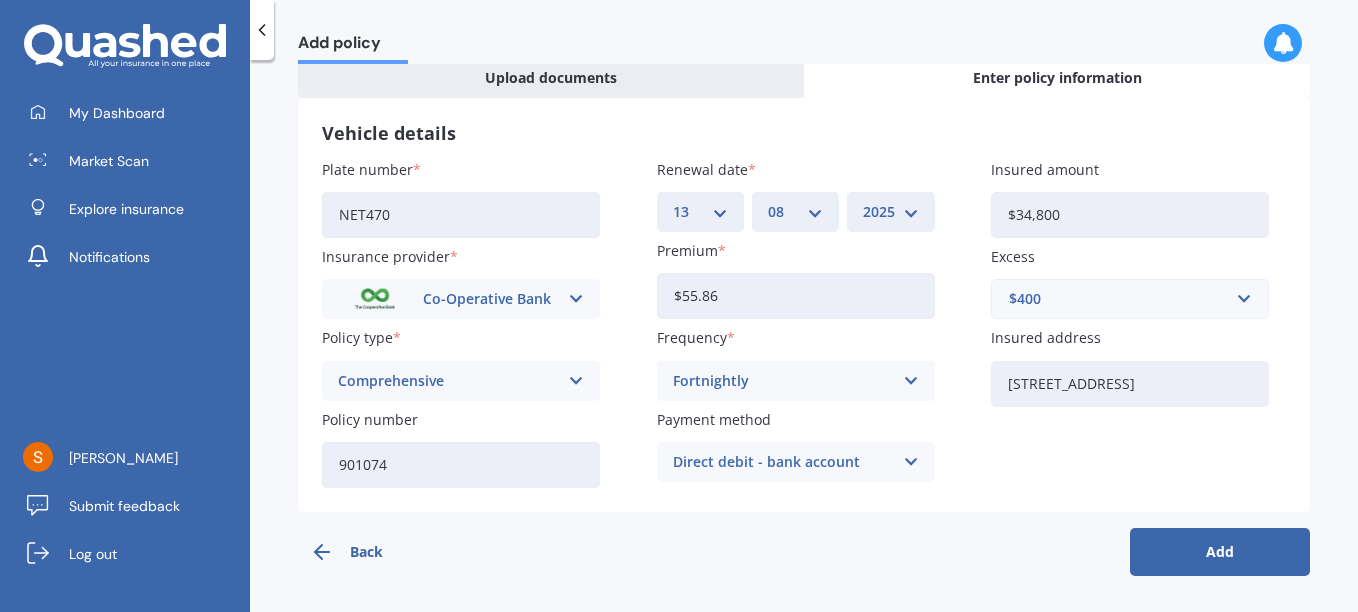 click on "Add" at bounding box center [1220, 552] 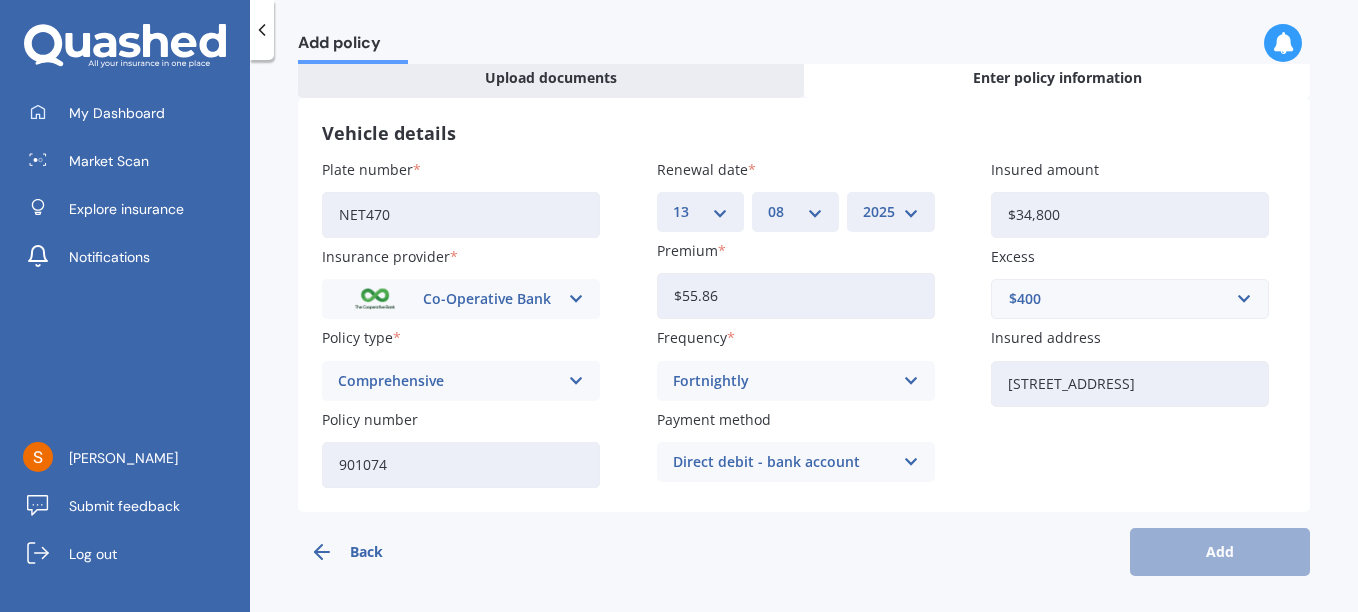scroll, scrollTop: 0, scrollLeft: 0, axis: both 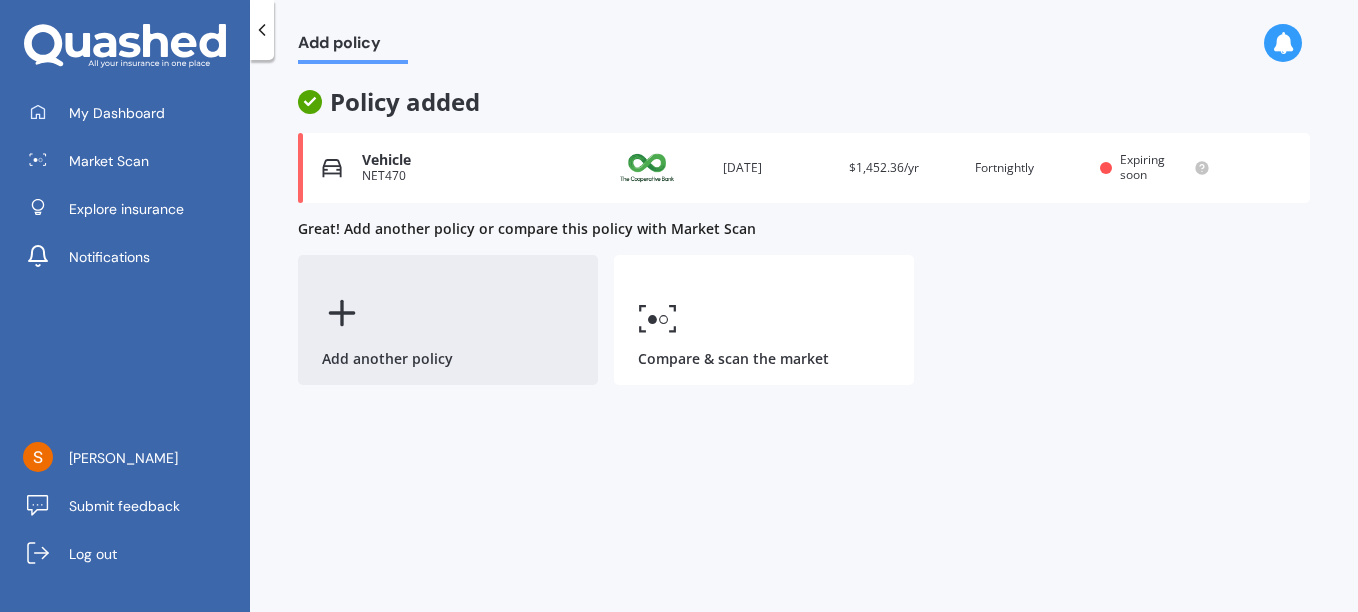 click 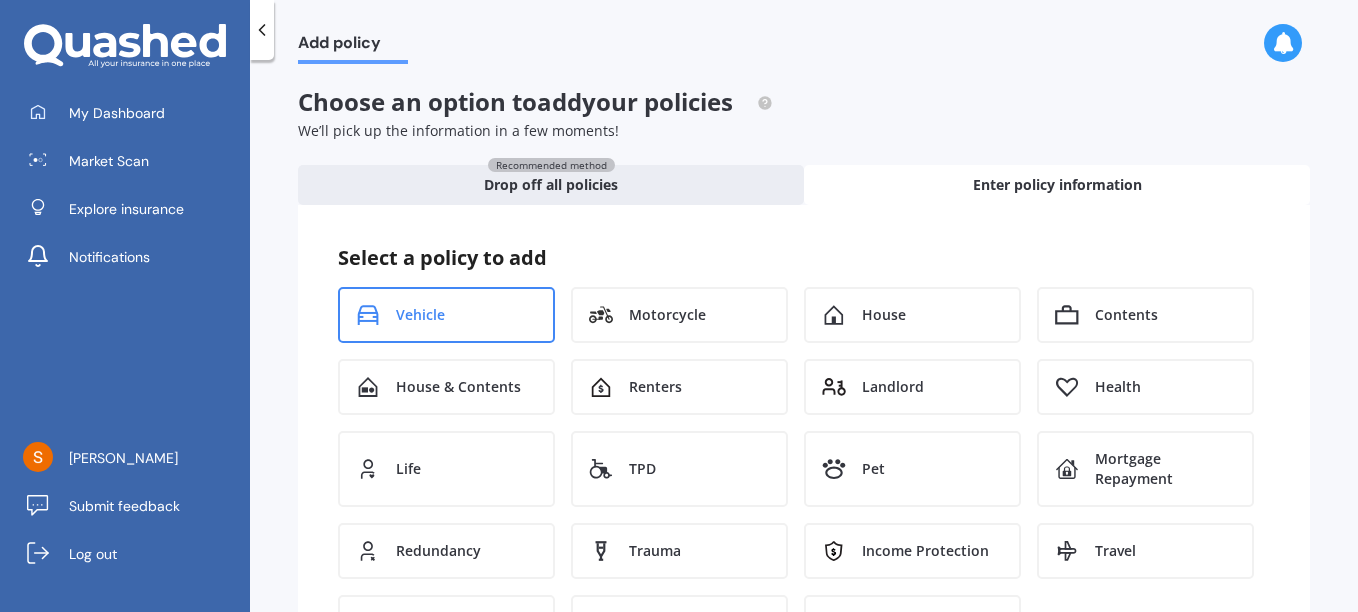 click on "Vehicle" at bounding box center [420, 315] 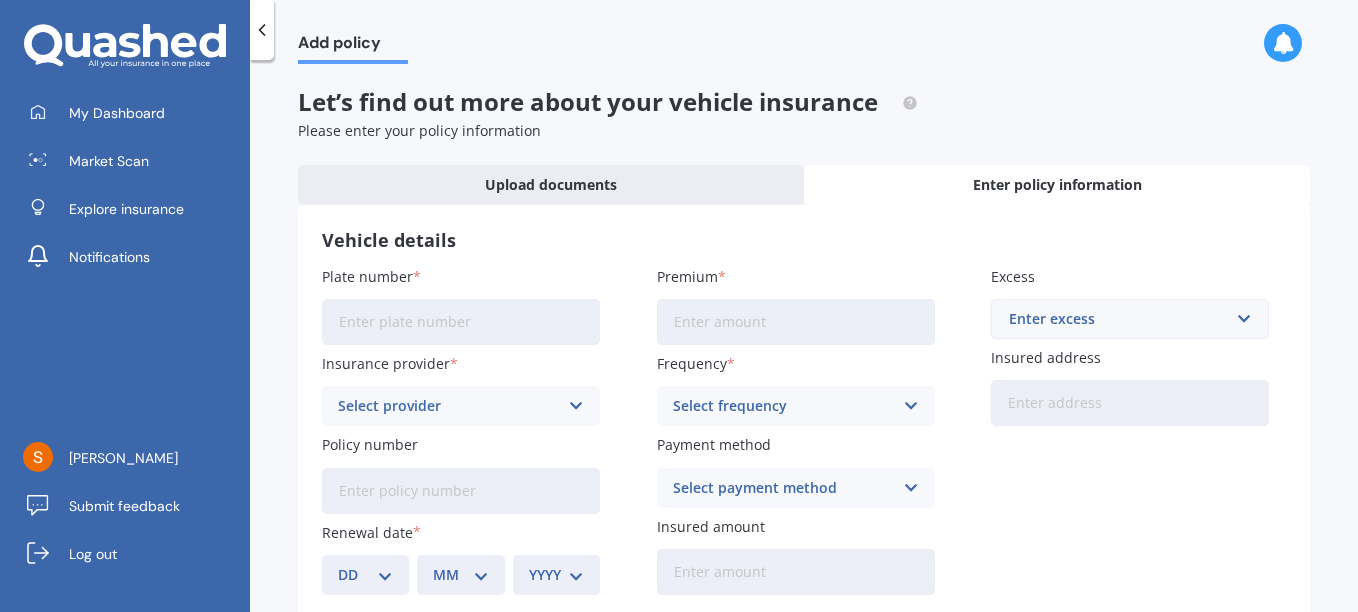 click on "Plate number" at bounding box center [461, 322] 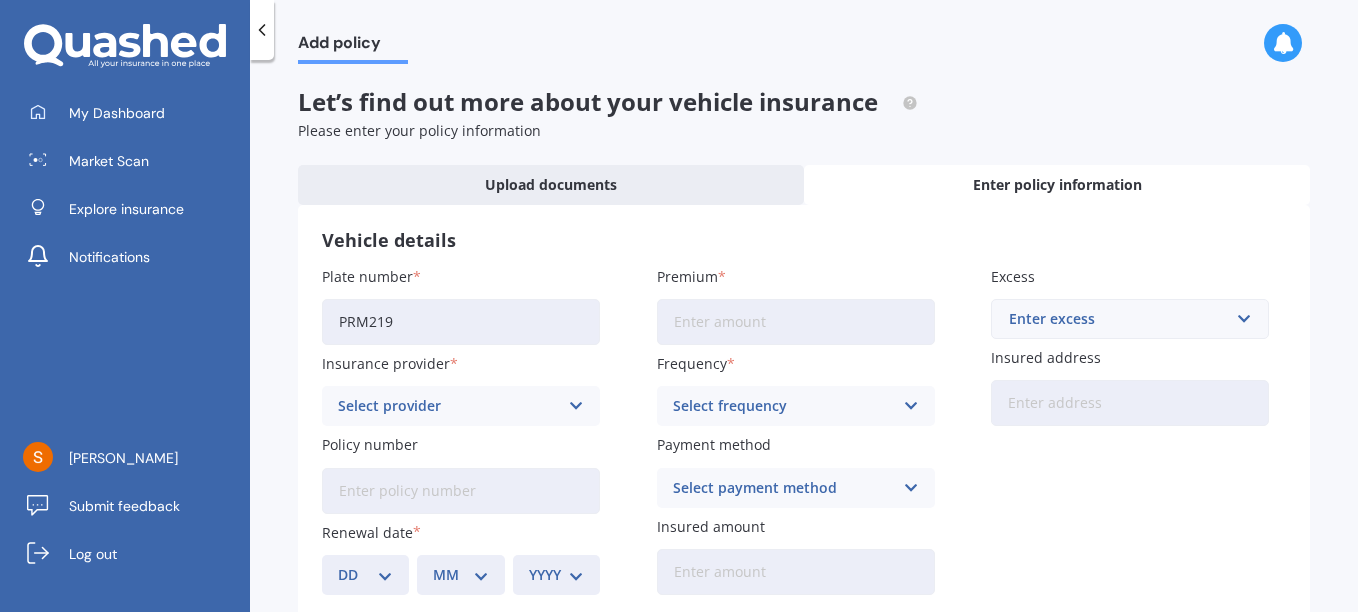 click on "Premium" at bounding box center (796, 322) 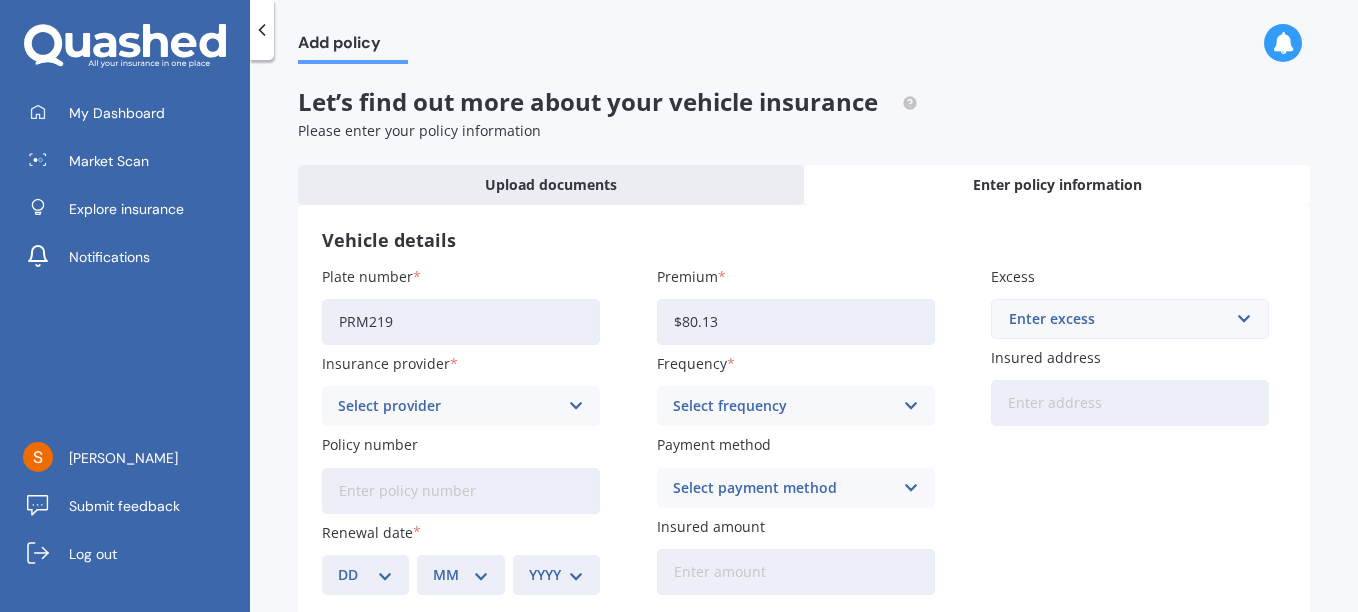 type on "$80.13" 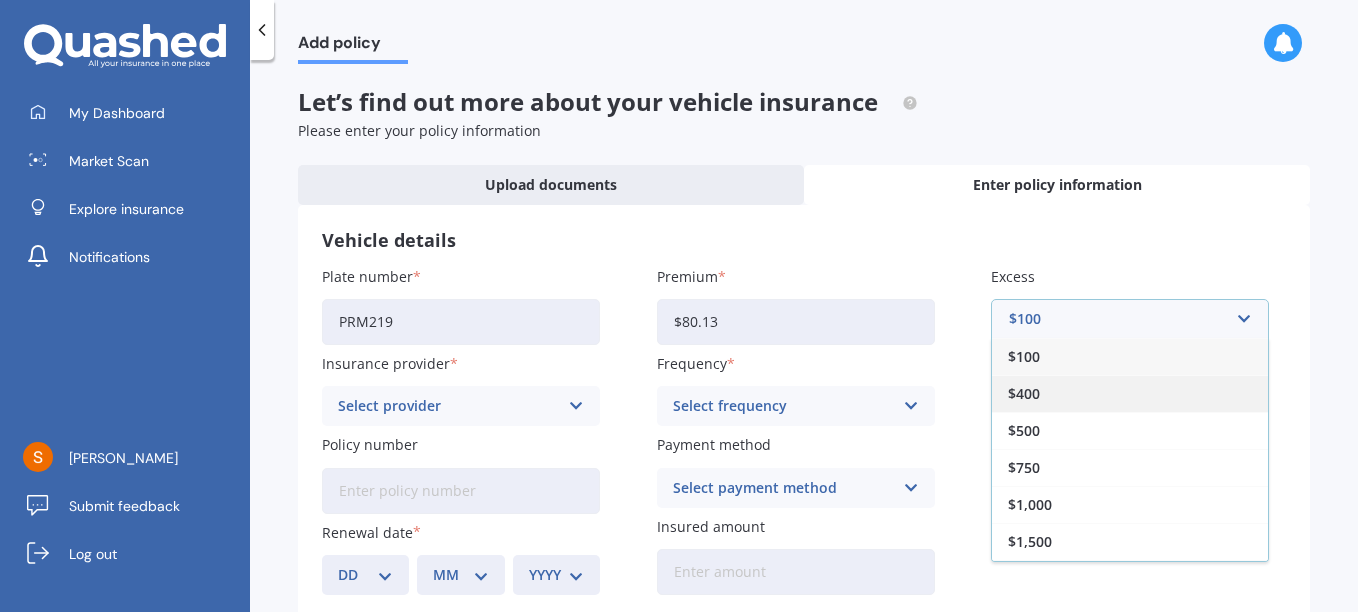 click on "$400" at bounding box center (1024, 394) 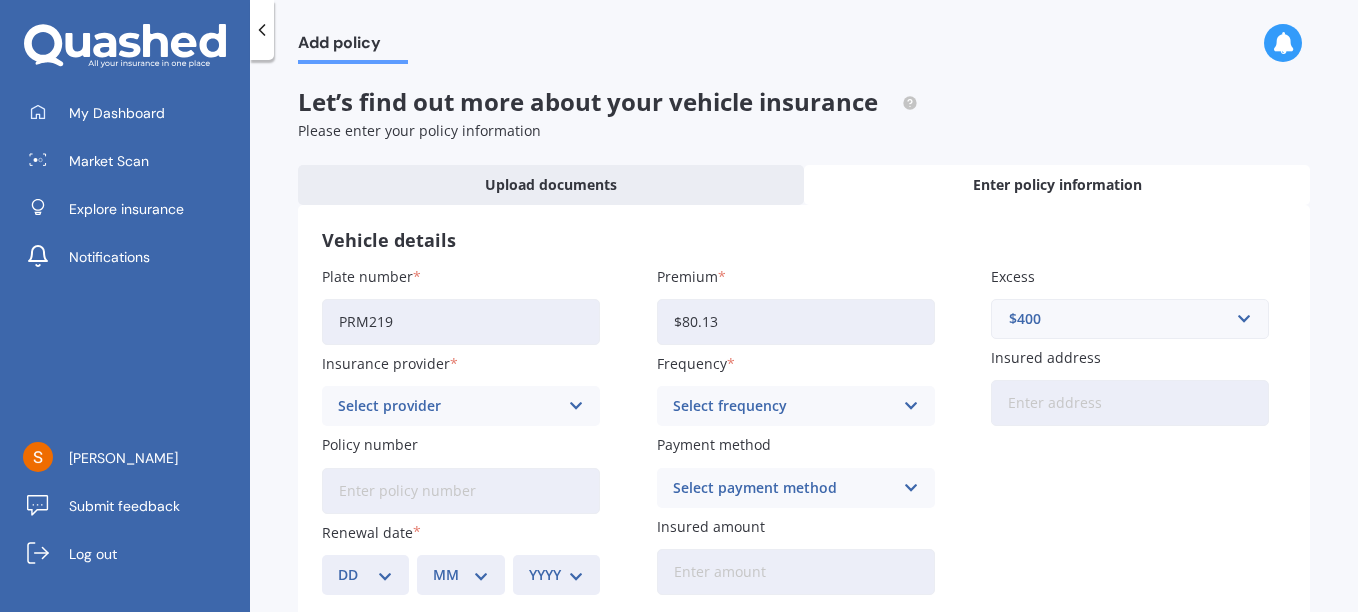 click at bounding box center [576, 406] 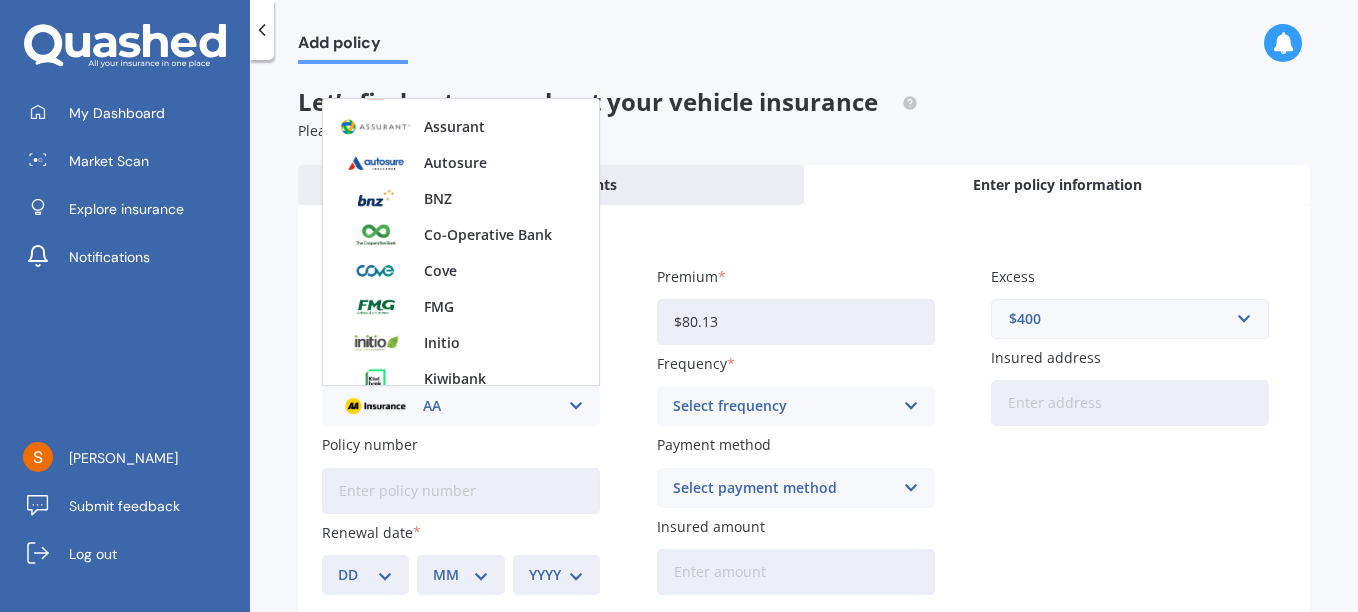 scroll, scrollTop: 254, scrollLeft: 0, axis: vertical 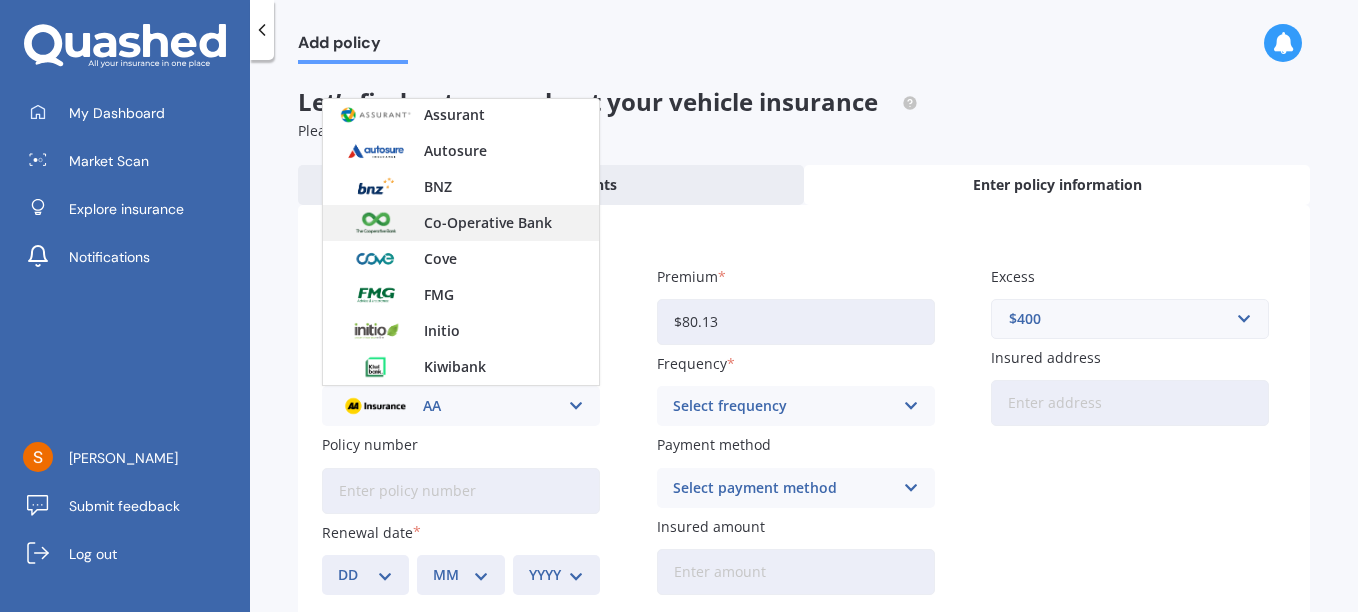 click on "Co-Operative Bank" at bounding box center [488, 223] 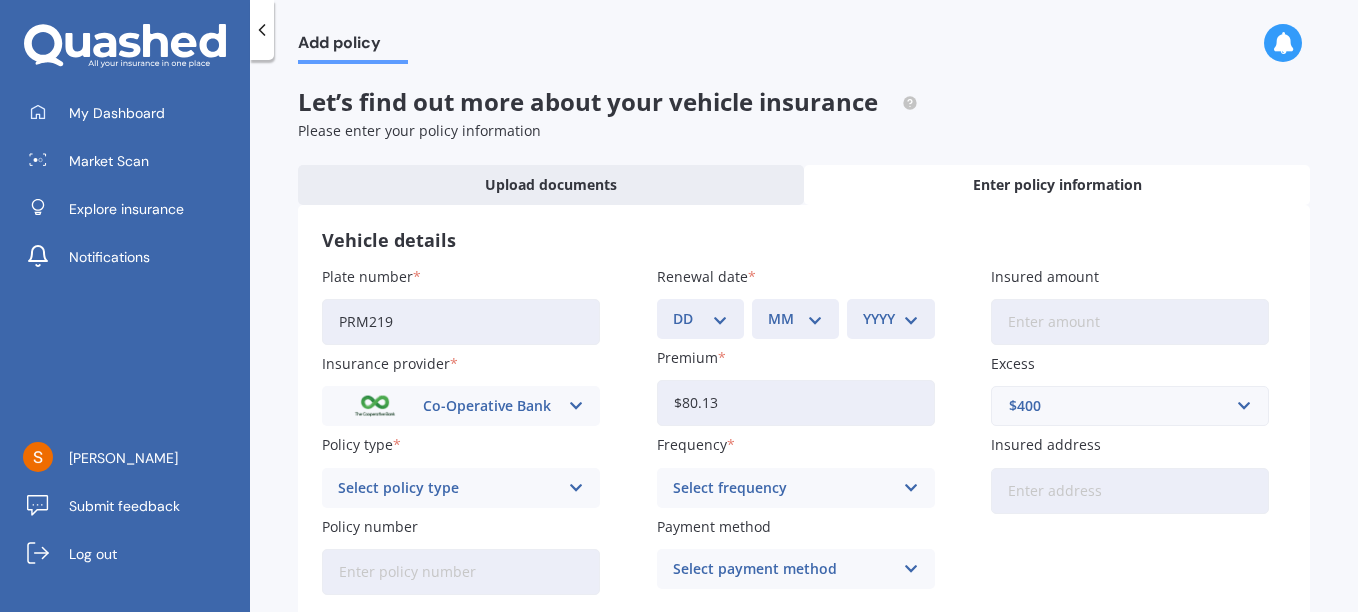 click on "DD 01 02 03 04 05 06 07 08 09 10 11 12 13 14 15 16 17 18 19 20 21 22 23 24 25 26 27 28 29 30 31" at bounding box center (700, 319) 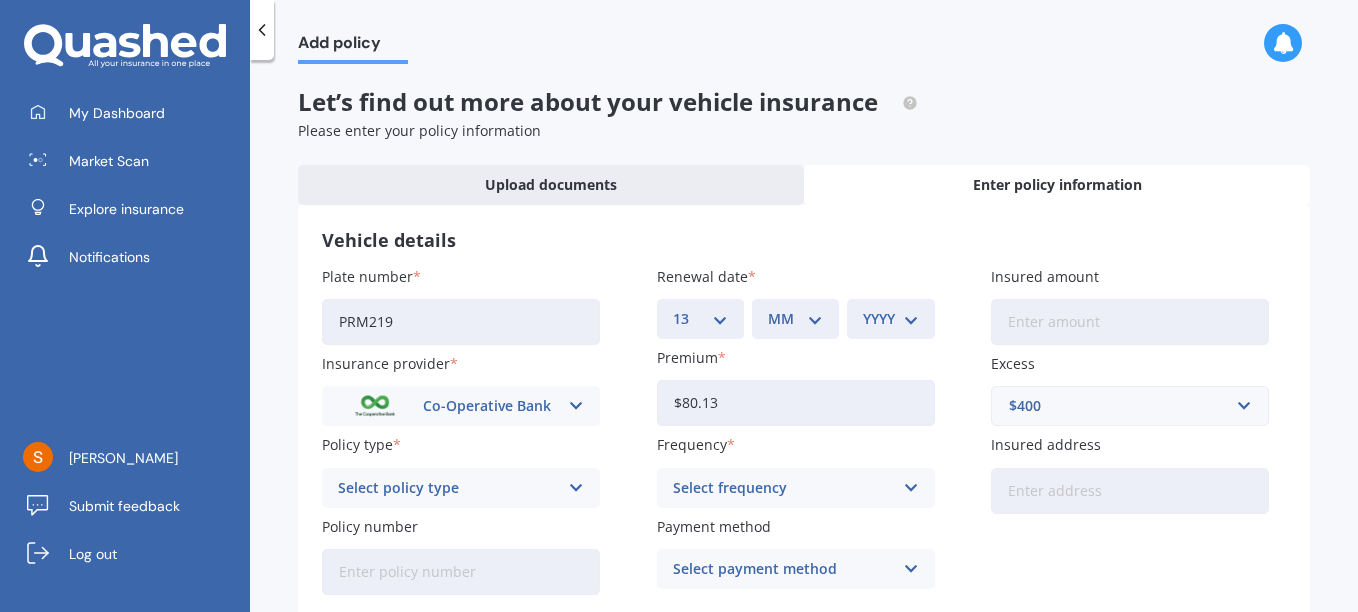 click on "DD 01 02 03 04 05 06 07 08 09 10 11 12 13 14 15 16 17 18 19 20 21 22 23 24 25 26 27 28 29 30 31" at bounding box center (700, 319) 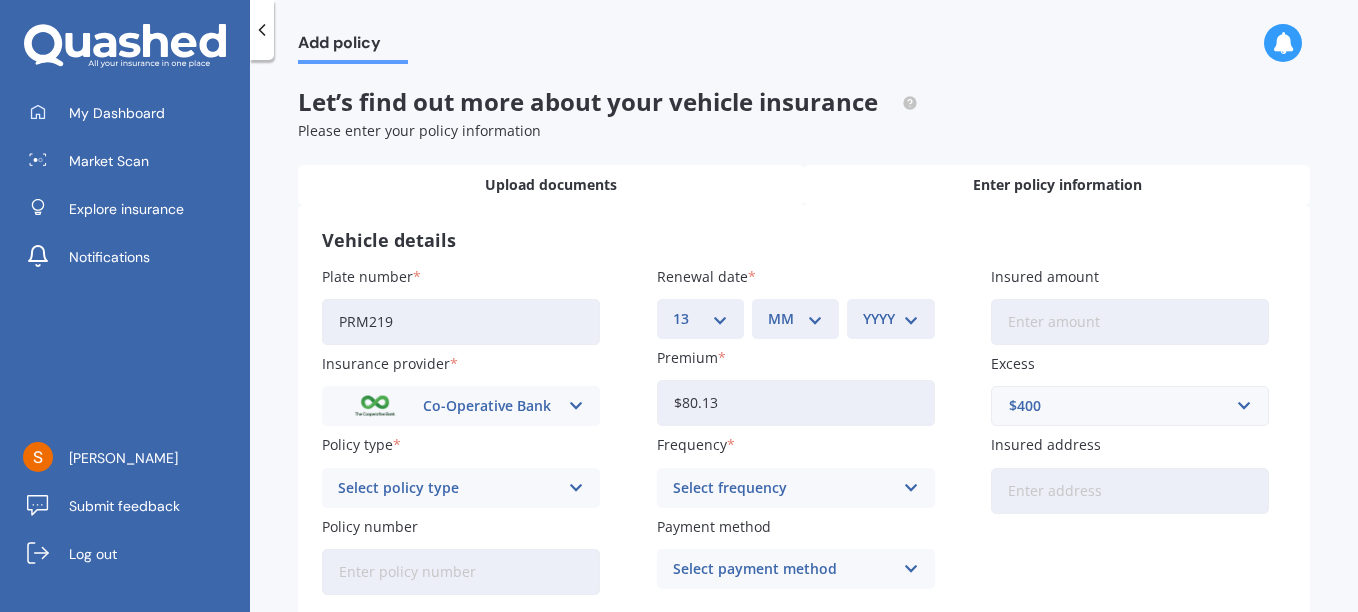select on "08" 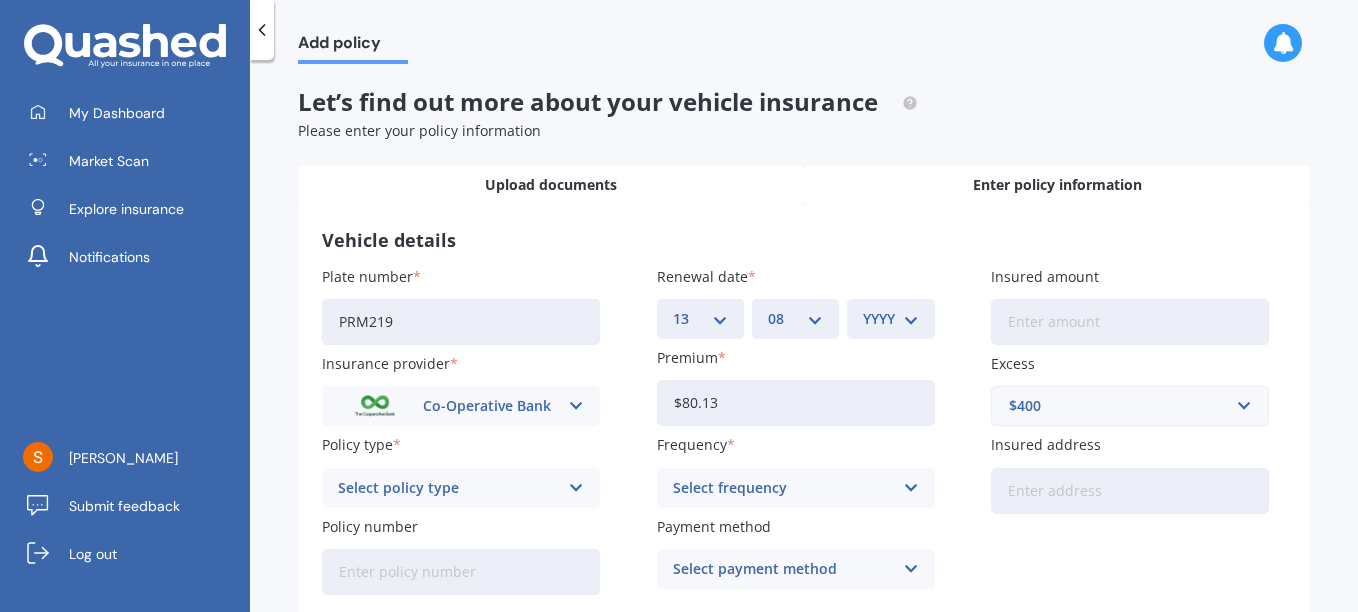 click on "MM 01 02 03 04 05 06 07 08 09 10 11 12" at bounding box center (795, 319) 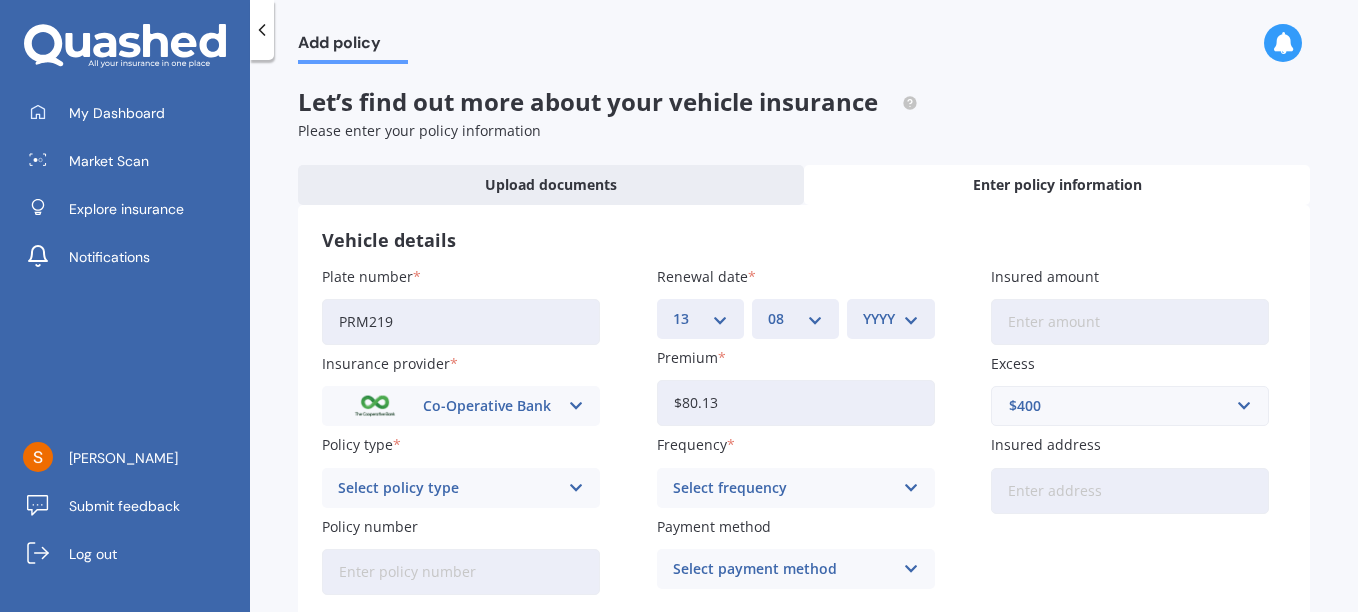 click on "YYYY 2027 2026 2025 2024 2023 2022 2021 2020 2019 2018 2017 2016 2015 2014 2013 2012 2011 2010 2009 2008 2007 2006 2005 2004 2003 2002 2001 2000 1999 1998 1997 1996 1995 1994 1993 1992 1991 1990 1989 1988 1987 1986 1985 1984 1983 1982 1981 1980 1979 1978 1977 1976 1975 1974 1973 1972 1971 1970 1969 1968 1967 1966 1965 1964 1963 1962 1961 1960 1959 1958 1957 1956 1955 1954 1953 1952 1951 1950 1949 1948 1947 1946 1945 1944 1943 1942 1941 1940 1939 1938 1937 1936 1935 1934 1933 1932 1931 1930 1929 1928" at bounding box center [890, 319] 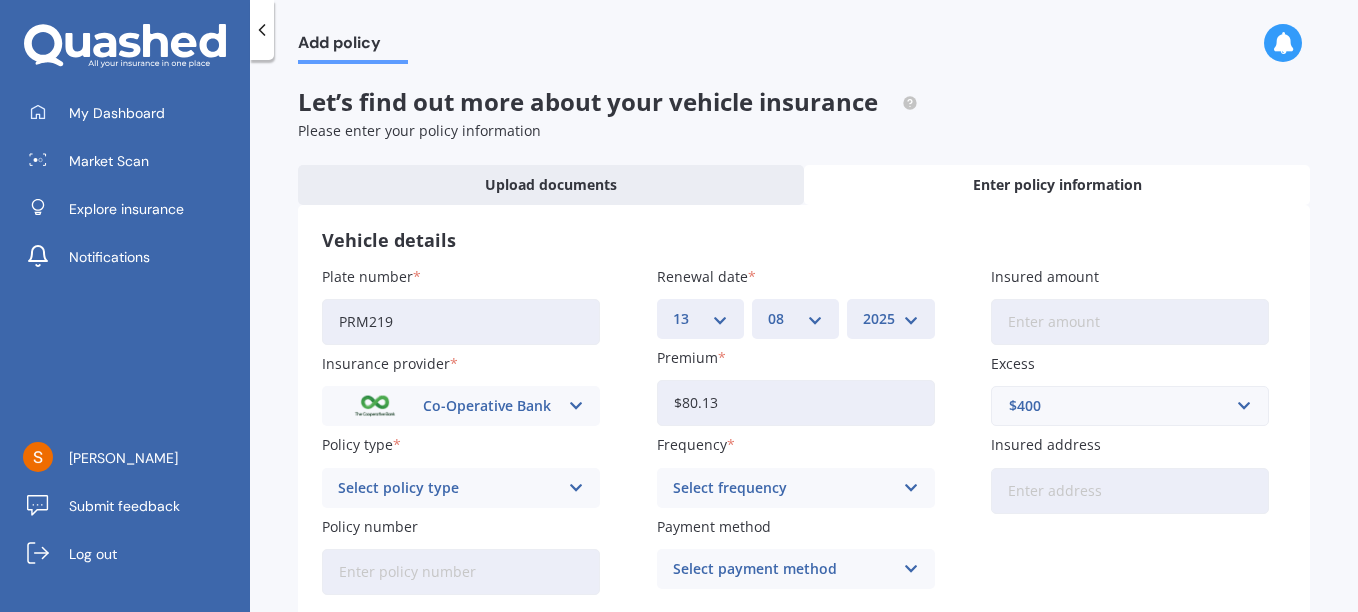 click on "YYYY 2027 2026 2025 2024 2023 2022 2021 2020 2019 2018 2017 2016 2015 2014 2013 2012 2011 2010 2009 2008 2007 2006 2005 2004 2003 2002 2001 2000 1999 1998 1997 1996 1995 1994 1993 1992 1991 1990 1989 1988 1987 1986 1985 1984 1983 1982 1981 1980 1979 1978 1977 1976 1975 1974 1973 1972 1971 1970 1969 1968 1967 1966 1965 1964 1963 1962 1961 1960 1959 1958 1957 1956 1955 1954 1953 1952 1951 1950 1949 1948 1947 1946 1945 1944 1943 1942 1941 1940 1939 1938 1937 1936 1935 1934 1933 1932 1931 1930 1929 1928" at bounding box center [890, 319] 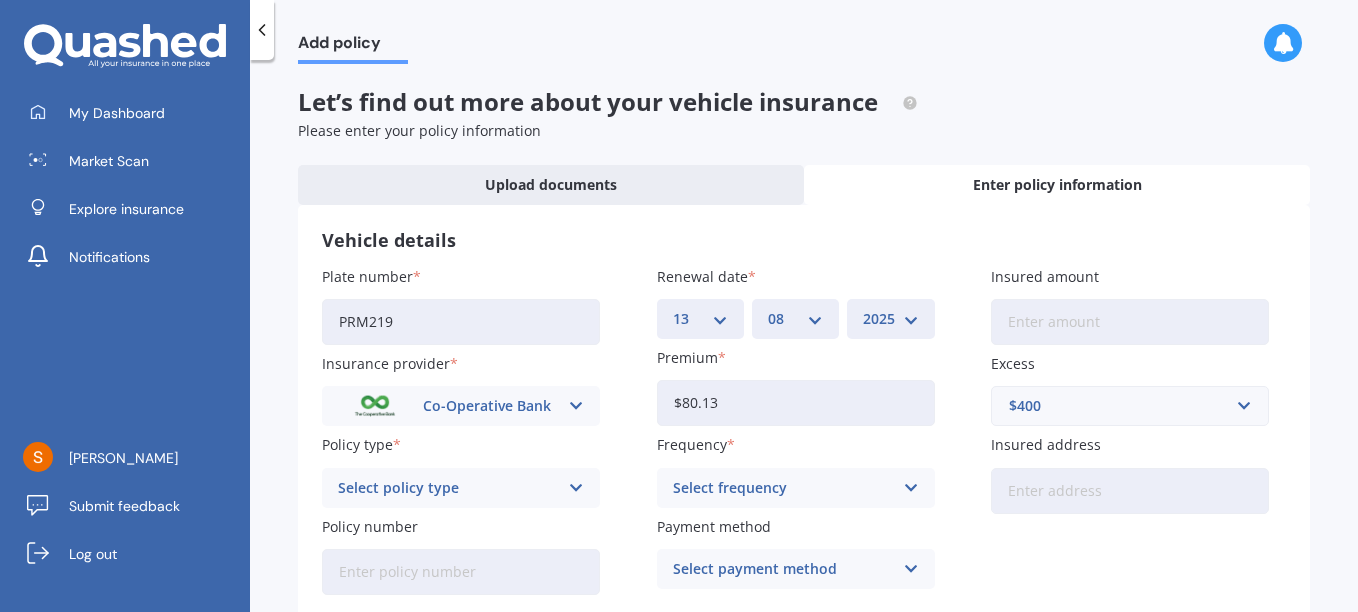 type on "$11,990" 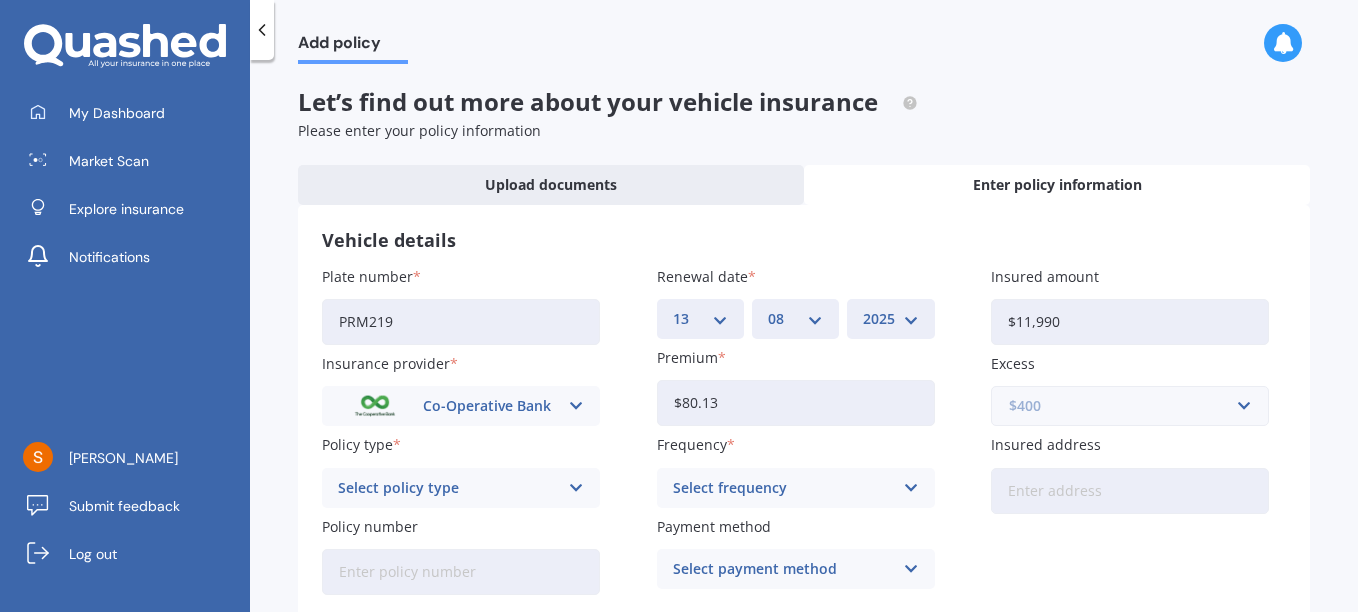 click at bounding box center (1123, 406) 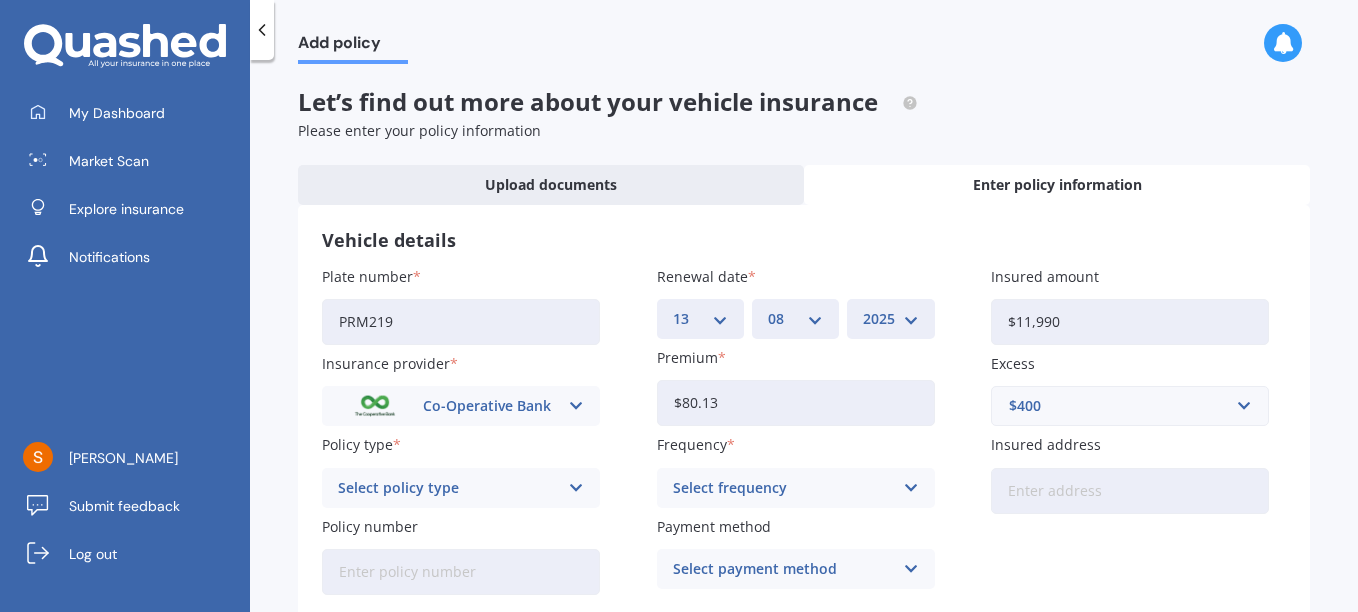click on "Insured address" at bounding box center (1130, 491) 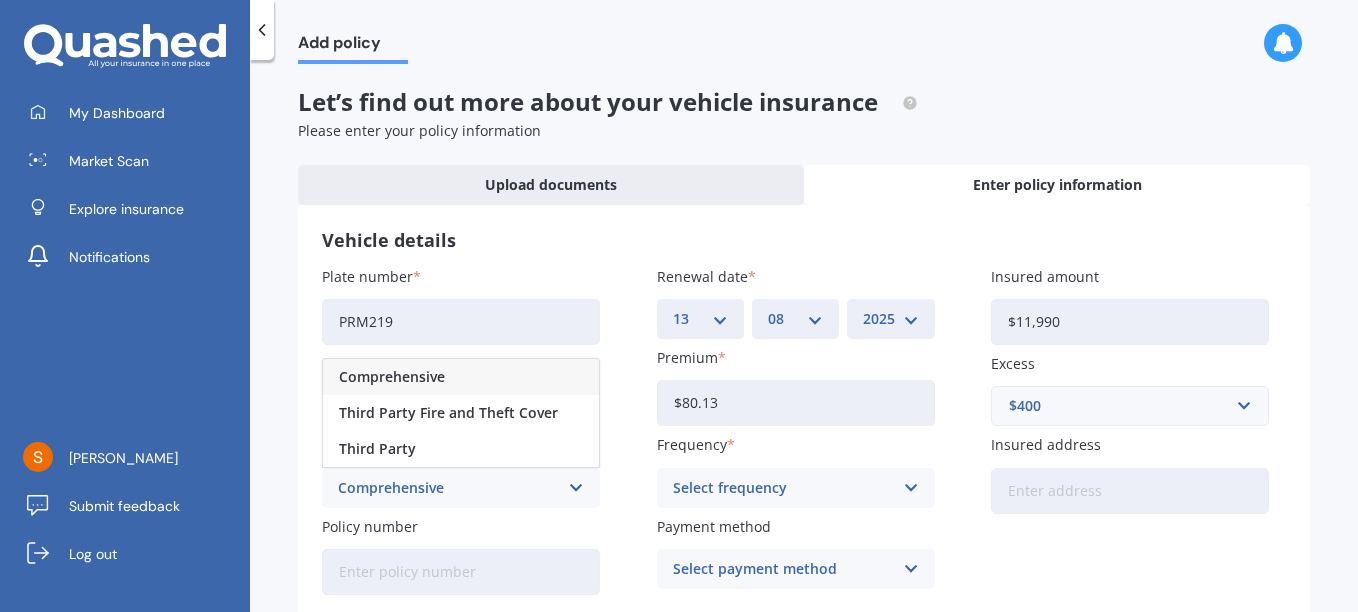 click on "Comprehensive" at bounding box center (392, 377) 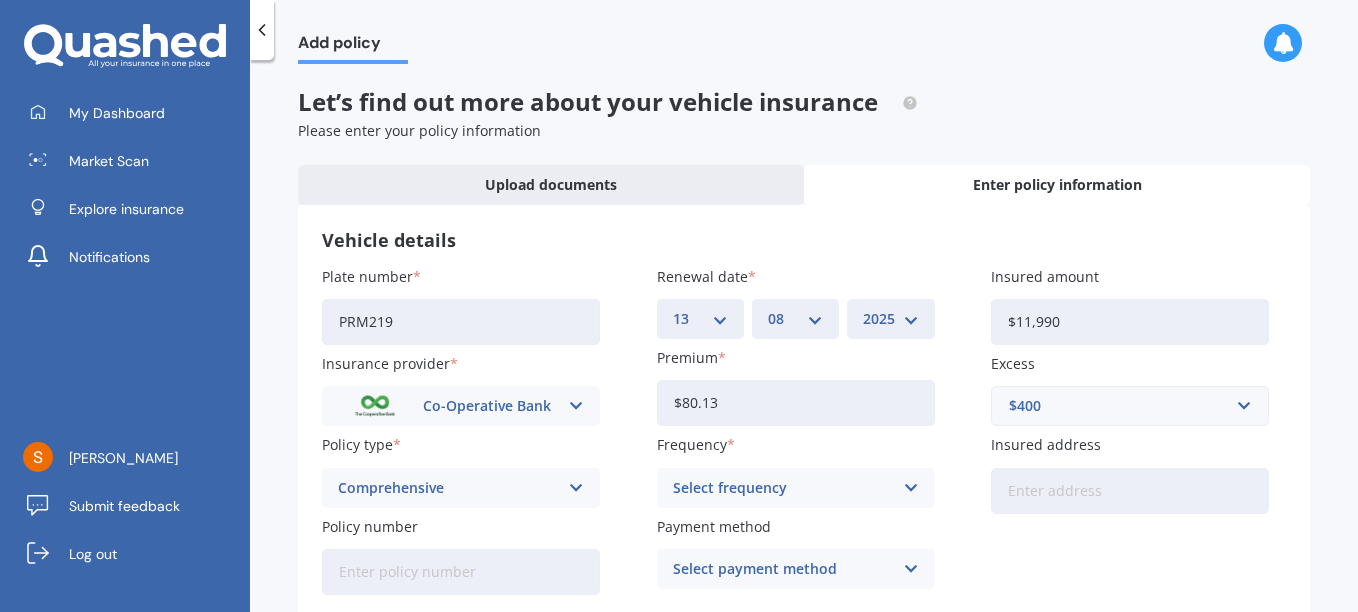 click at bounding box center [910, 488] 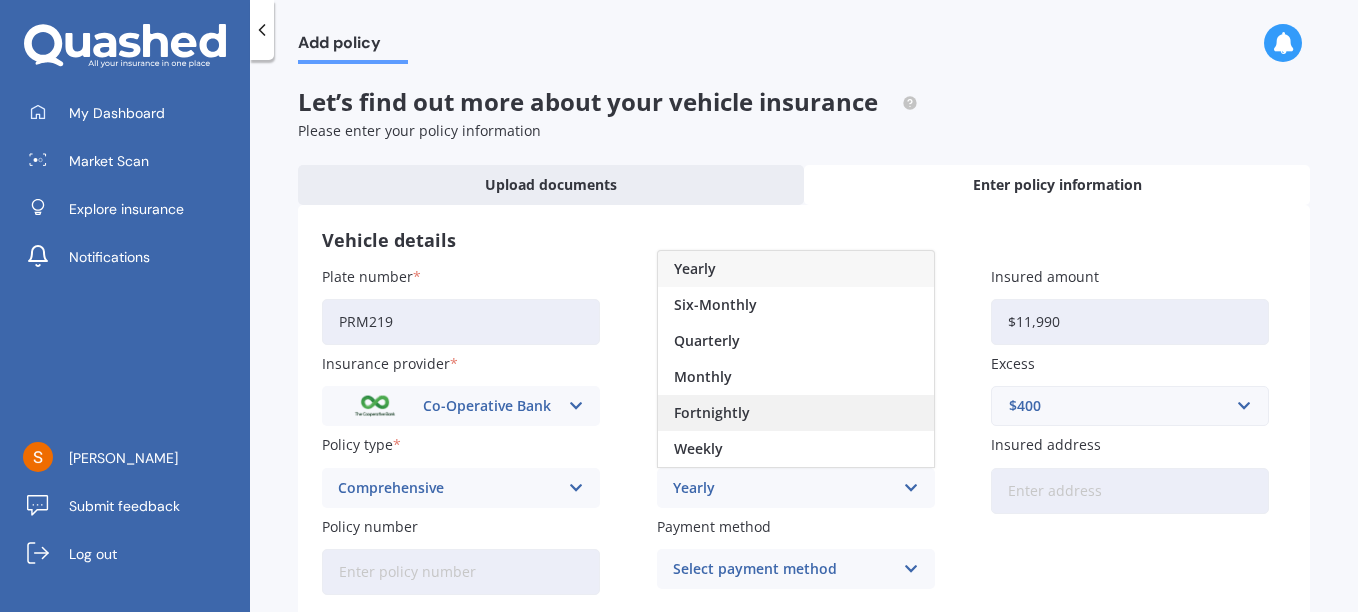 click on "Fortnightly" at bounding box center [712, 413] 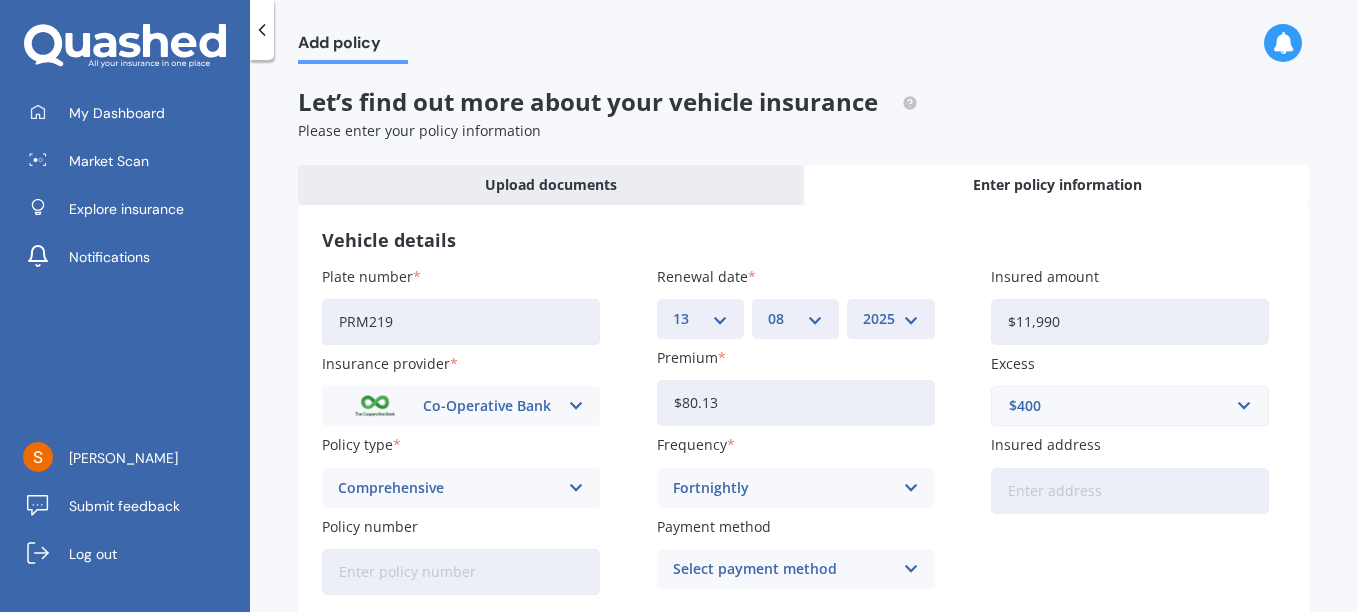 click on "Insured address" at bounding box center (1130, 491) 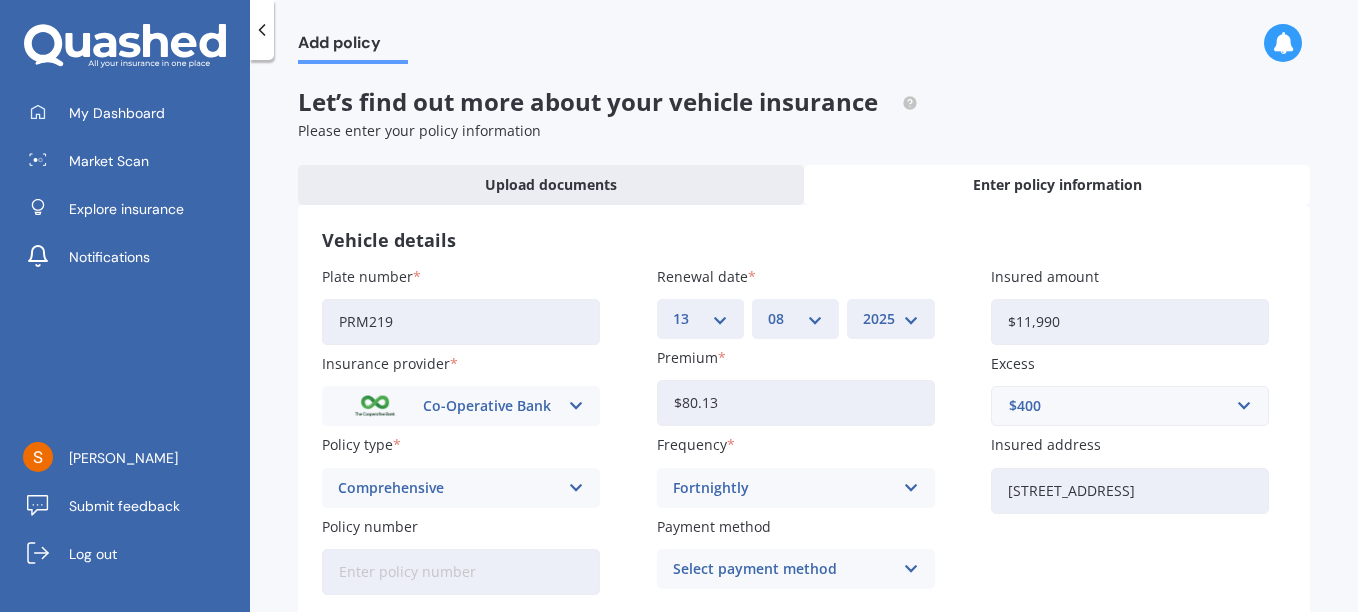 type on "[STREET_ADDRESS]" 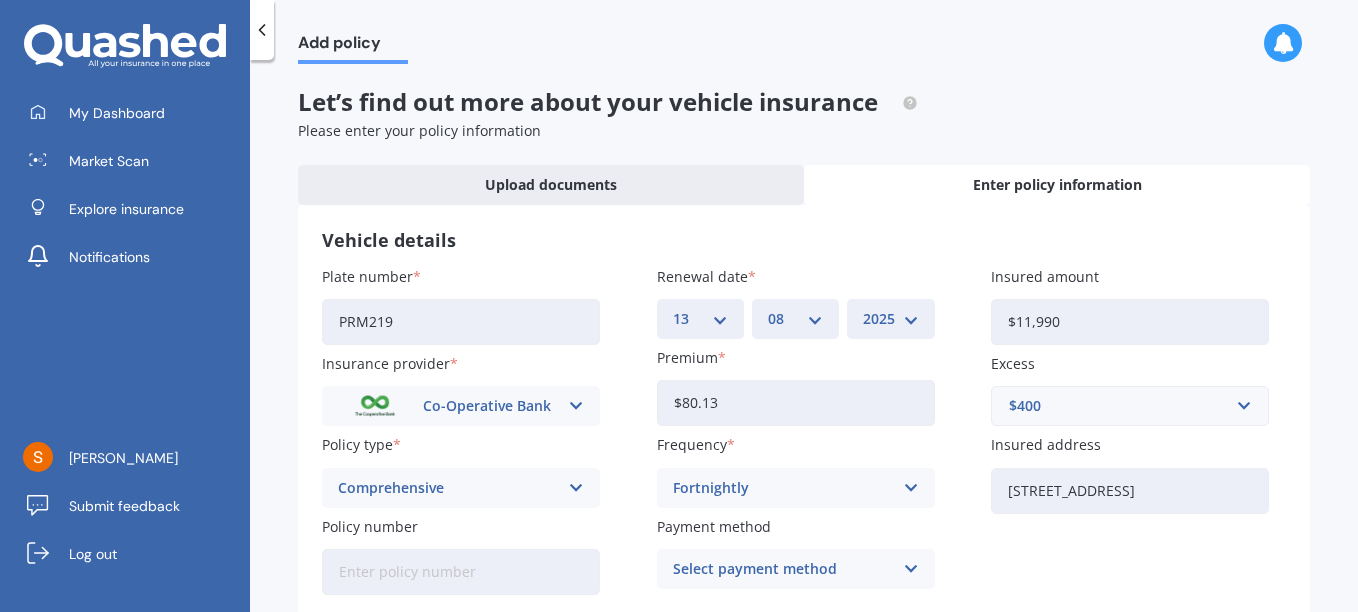 type on "901074" 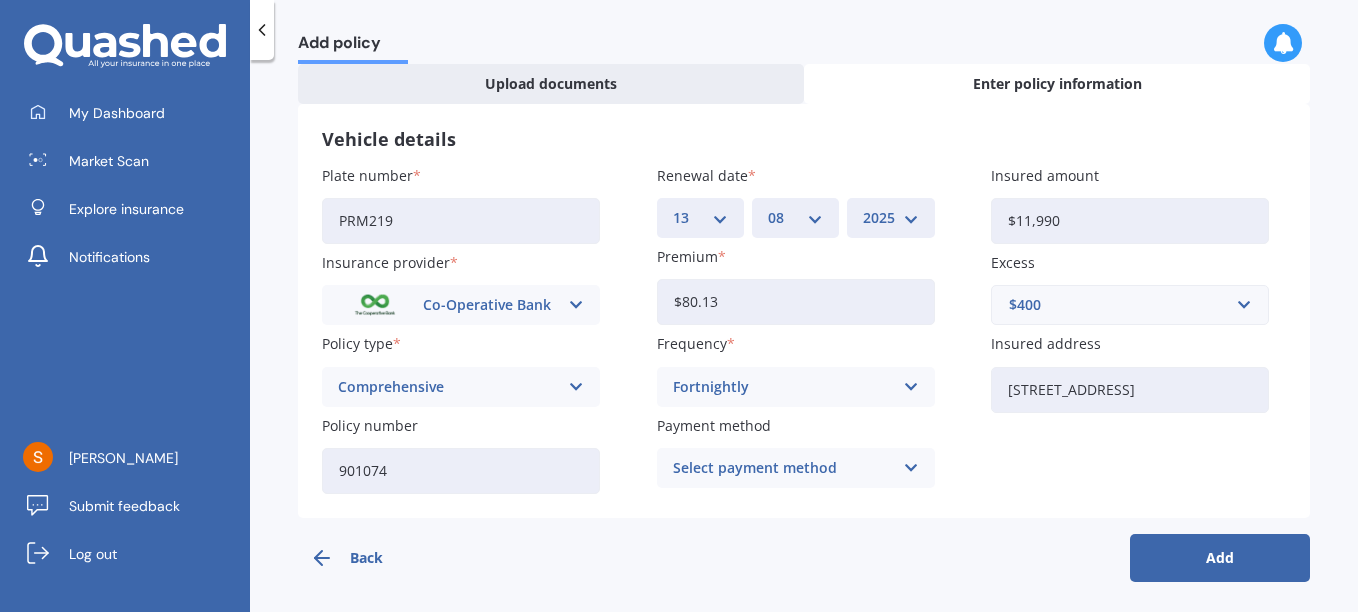 scroll, scrollTop: 107, scrollLeft: 0, axis: vertical 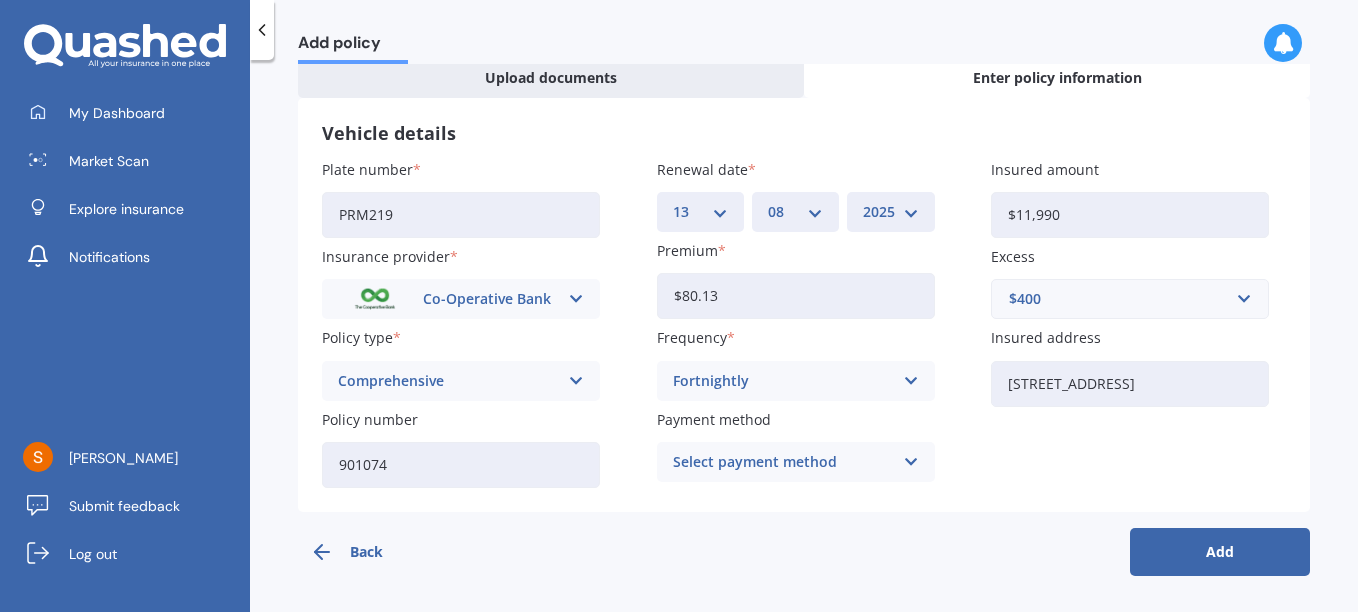 click at bounding box center [910, 462] 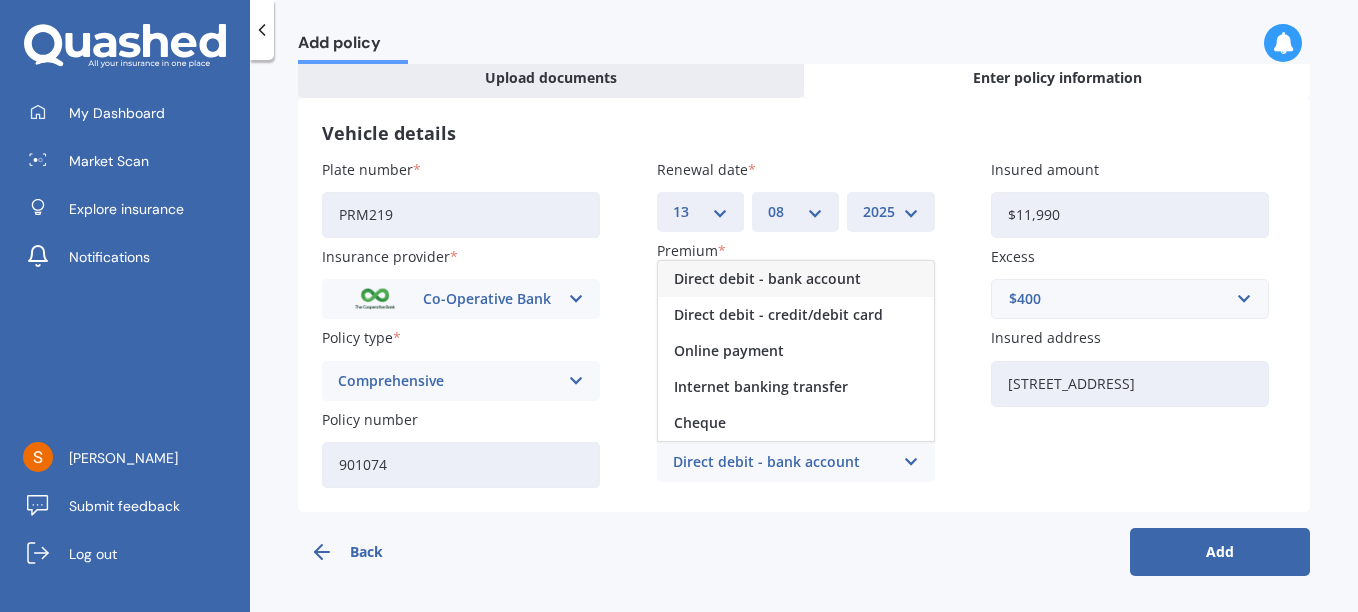click on "Direct debit - bank account" at bounding box center [767, 279] 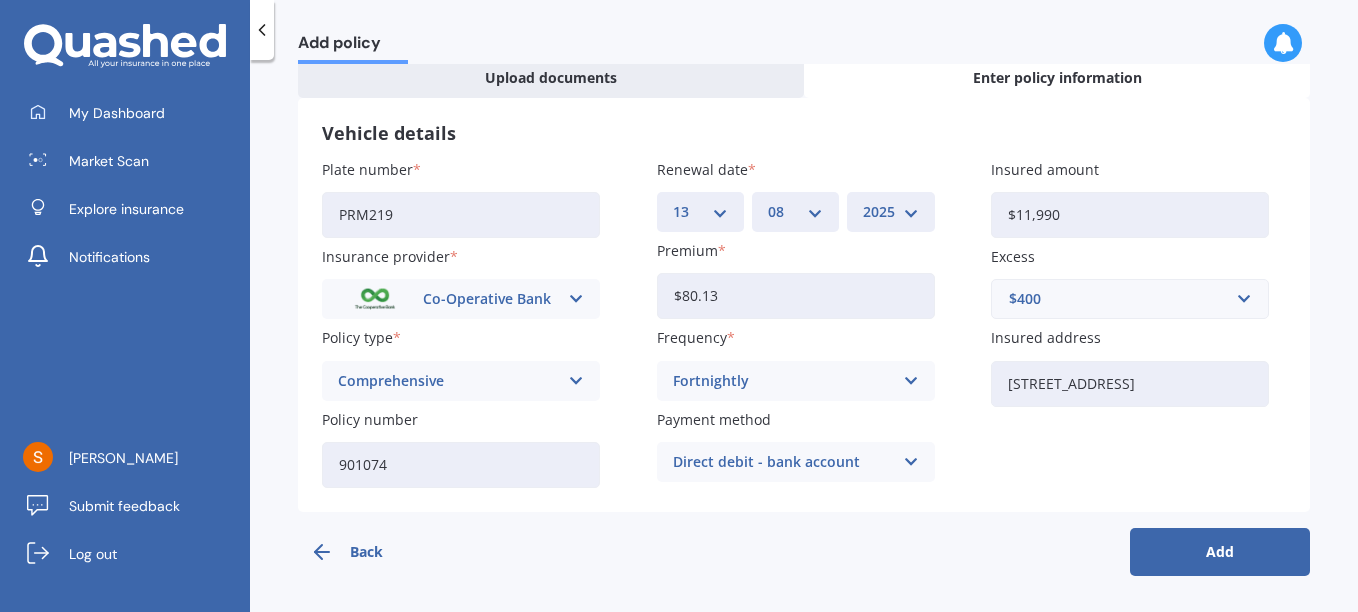 click on "Add" at bounding box center (1220, 552) 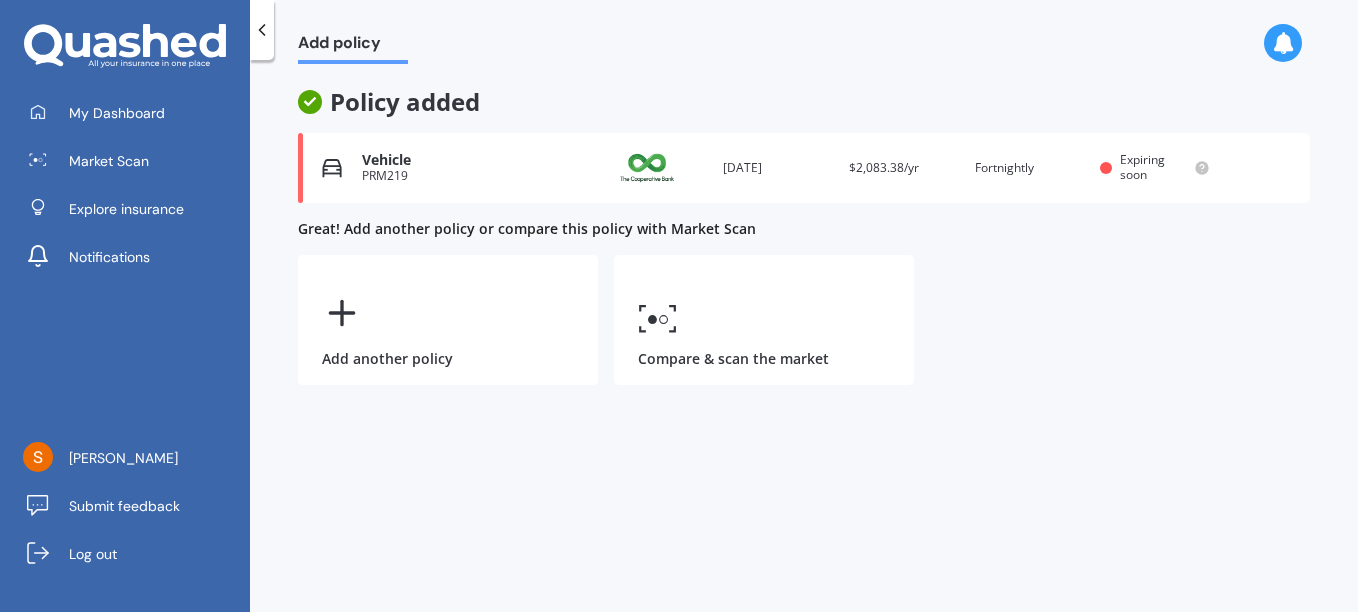 scroll, scrollTop: 0, scrollLeft: 0, axis: both 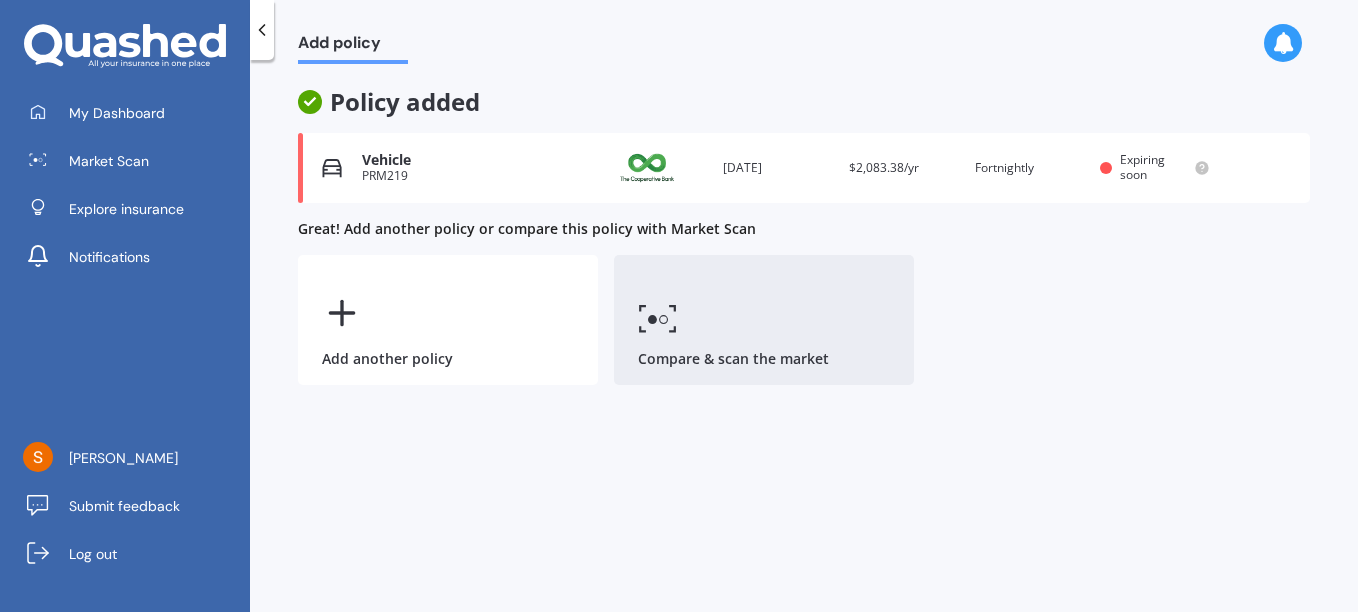 click on "Compare & scan the market" at bounding box center [764, 320] 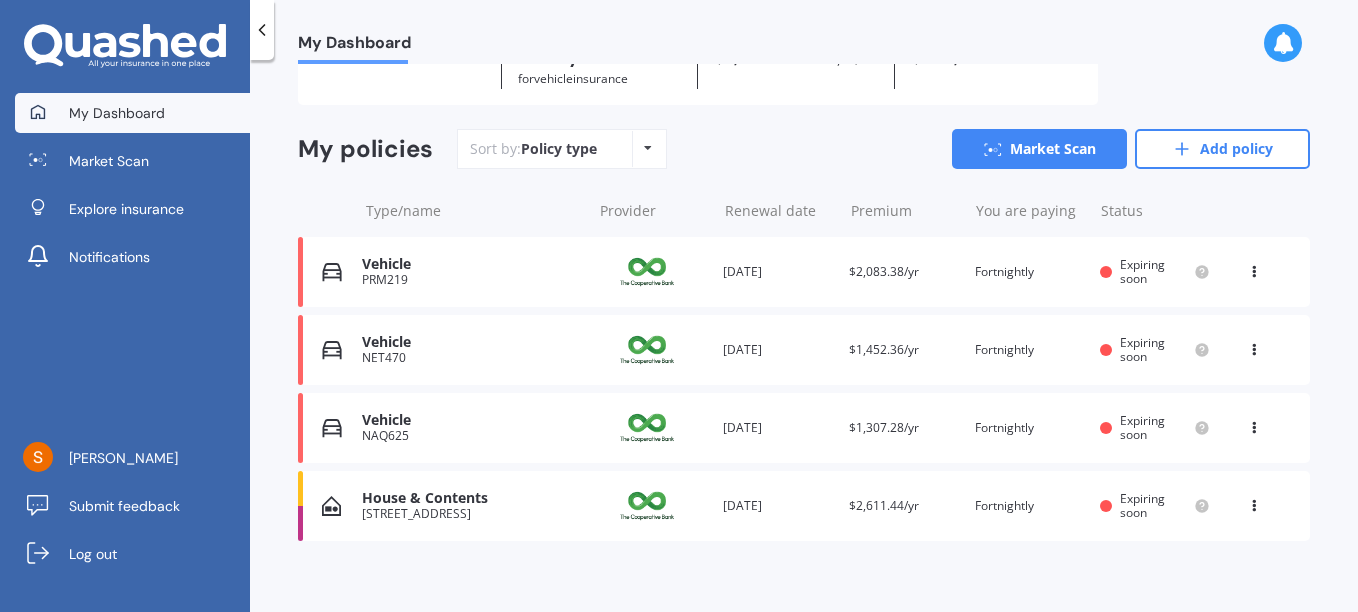 scroll, scrollTop: 136, scrollLeft: 0, axis: vertical 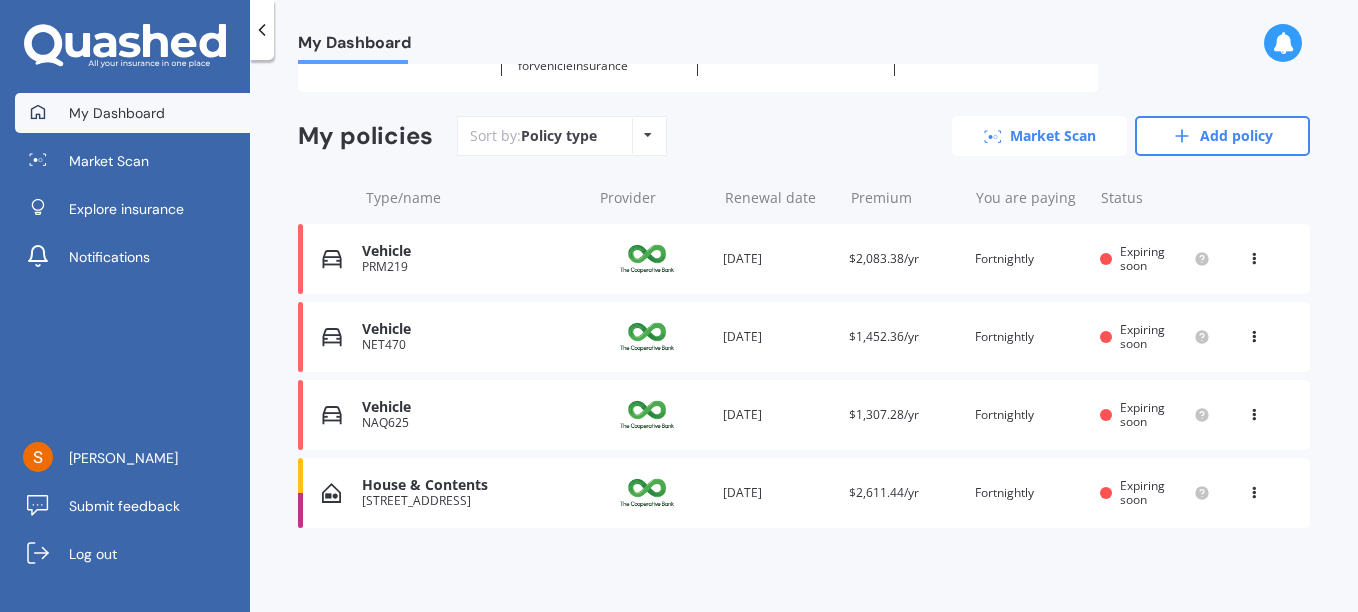 click on "Market Scan" at bounding box center (1039, 136) 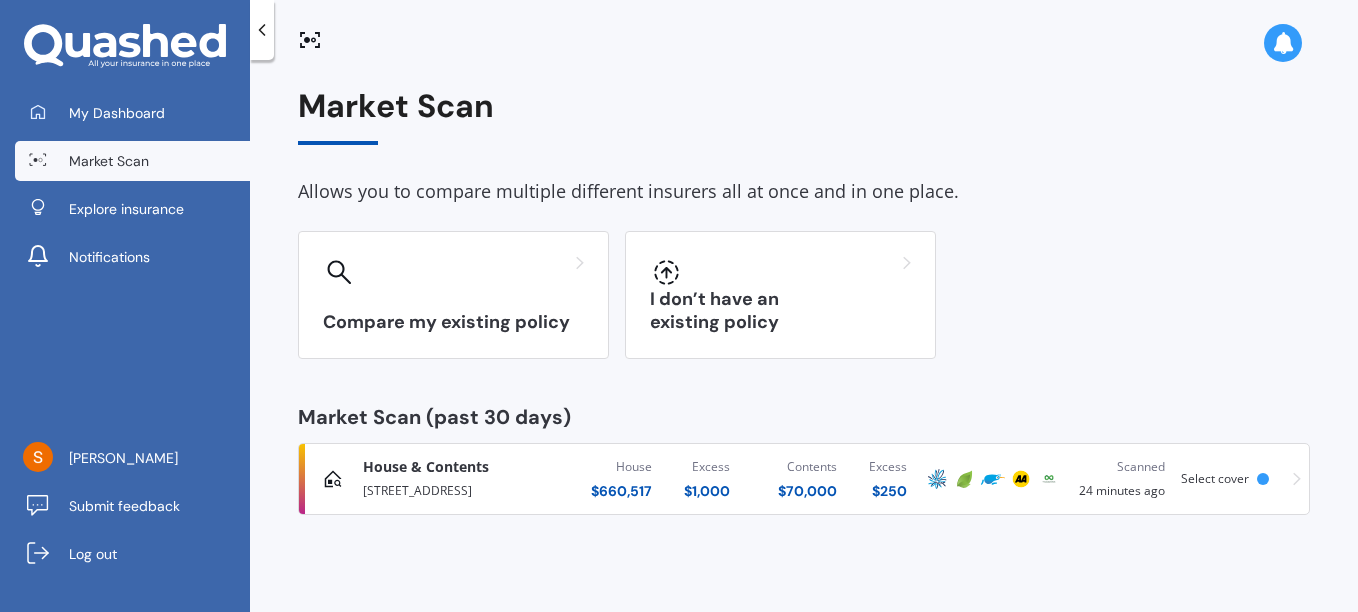 scroll, scrollTop: 0, scrollLeft: 0, axis: both 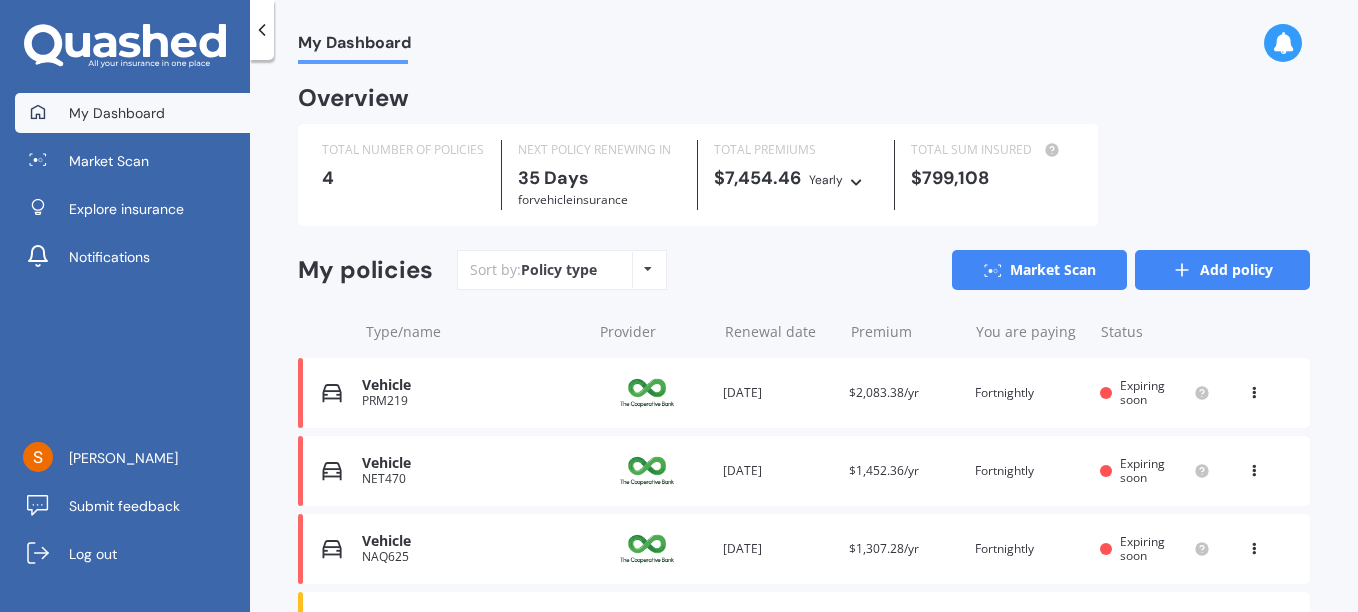 click on "Add policy" at bounding box center (1222, 270) 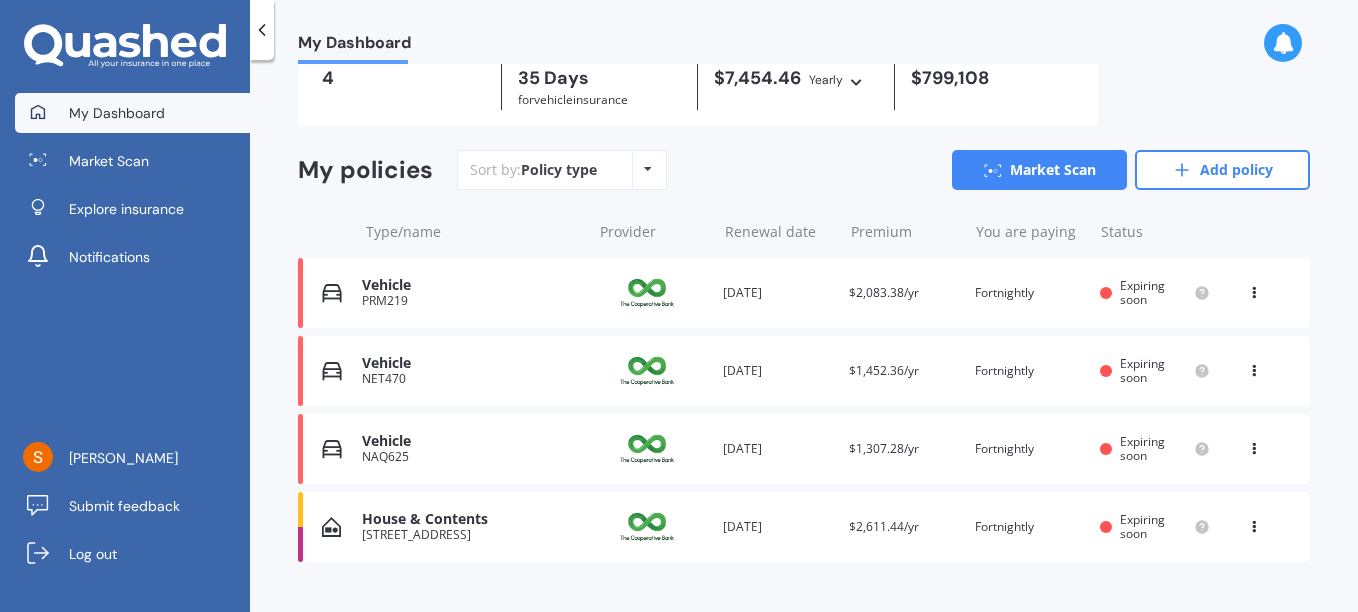scroll, scrollTop: 136, scrollLeft: 0, axis: vertical 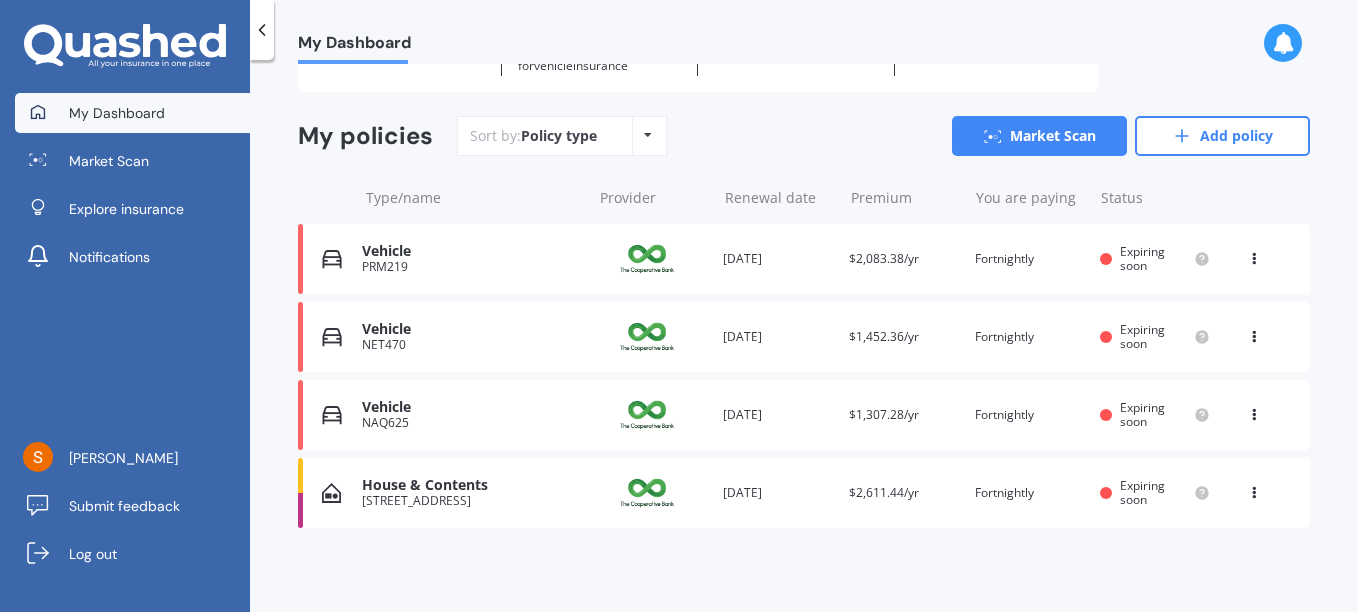 click at bounding box center [1254, 255] 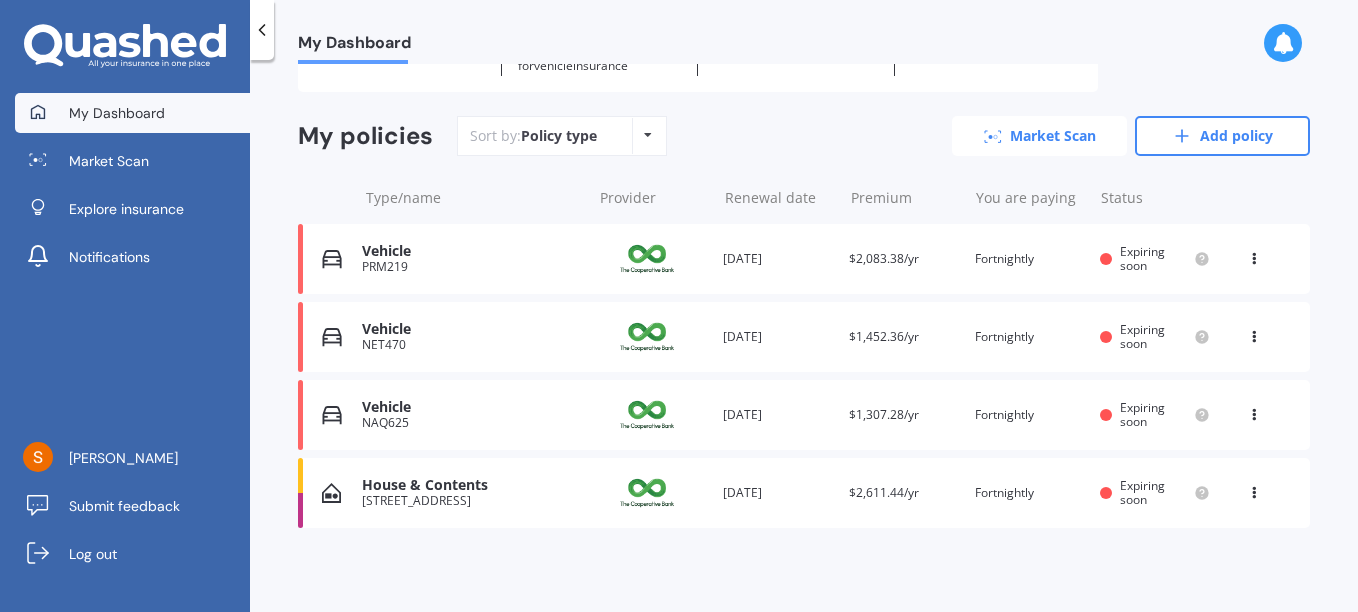 click on "Market Scan" at bounding box center (1039, 136) 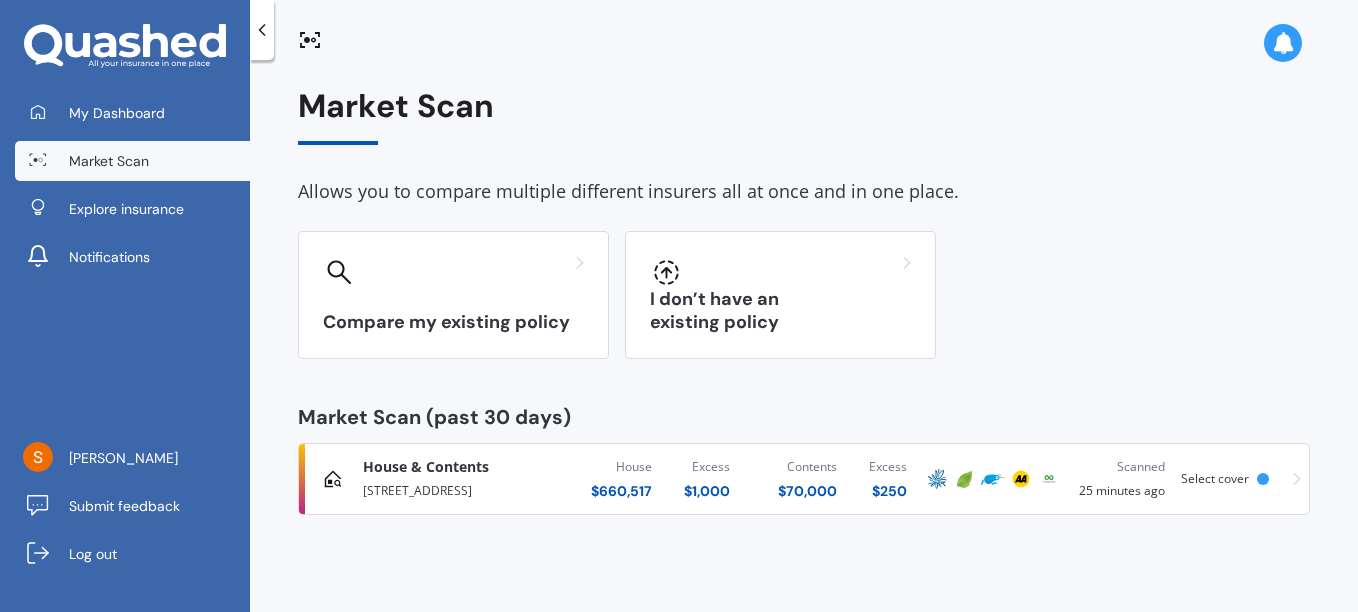 scroll, scrollTop: 0, scrollLeft: 0, axis: both 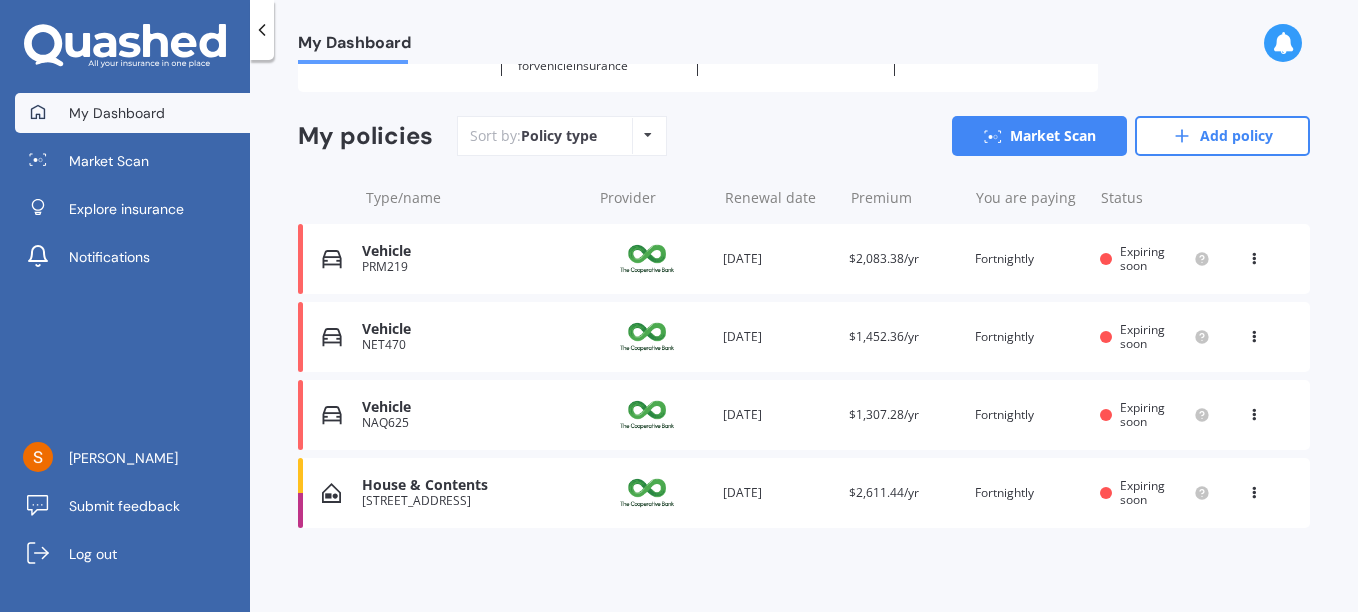 click at bounding box center [648, 135] 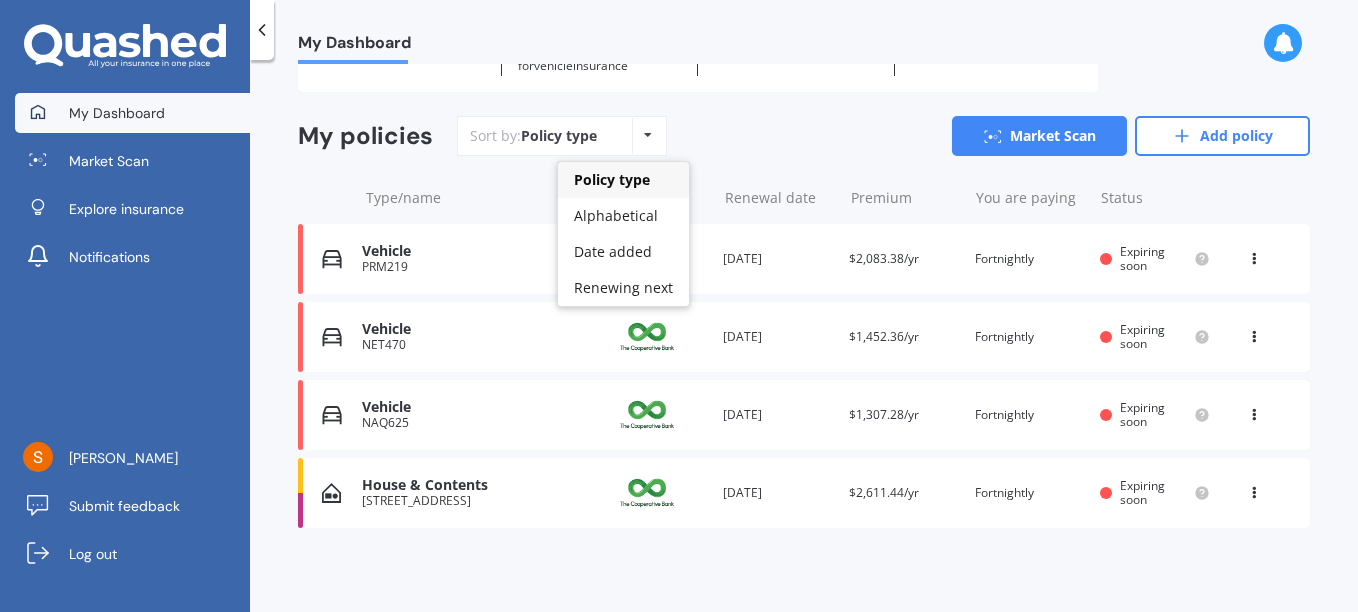 click on "Overview TOTAL NUMBER OF POLICIES 4 NEXT POLICY RENEWING IN 35 Days   for  Vehicle  insurance TOTAL PREMIUMS $7,454.46 Yearly Yearly Six-Monthly Quarterly Monthly Fortnightly Weekly TOTAL SUM INSURED $799,108 My policies Sort by:  Policy type Policy type Alphabetical Date added Renewing next Market Scan Add policy Type/name Provider Renewal date Premium You are paying Status Vehicle PRM219 Provider Renewal date 13 Aug 2025 Premium $2,083.38/yr You are paying Fortnightly Status Expiring soon View option View policy Delete Vehicle PRM219 Provider Renewal date 13 Aug 2025 Premium $2,083.38/yr You are paying Fortnightly Status Expiring soon View option View policy Delete Vehicle NET470 Provider Renewal date 13 Aug 2025 Premium $1,452.36/yr You are paying Fortnightly Status Expiring soon View option View policy Delete Vehicle NET470 Provider Renewal date 13 Aug 2025 Premium $1,452.36/yr You are paying Fortnightly Status Expiring soon View option View policy Delete Vehicle NAQ625 Provider Renewal date 13 Aug 2025" at bounding box center [804, 265] 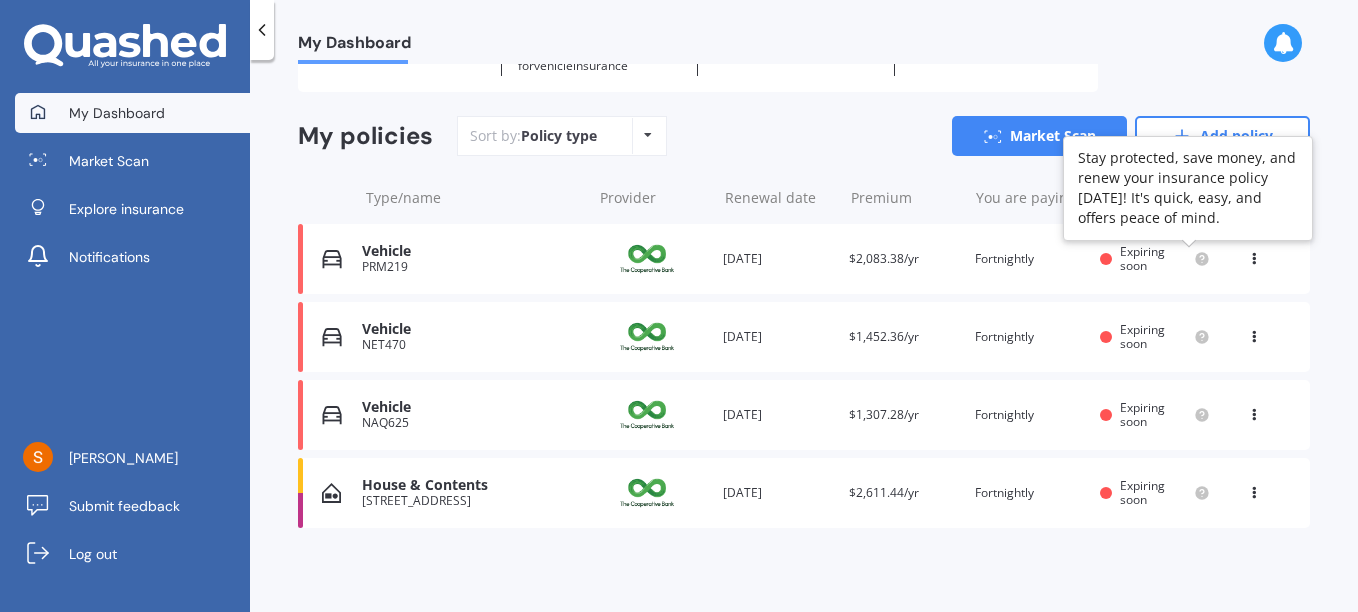 click 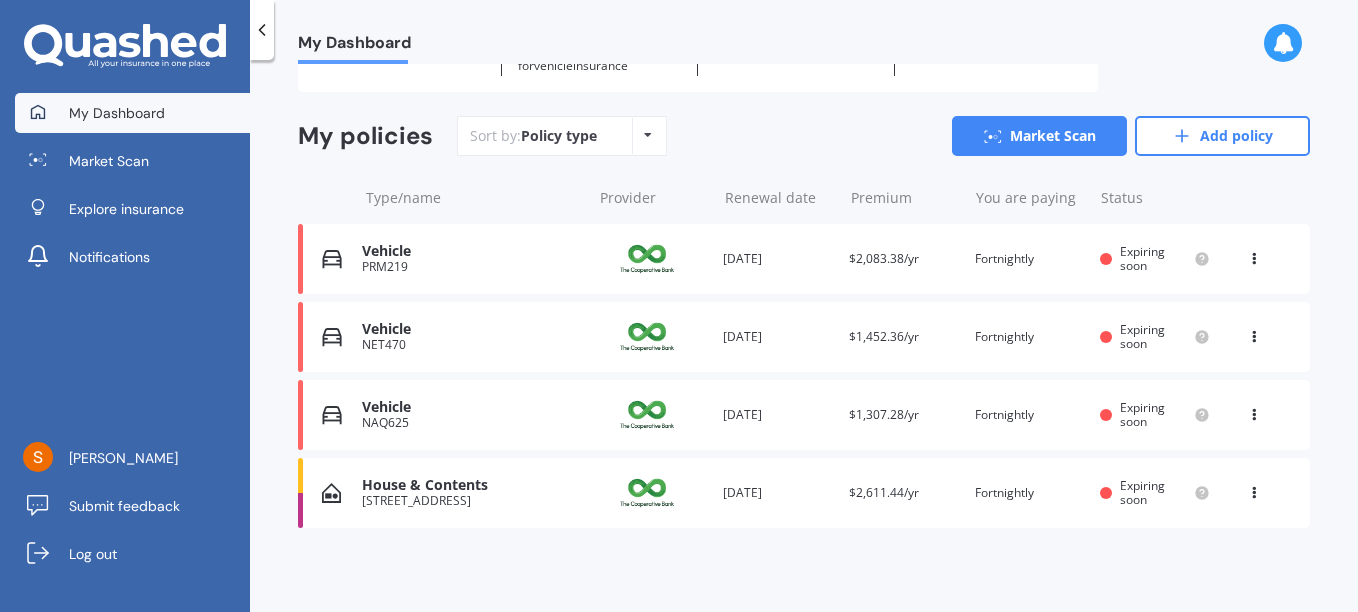 click on "Expiring soon" at bounding box center (1142, 258) 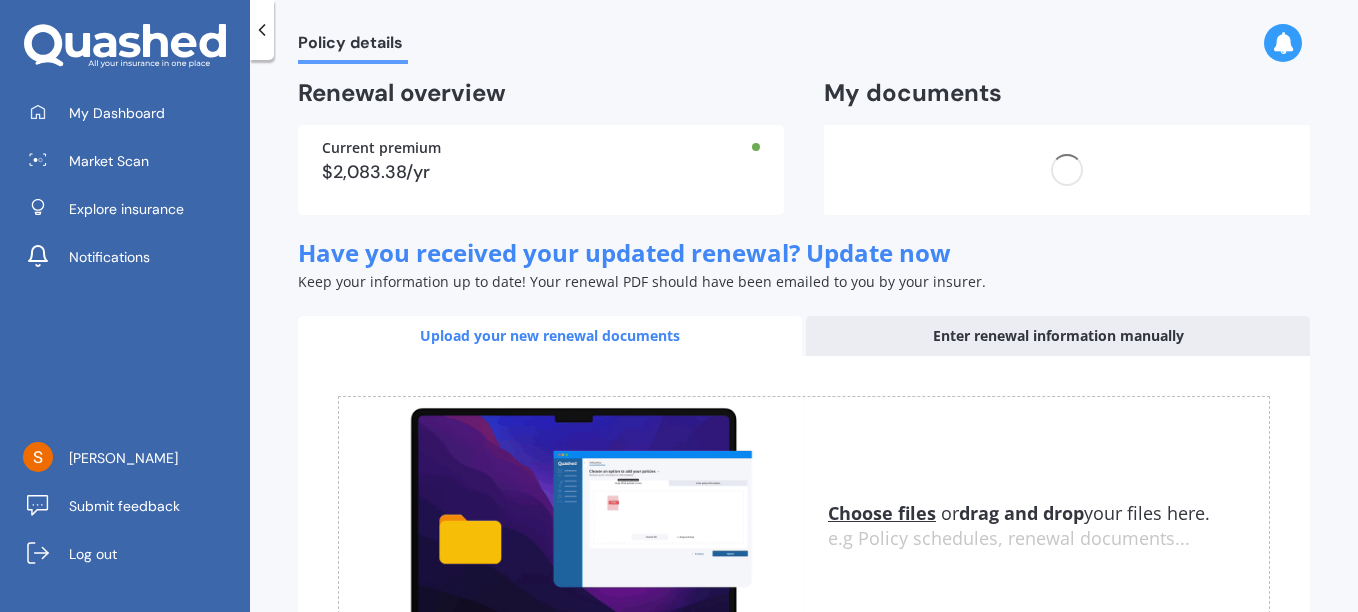 scroll, scrollTop: 0, scrollLeft: 0, axis: both 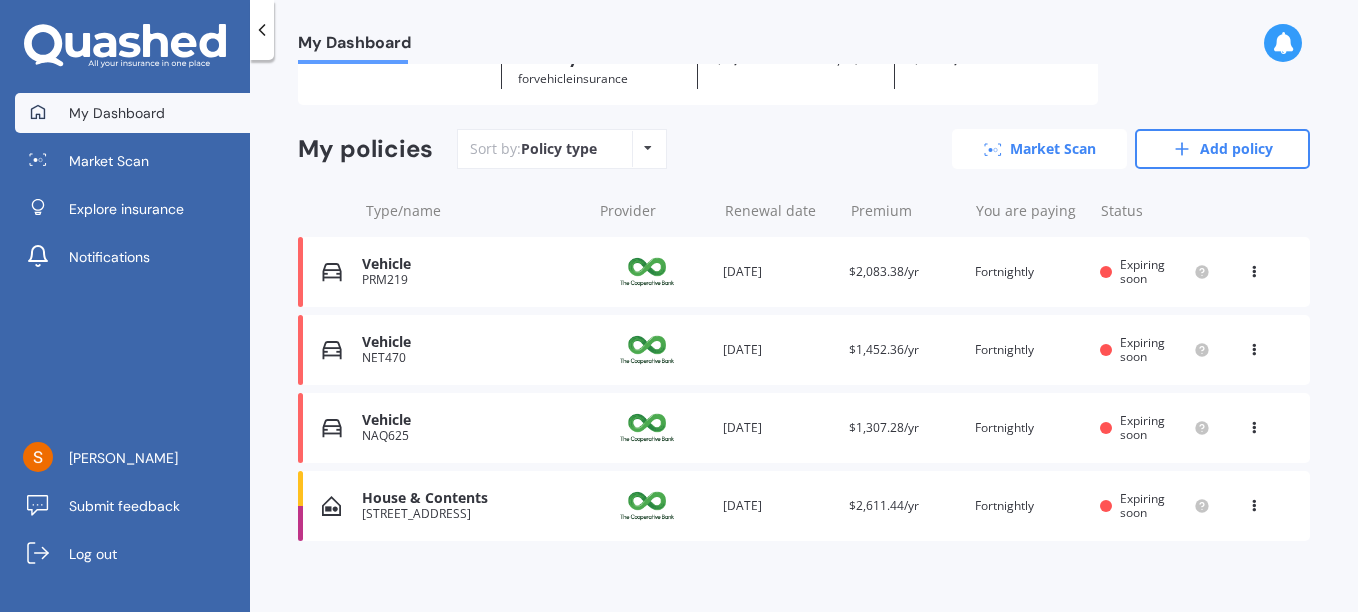 click on "Market Scan" at bounding box center [1039, 149] 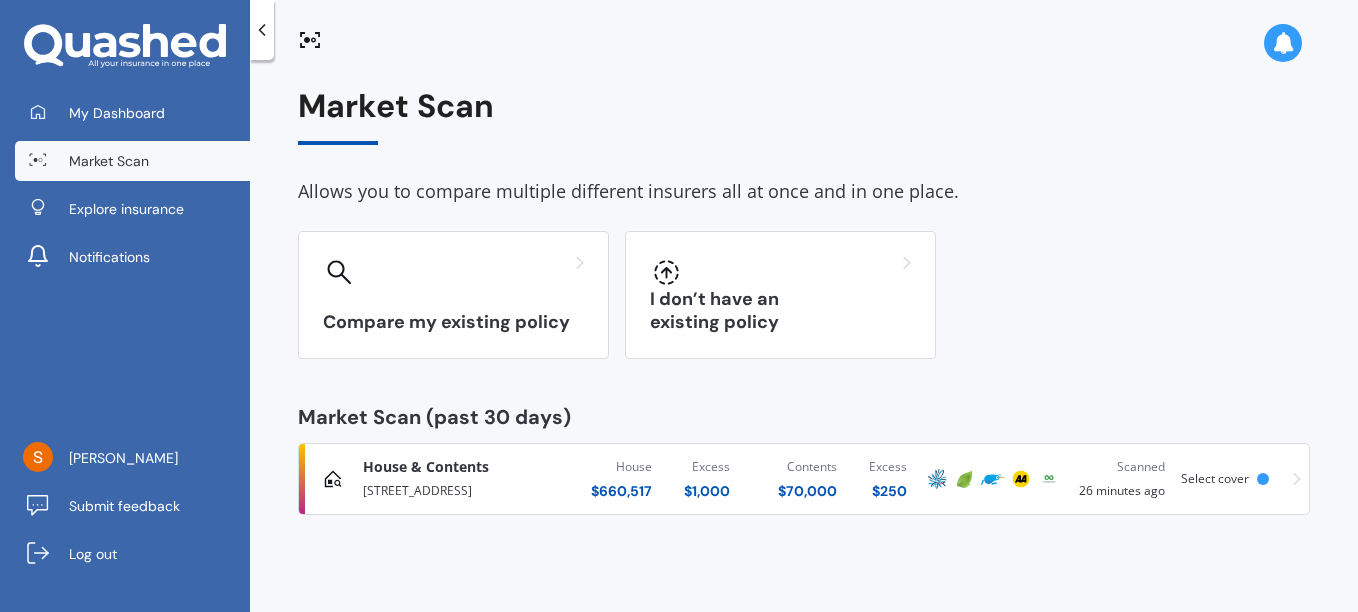 scroll, scrollTop: 0, scrollLeft: 0, axis: both 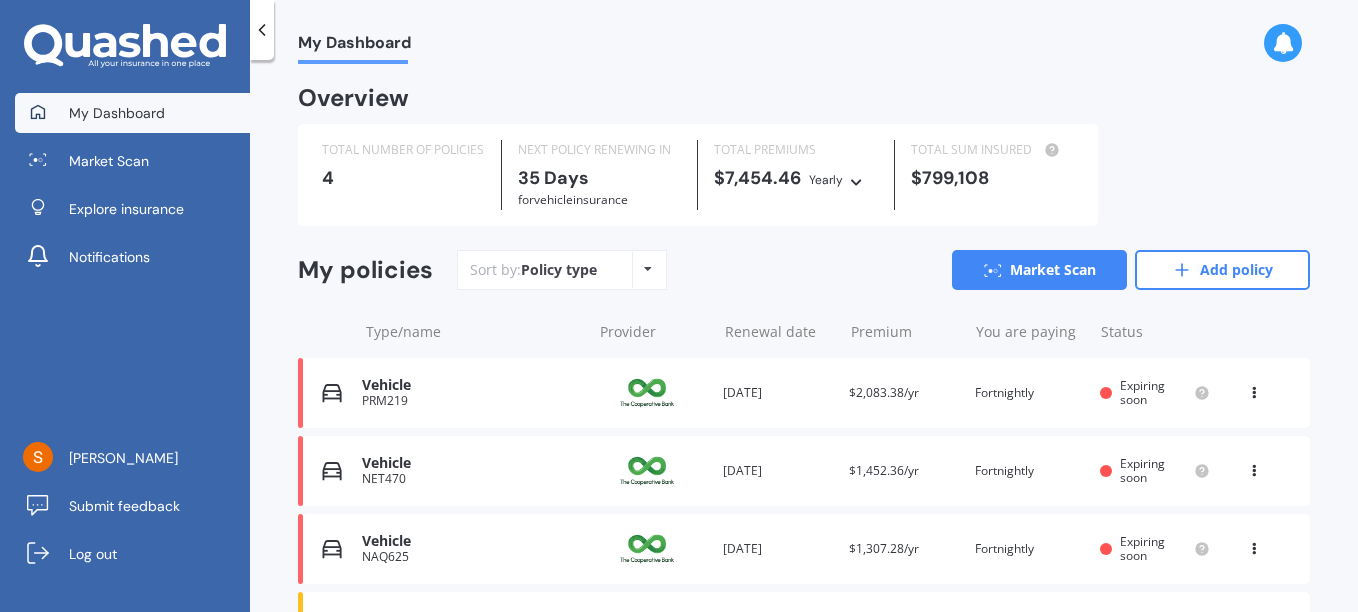 click at bounding box center (1283, 43) 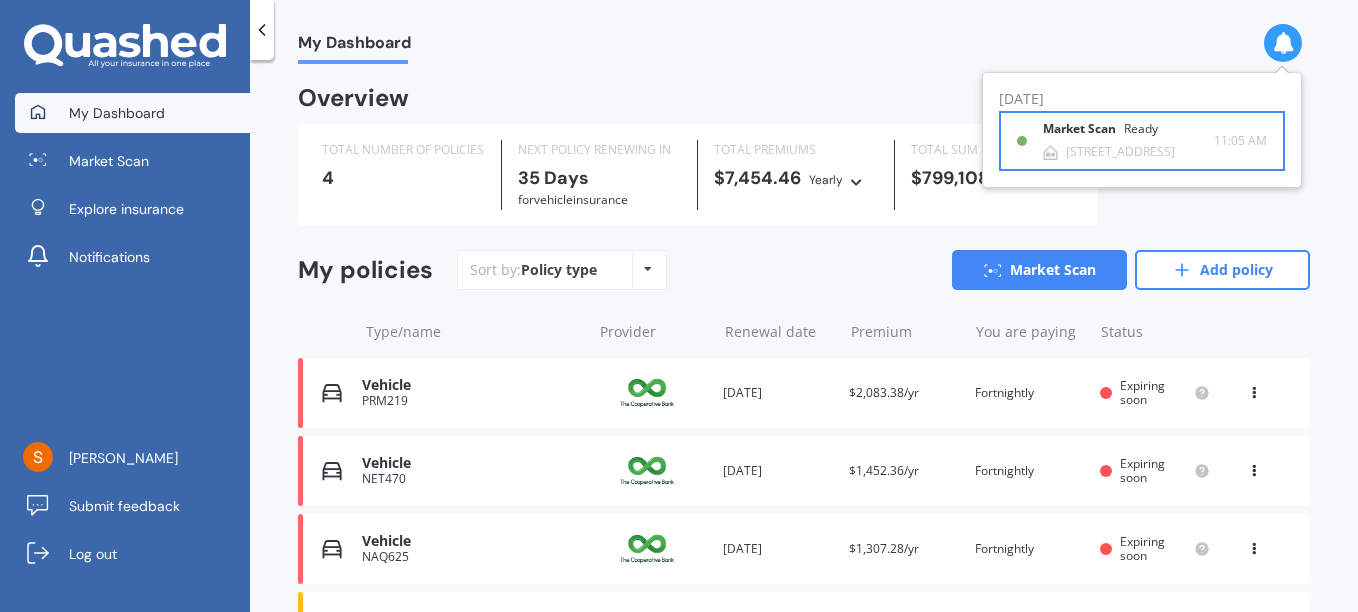 click on "Market Scan" at bounding box center [1083, 129] 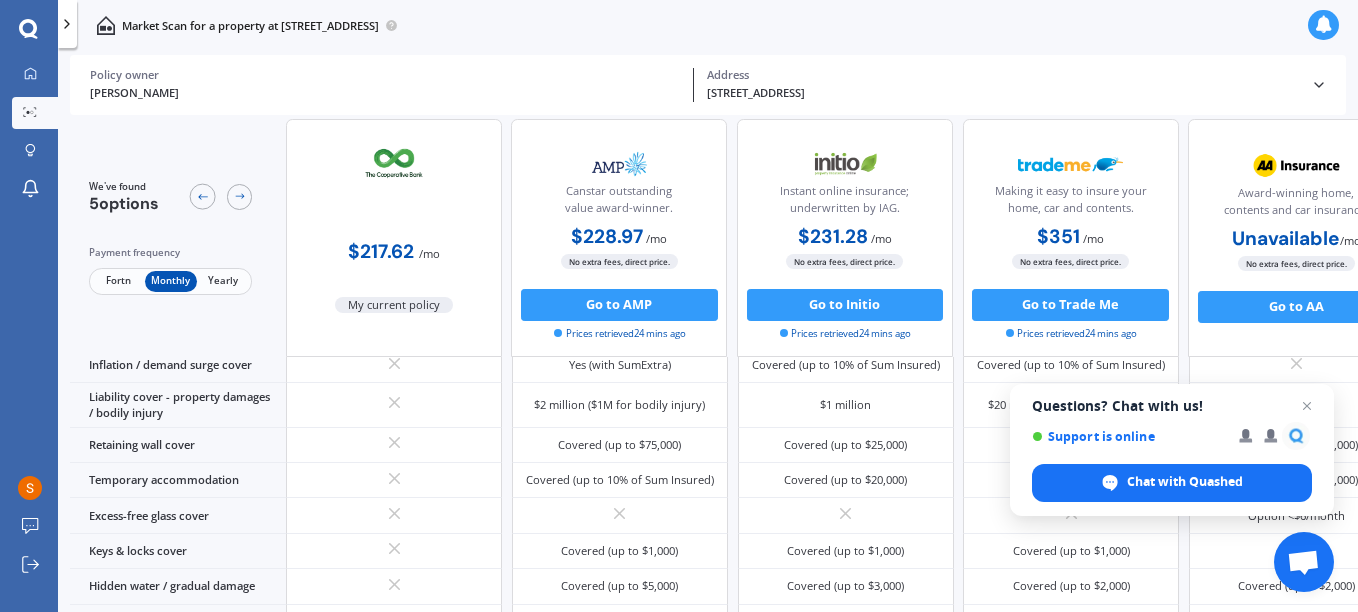 scroll, scrollTop: 0, scrollLeft: 0, axis: both 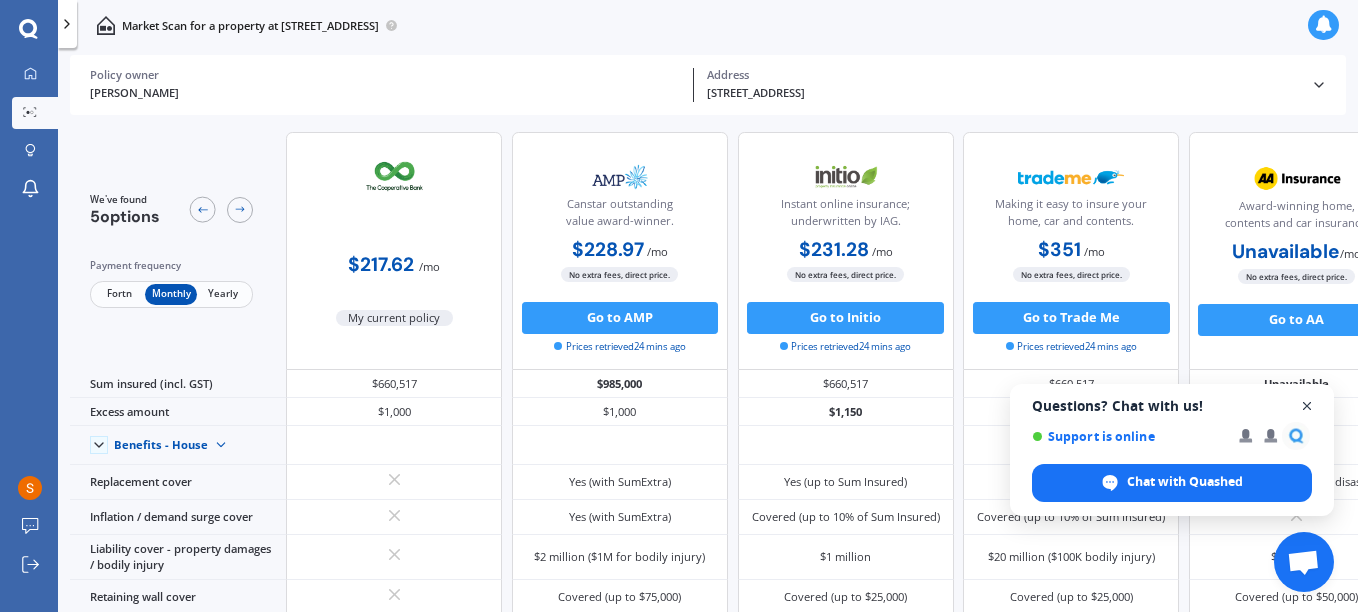 click at bounding box center [1307, 406] 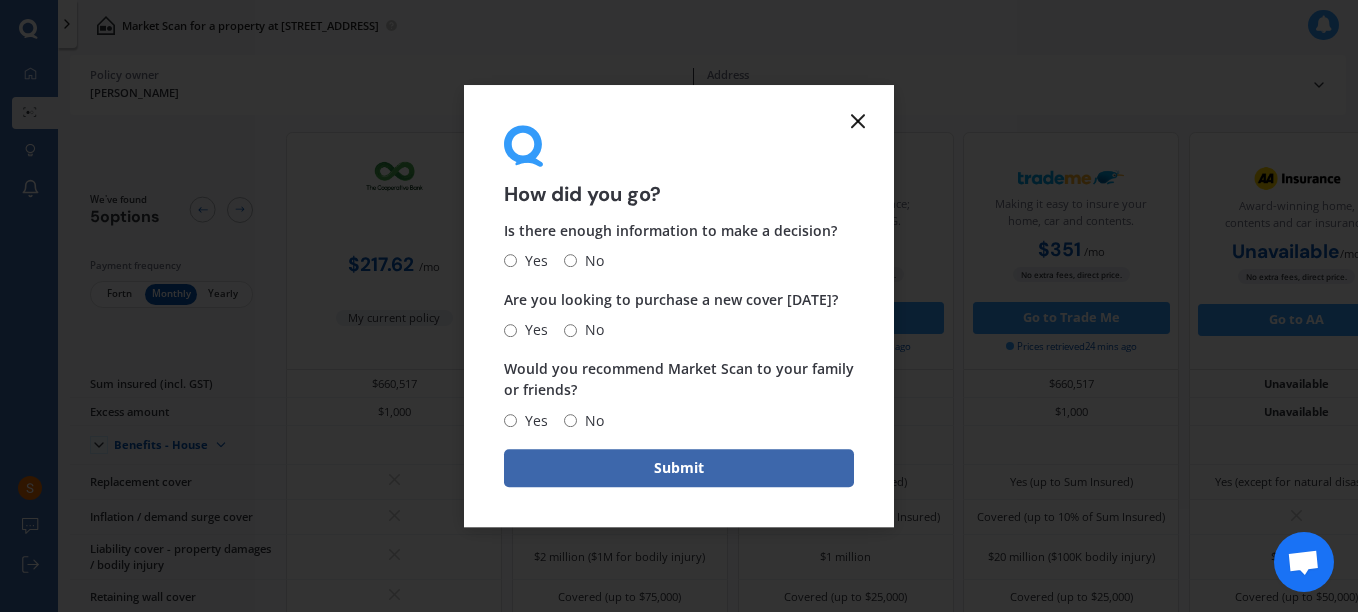click 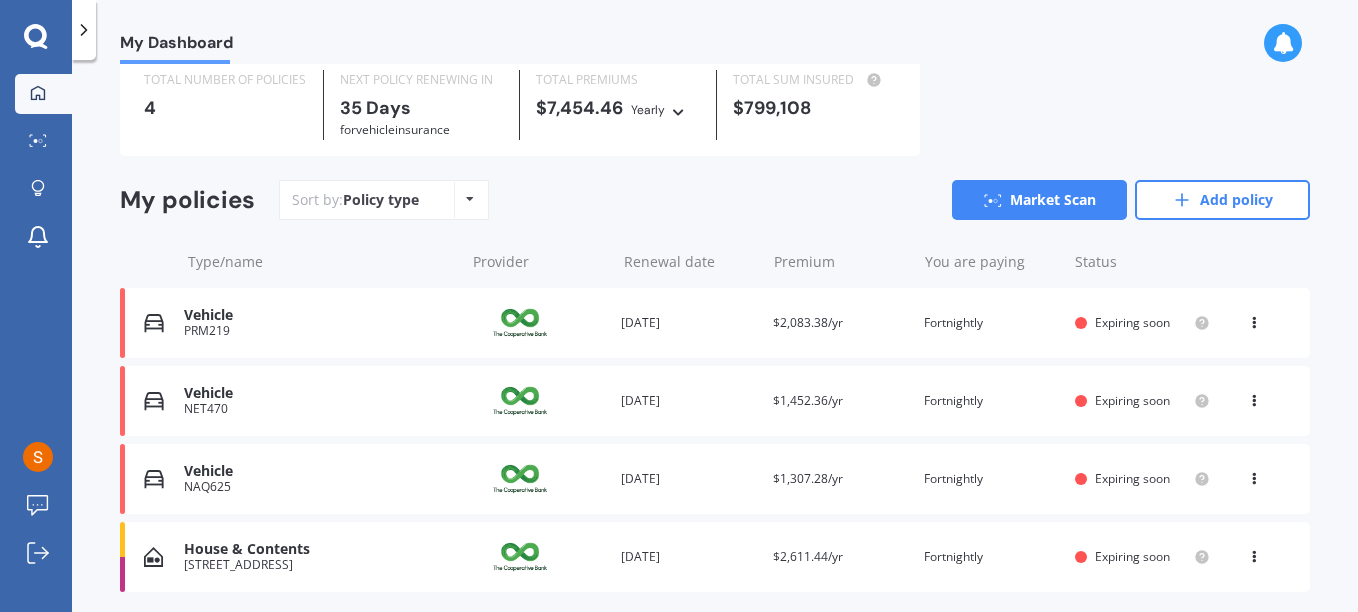 scroll, scrollTop: 36, scrollLeft: 0, axis: vertical 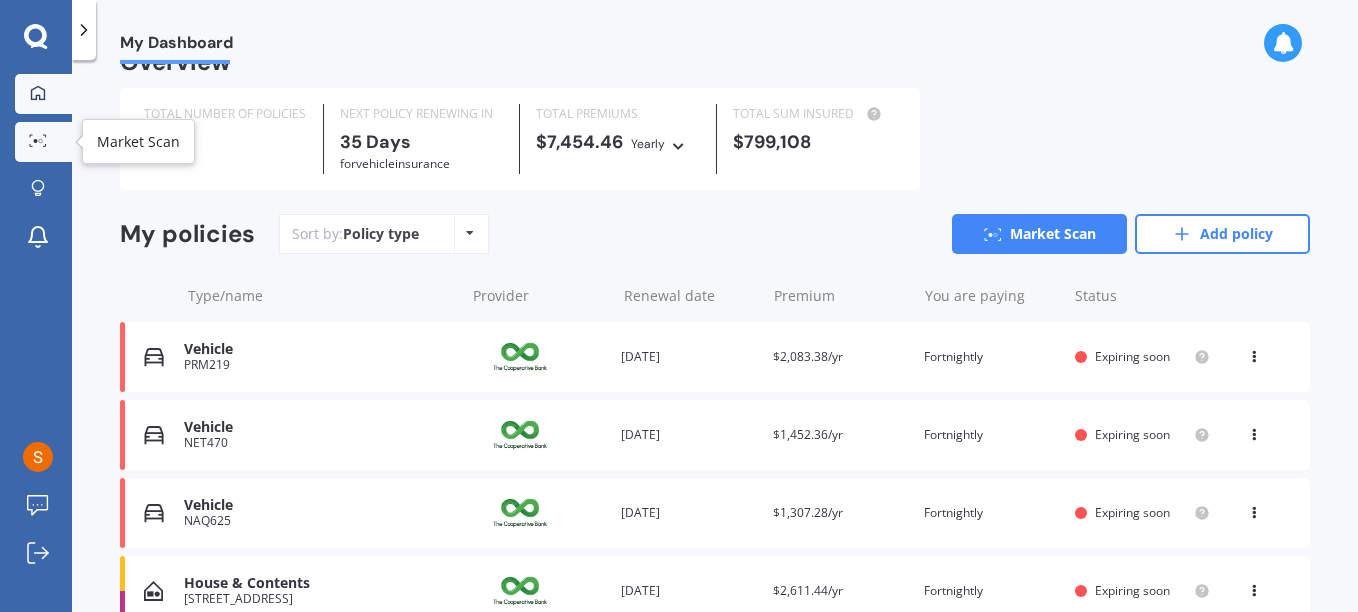 click 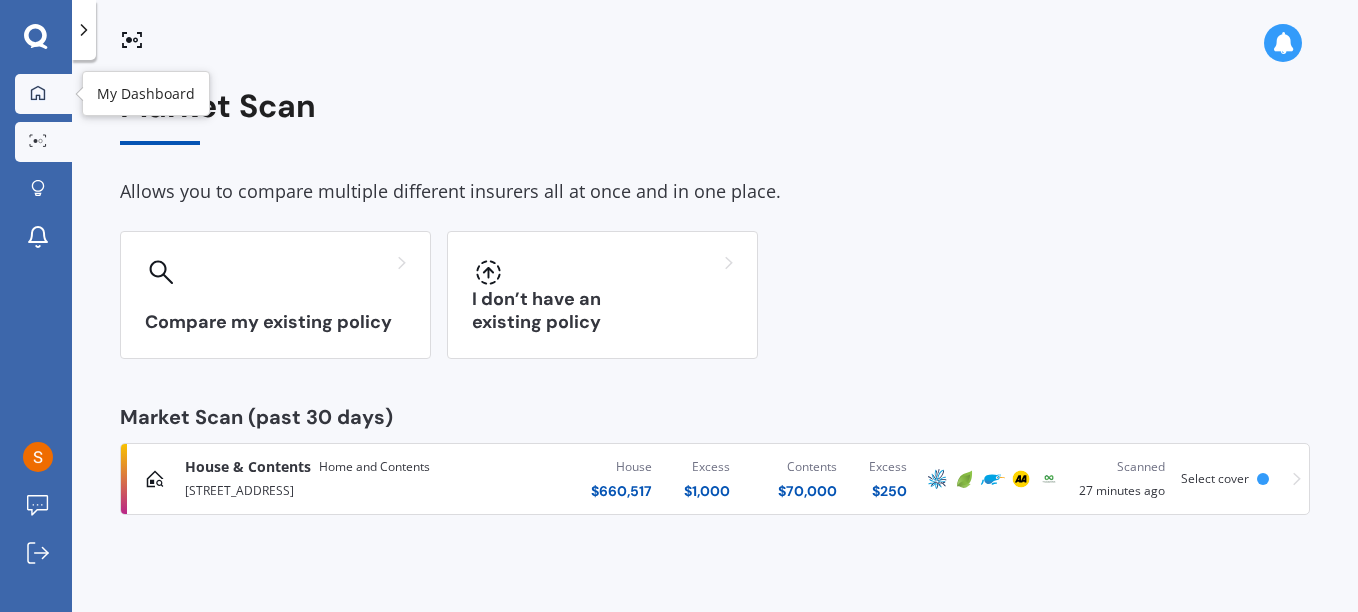 click 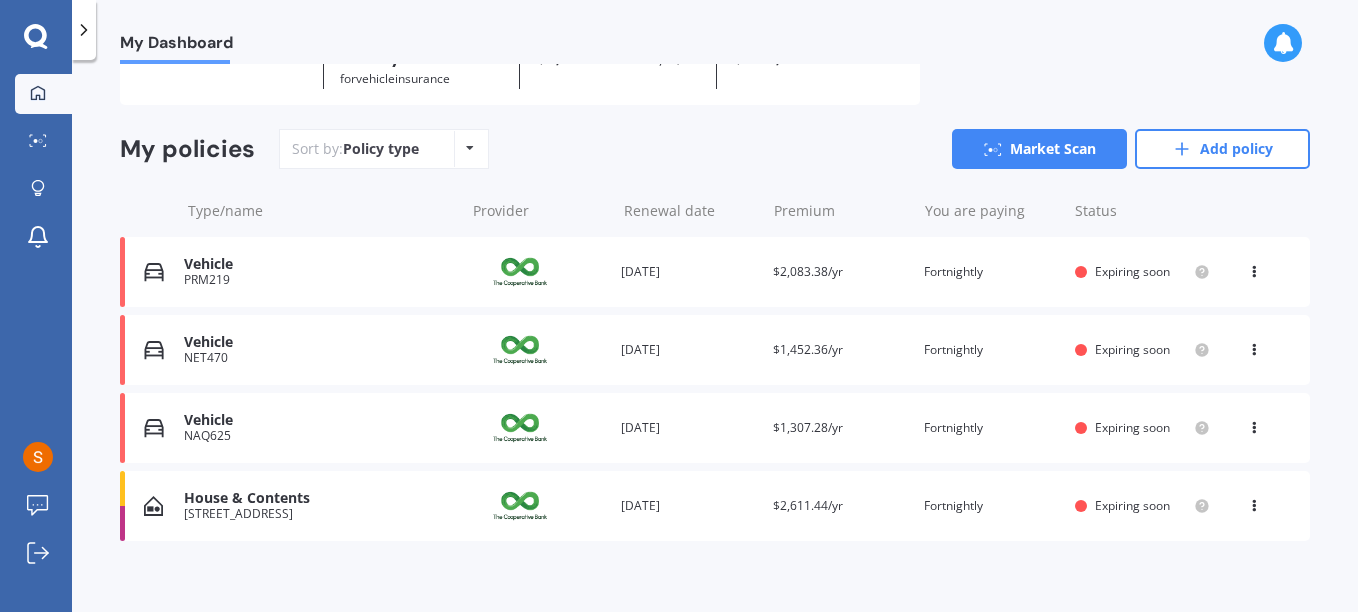 scroll, scrollTop: 136, scrollLeft: 0, axis: vertical 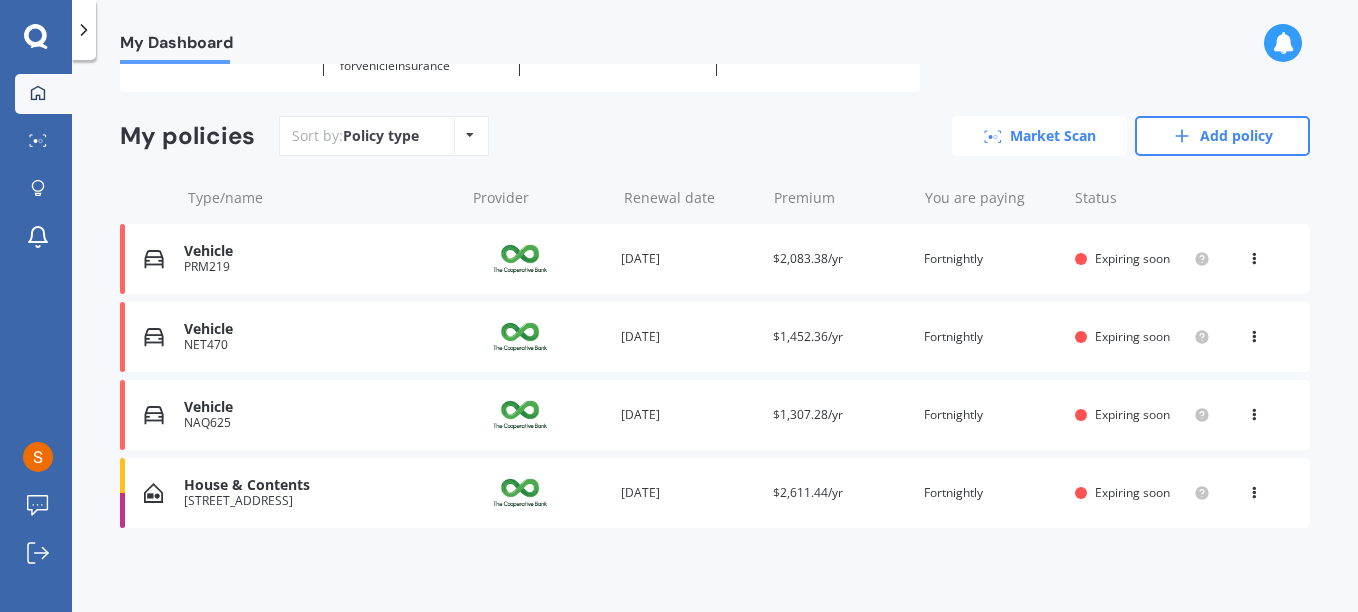 click on "Market Scan" at bounding box center [1039, 136] 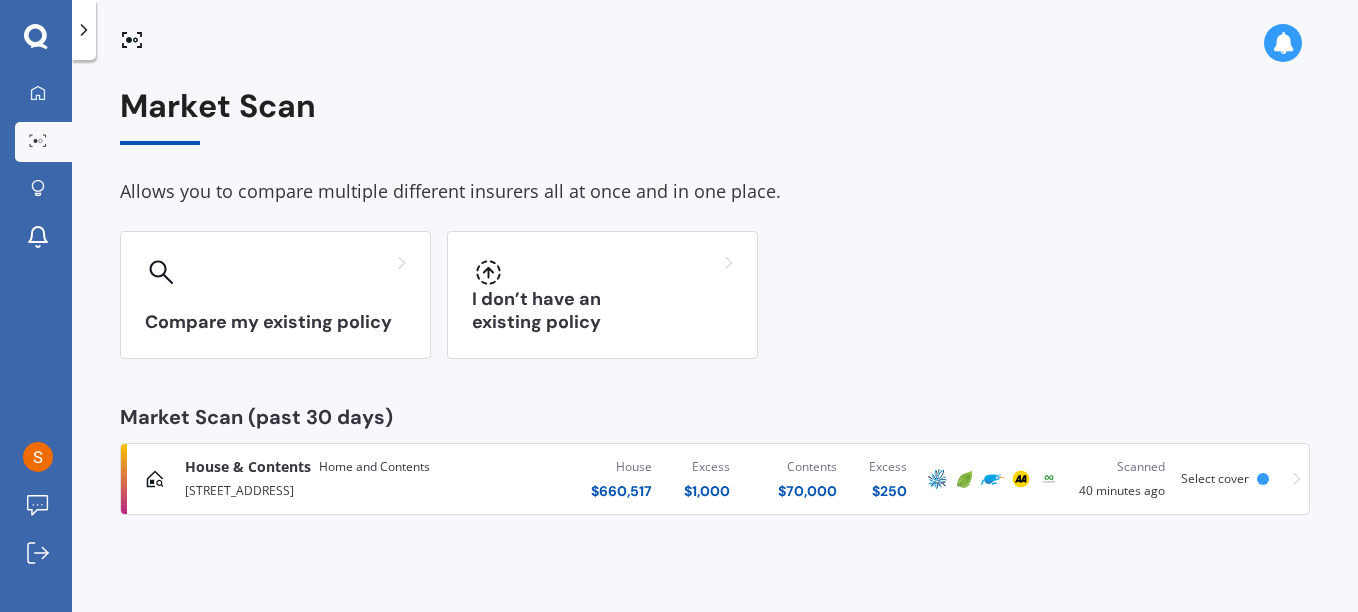 scroll, scrollTop: 0, scrollLeft: 0, axis: both 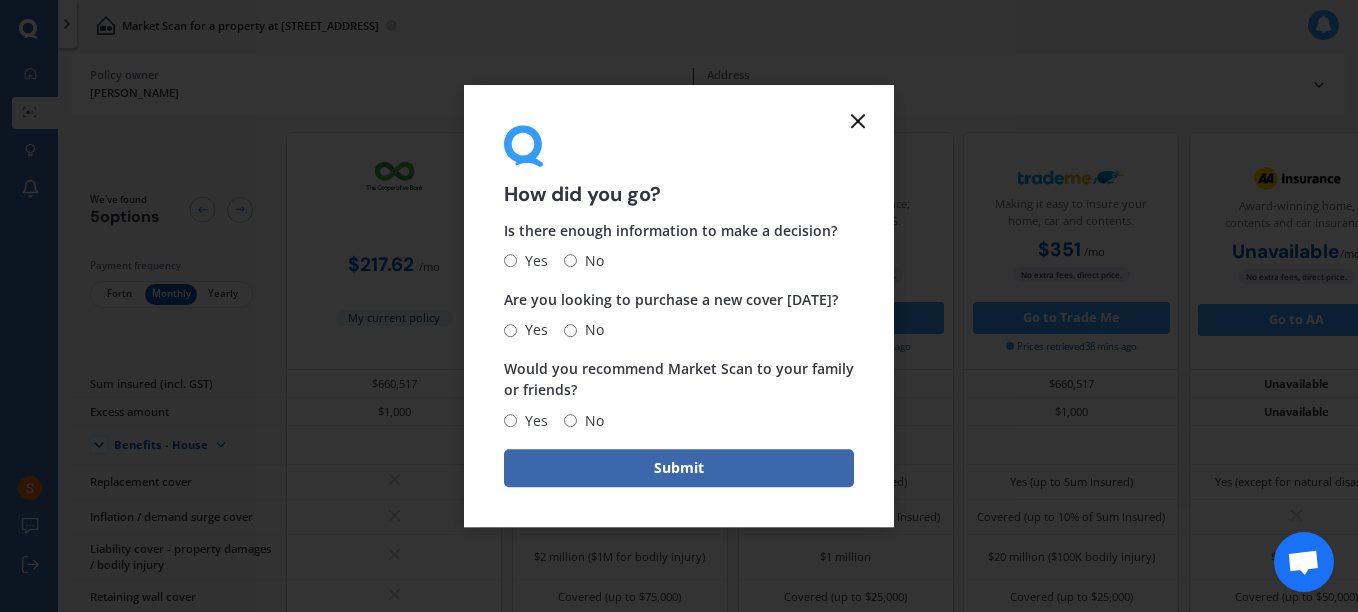 click 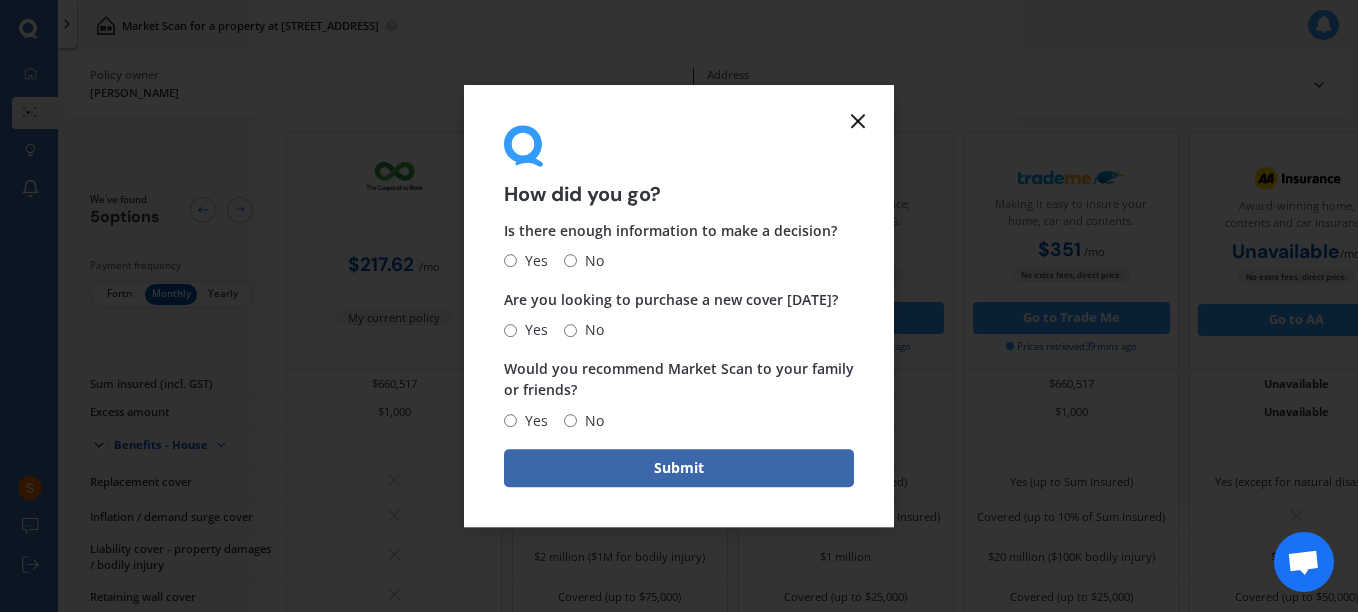 click 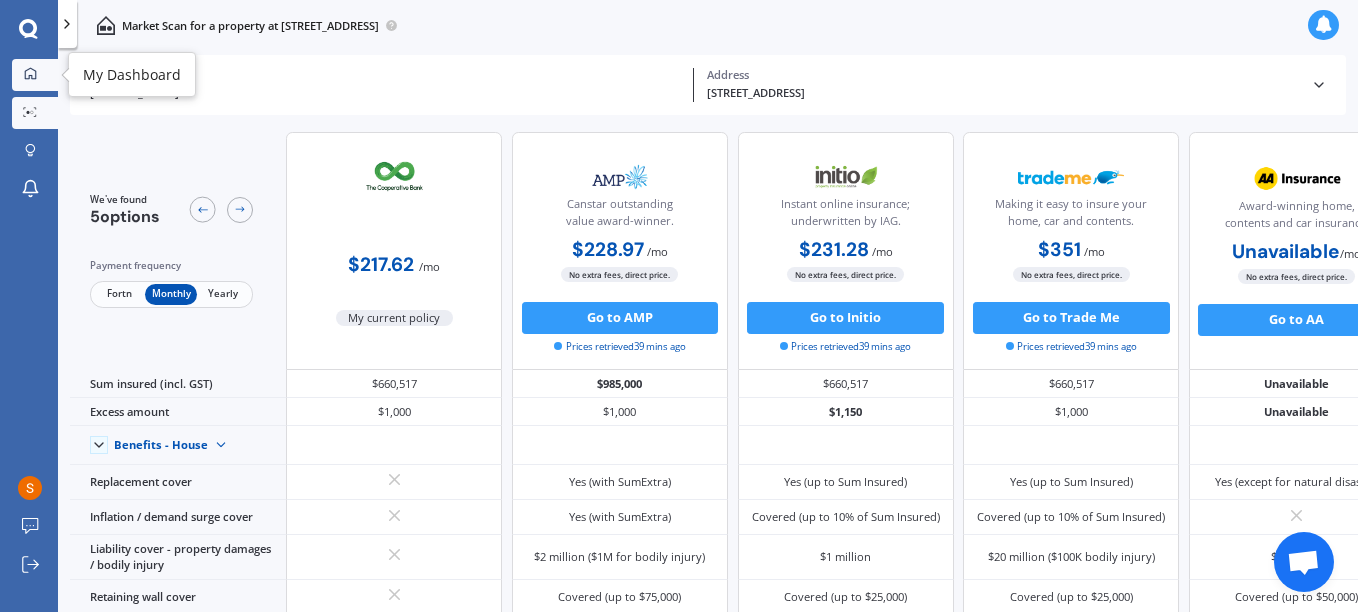 click on "My Dashboard" at bounding box center [35, 75] 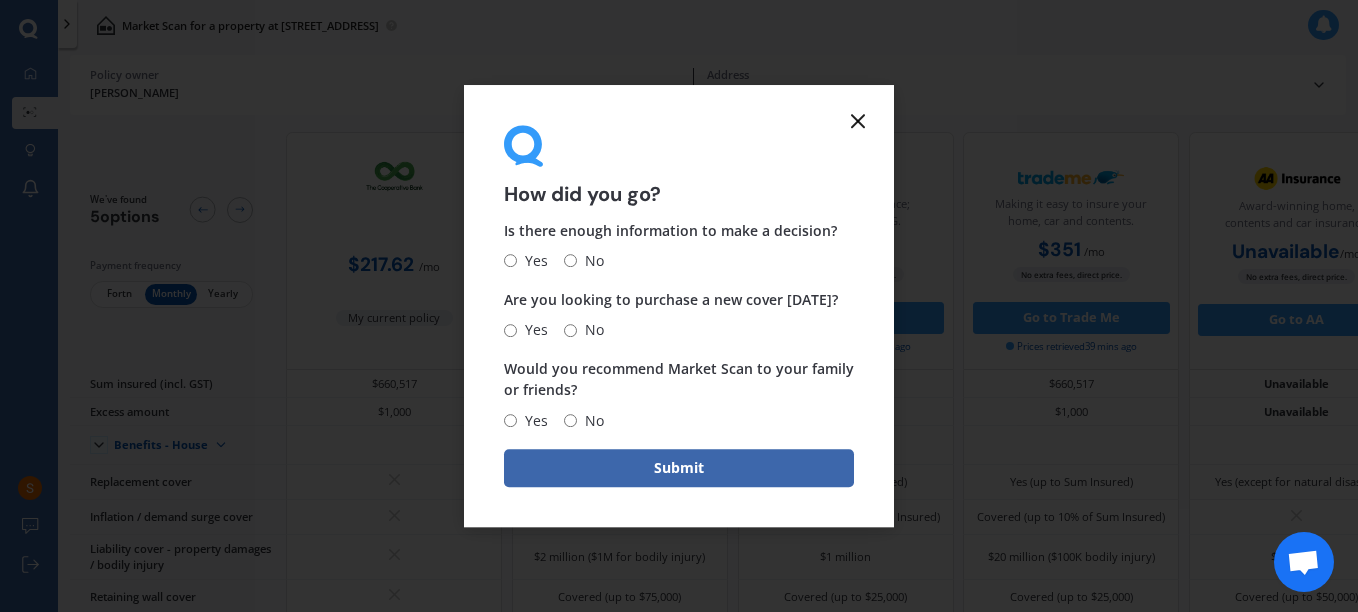 click 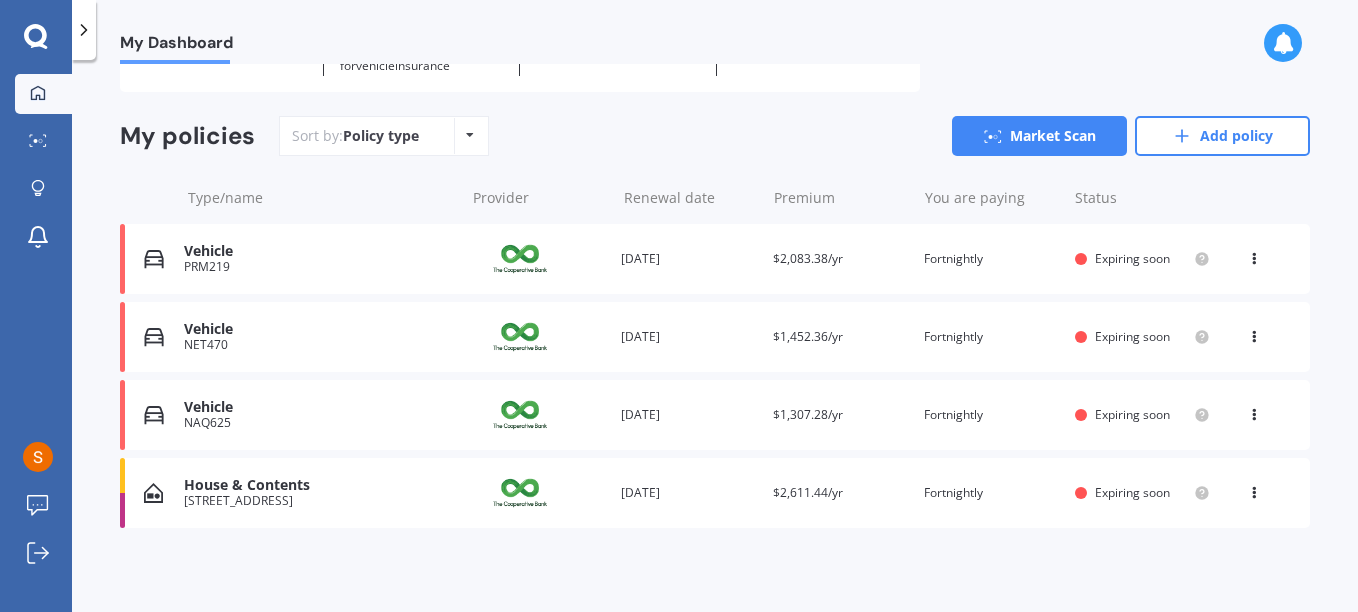 scroll, scrollTop: 36, scrollLeft: 0, axis: vertical 